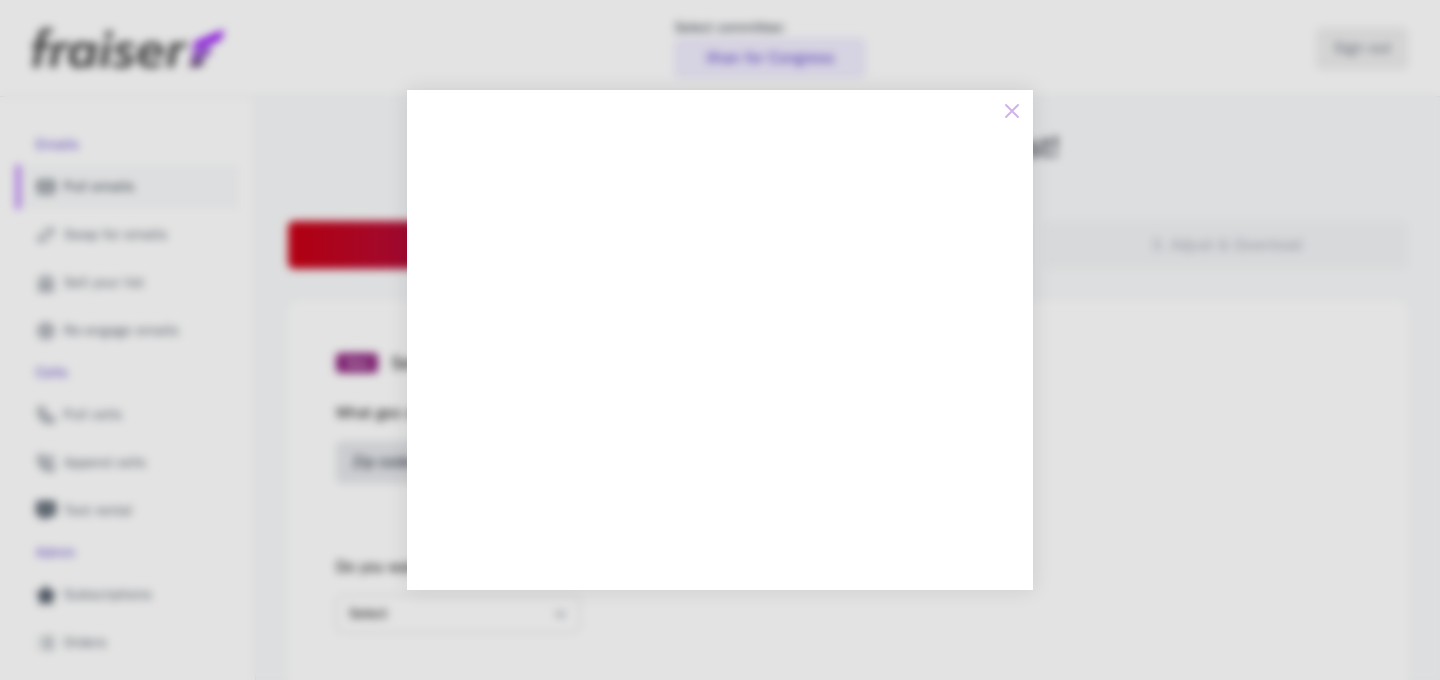 scroll, scrollTop: 0, scrollLeft: 0, axis: both 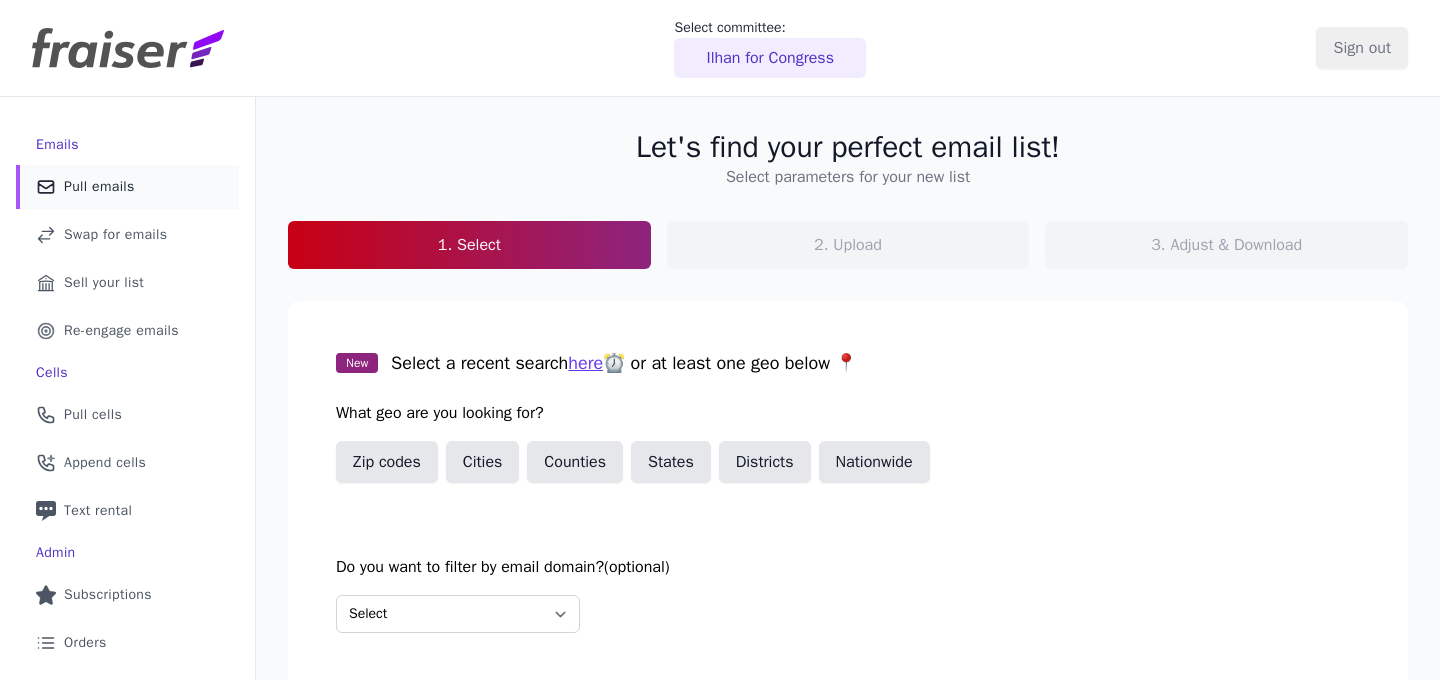 click on "Ilhan for Congress" at bounding box center (770, 58) 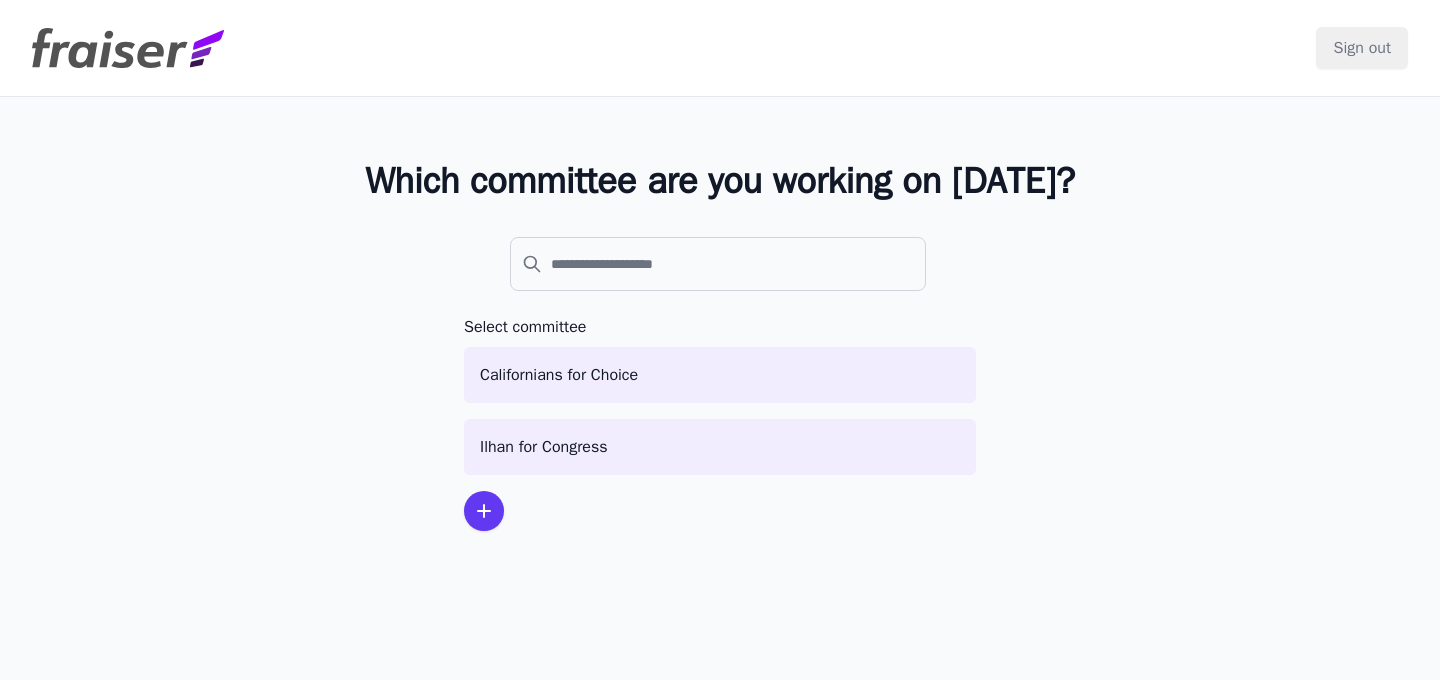 scroll, scrollTop: 0, scrollLeft: 0, axis: both 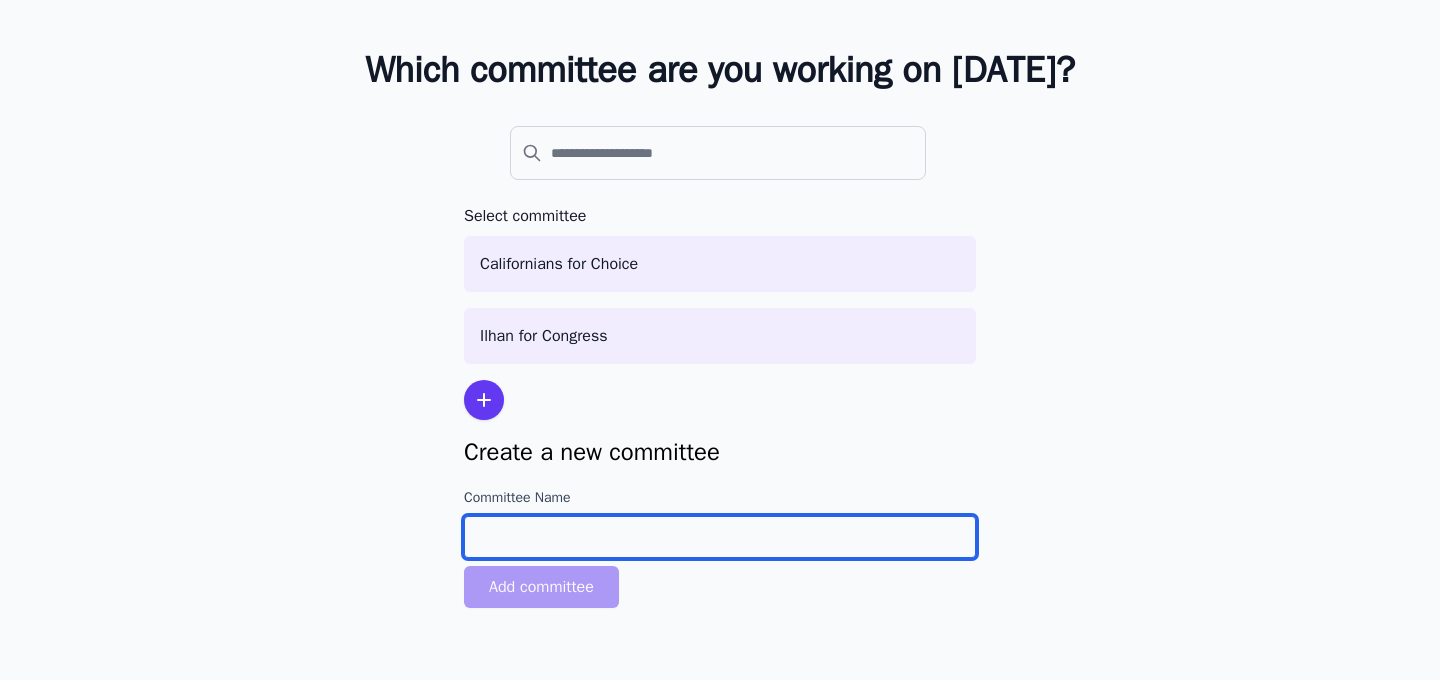 click on "Committee Name" at bounding box center (720, 537) 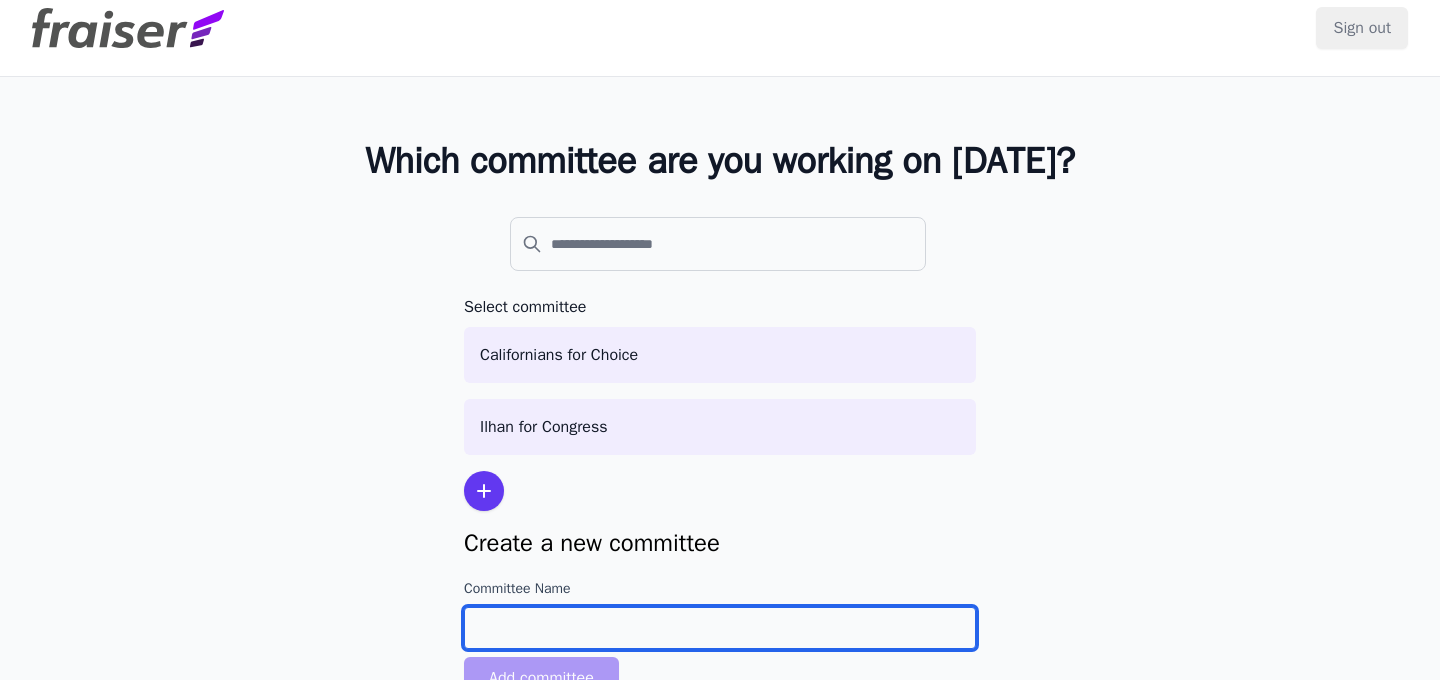 scroll, scrollTop: 12, scrollLeft: 0, axis: vertical 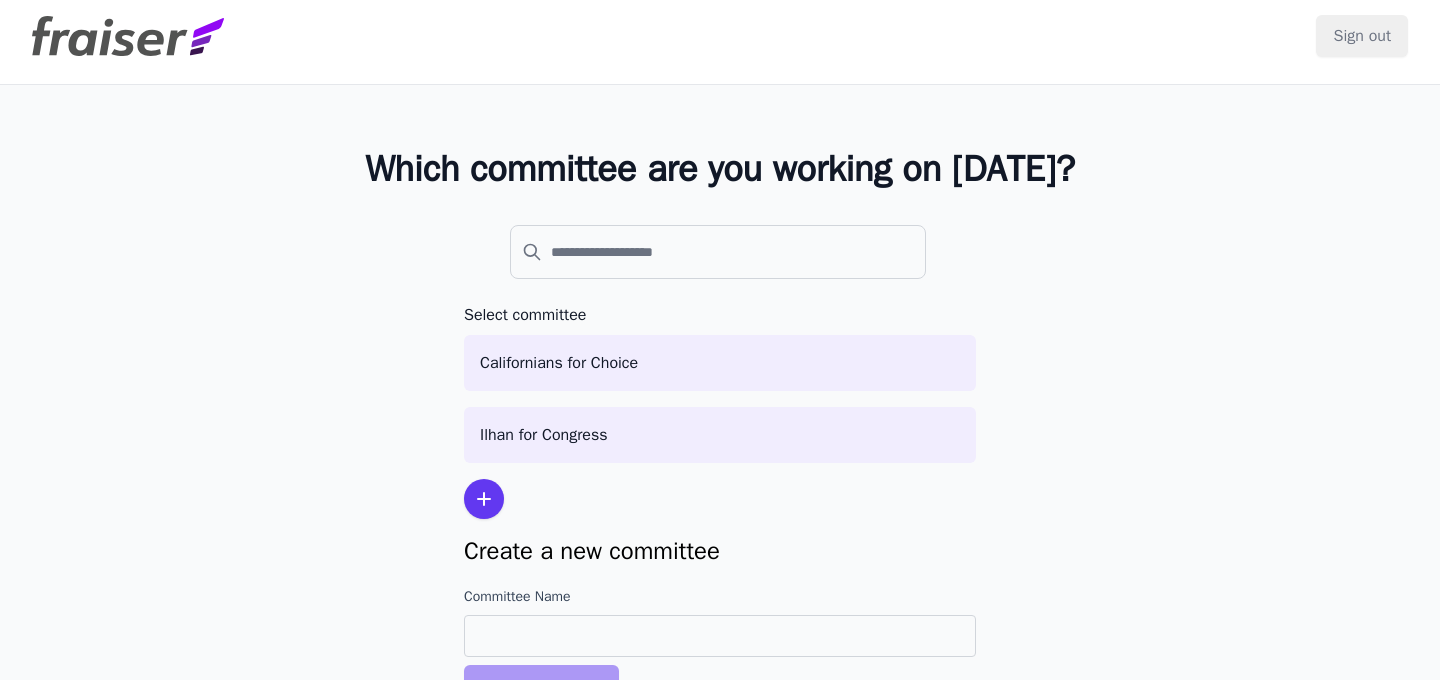 click on "Which committee are you working on today?       Select committee   Californians for Choice   Ilhan for Congress       Create a new committee   Committee Name       Add committee" at bounding box center (720, 432) 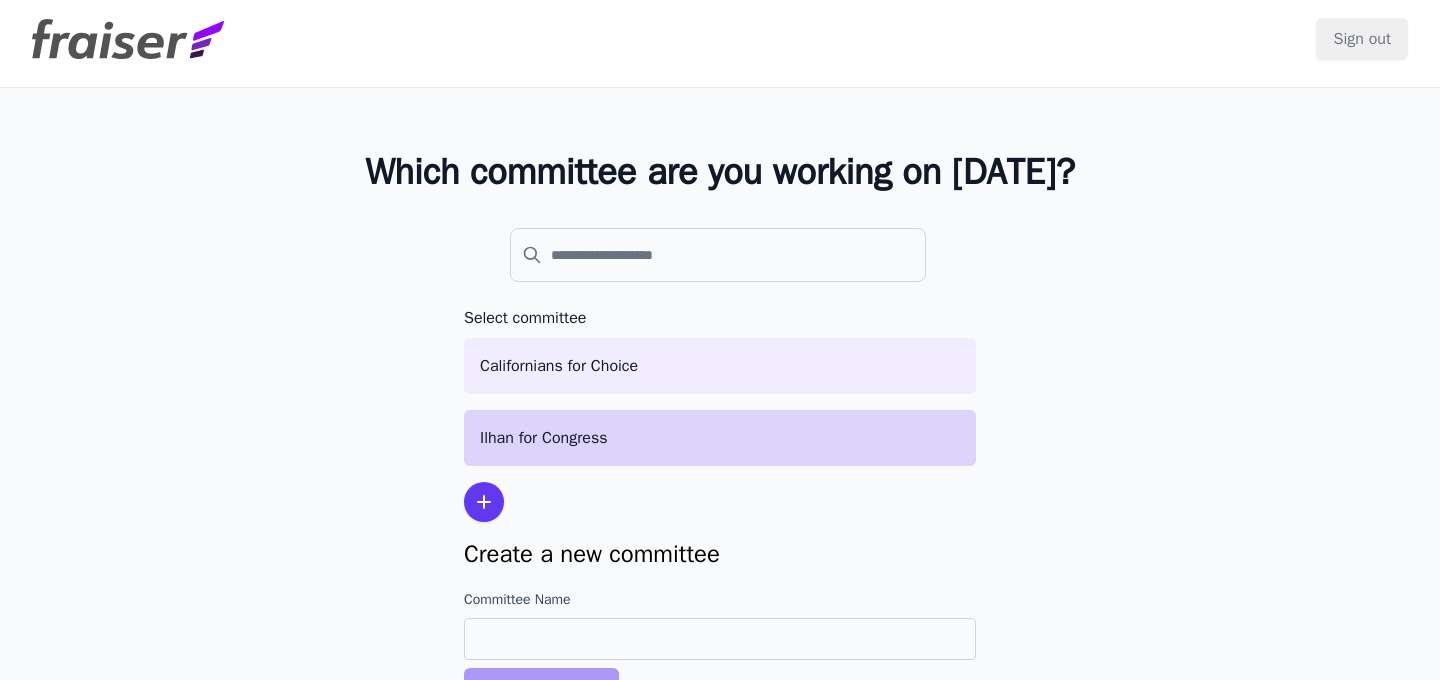 click on "Ilhan for Congress" at bounding box center (720, 438) 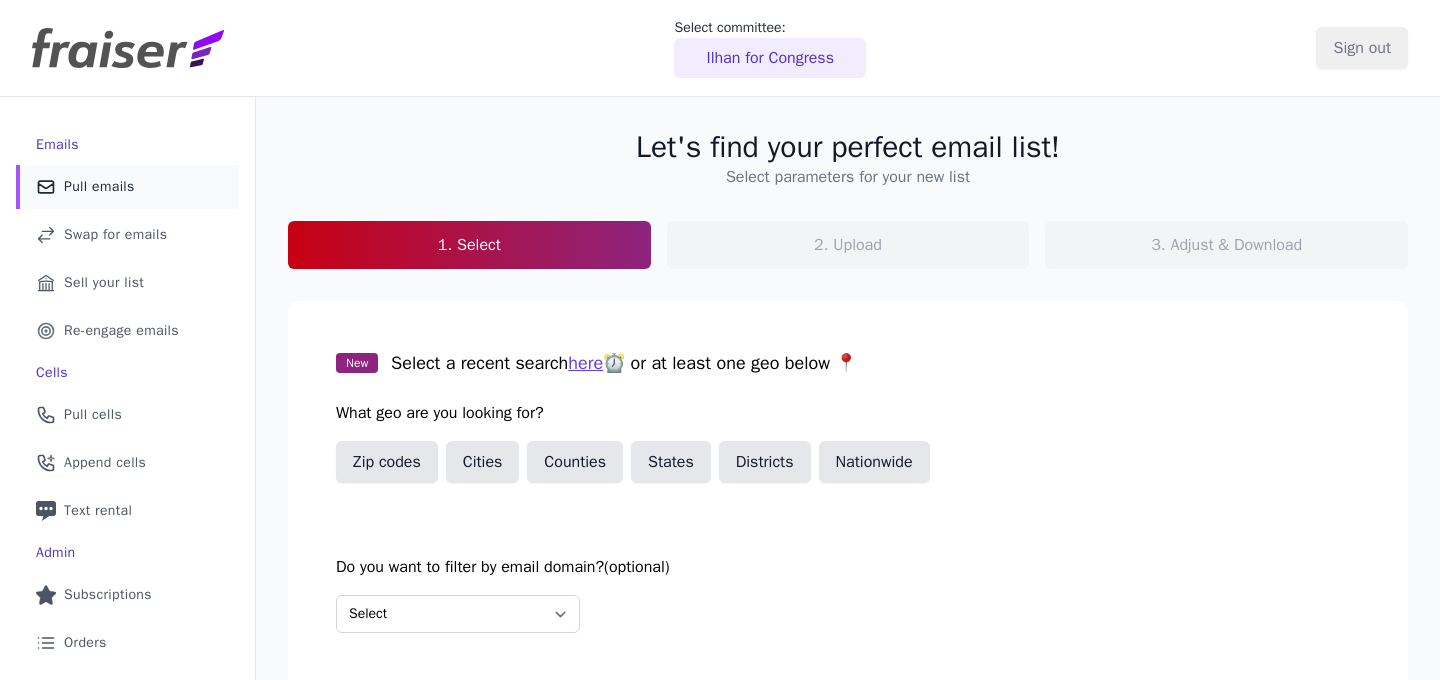 scroll, scrollTop: 0, scrollLeft: 0, axis: both 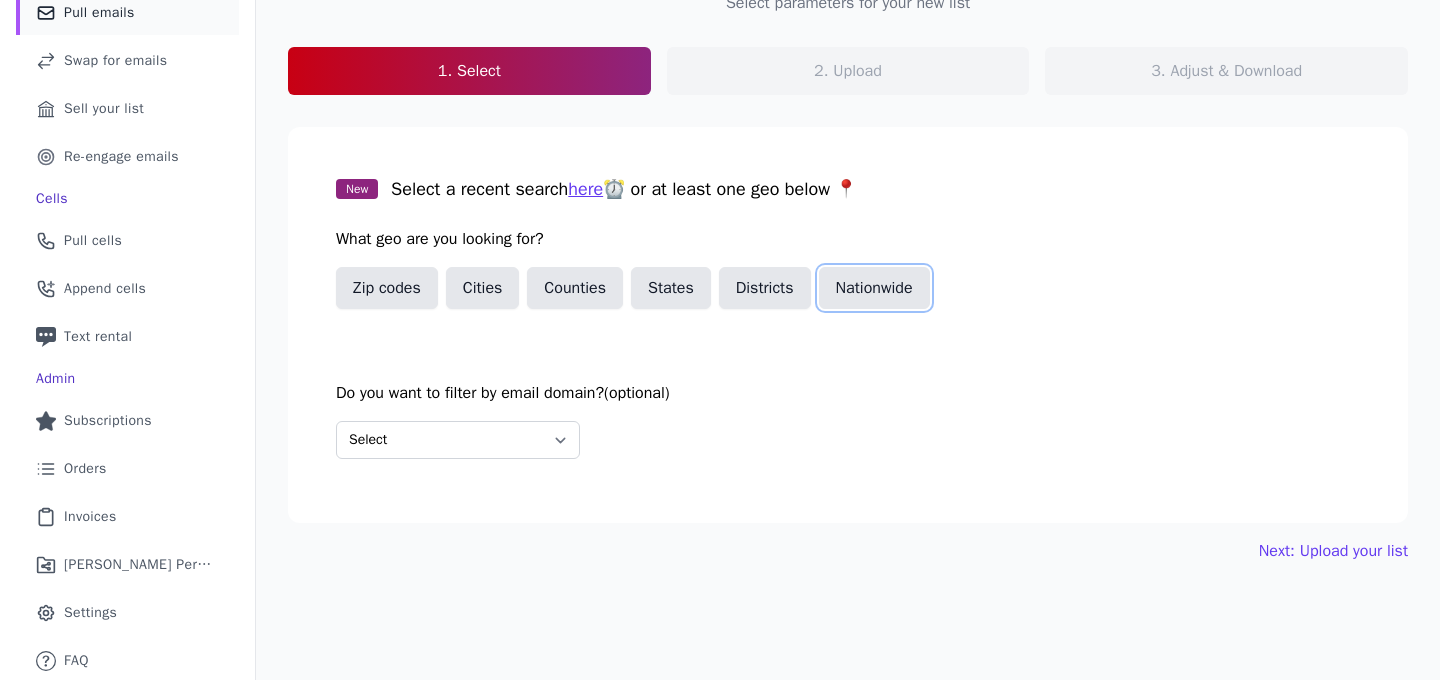 click on "Nationwide" at bounding box center (874, 288) 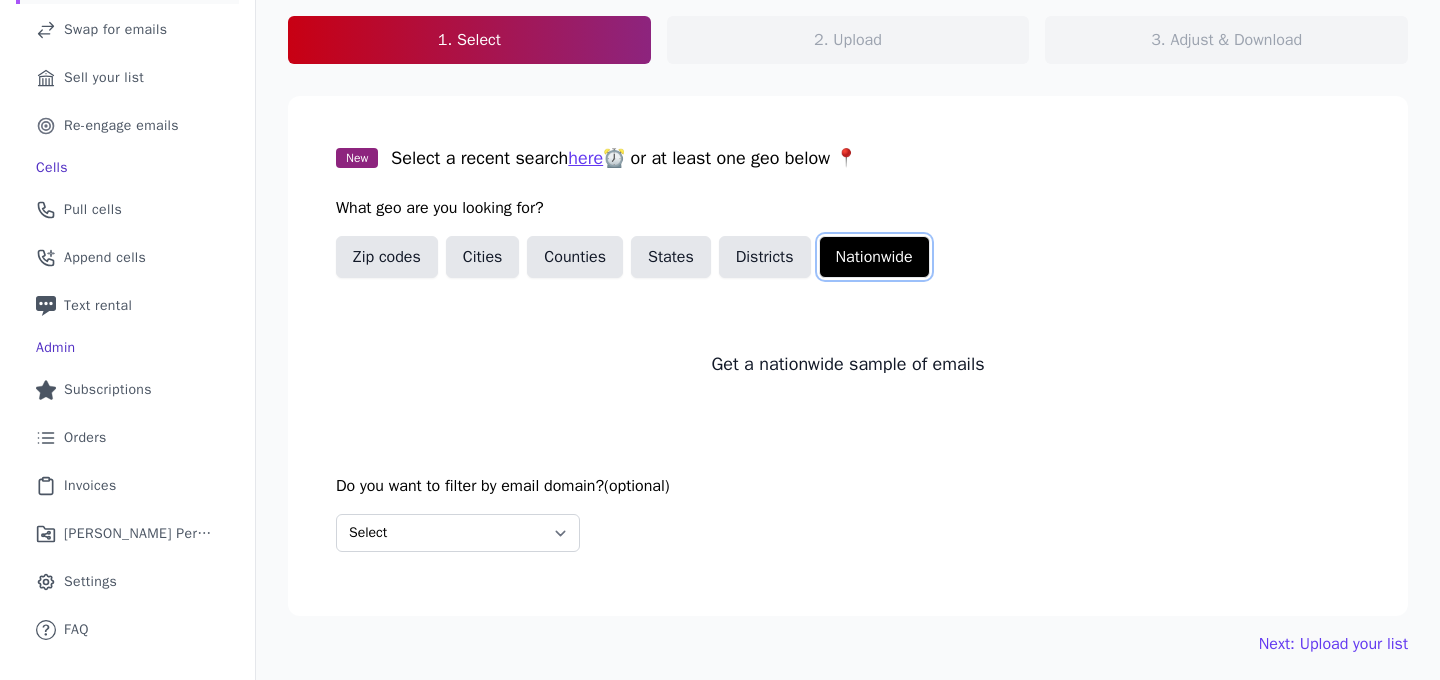 scroll, scrollTop: 213, scrollLeft: 0, axis: vertical 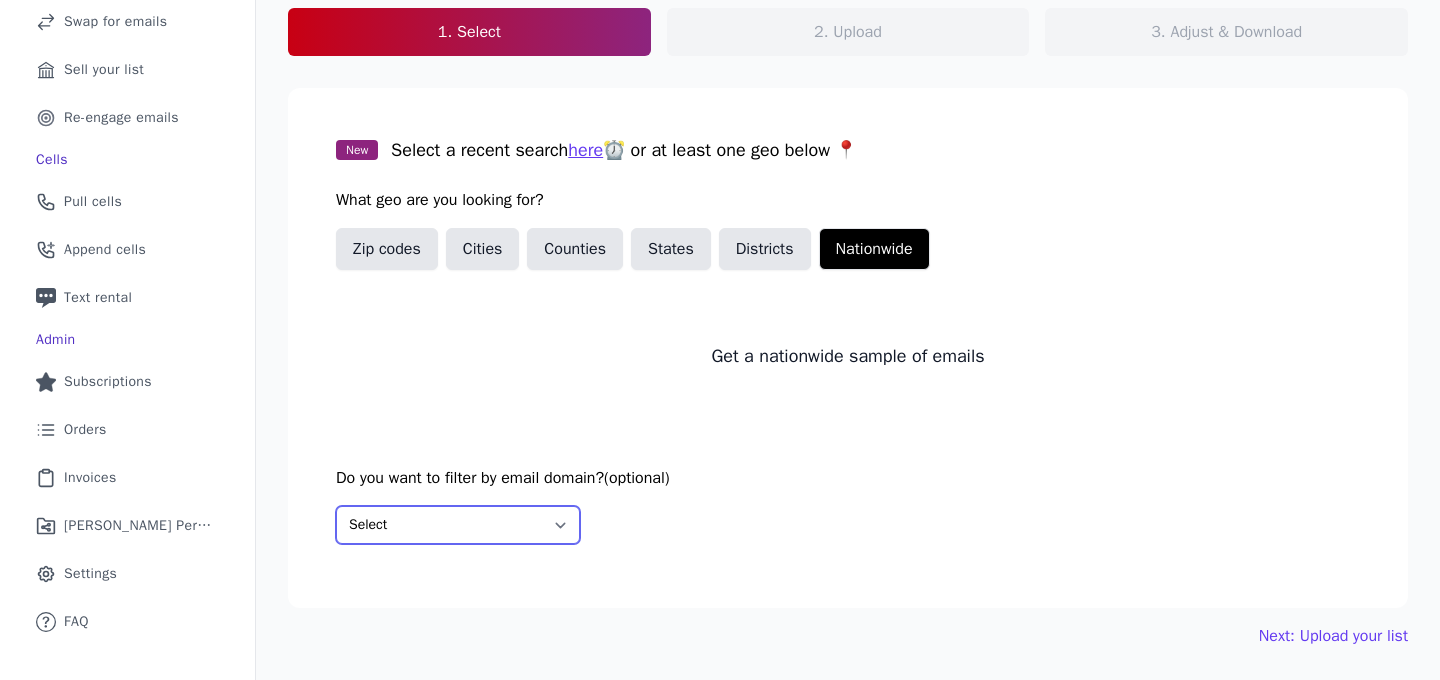 click on "Select Include only these domains Include none of these domains" at bounding box center [458, 525] 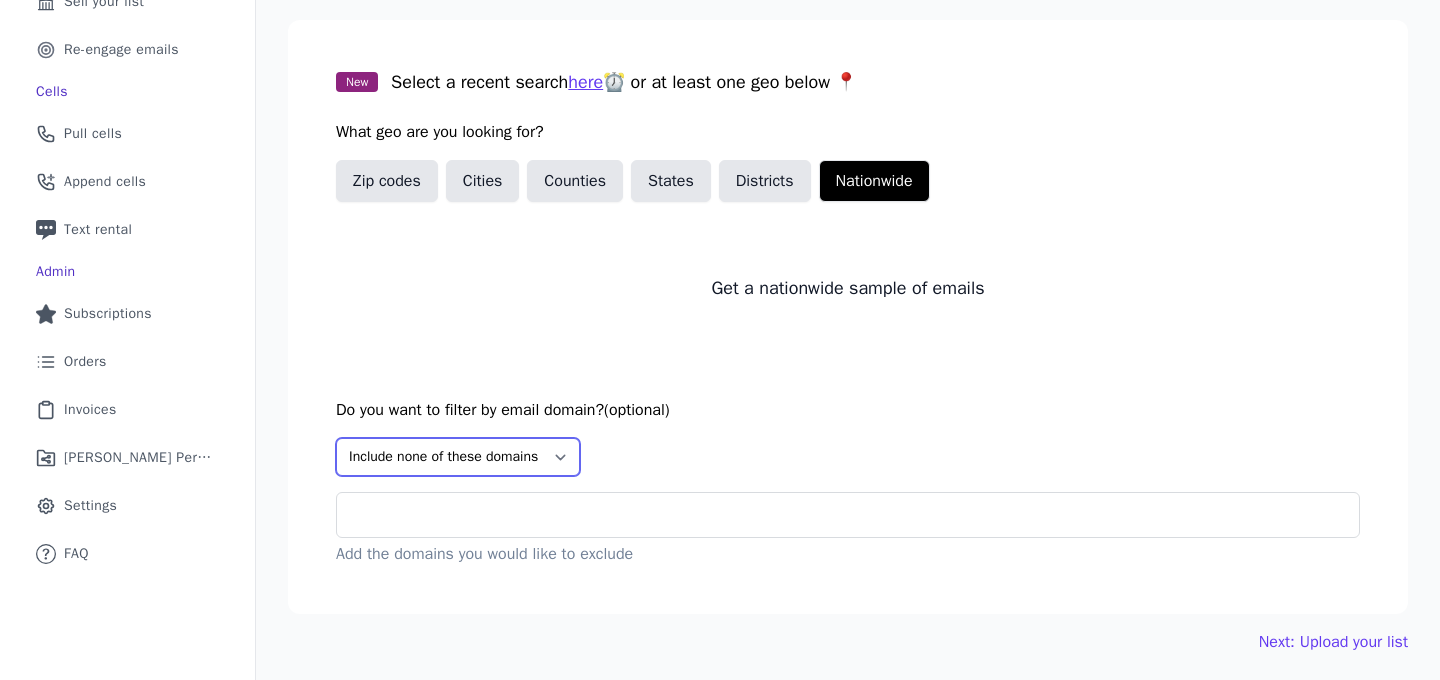 scroll, scrollTop: 287, scrollLeft: 0, axis: vertical 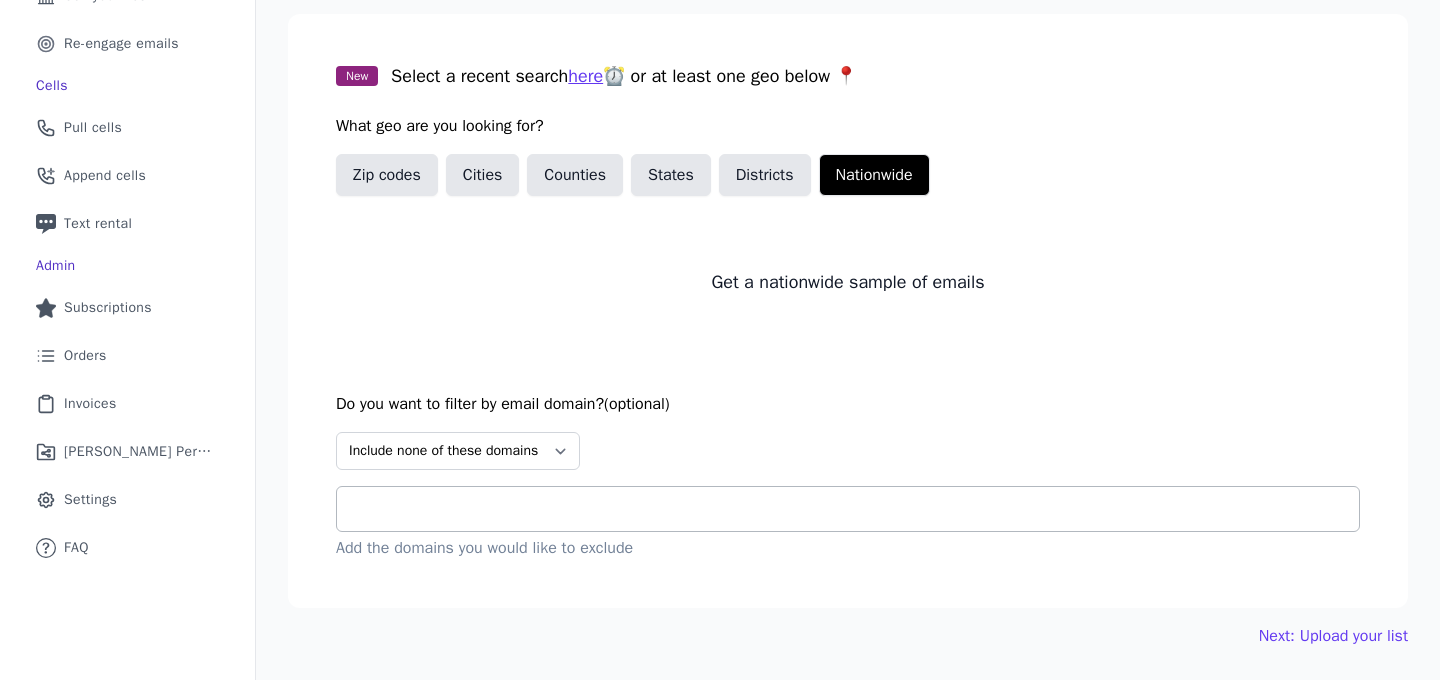 click at bounding box center [856, 509] 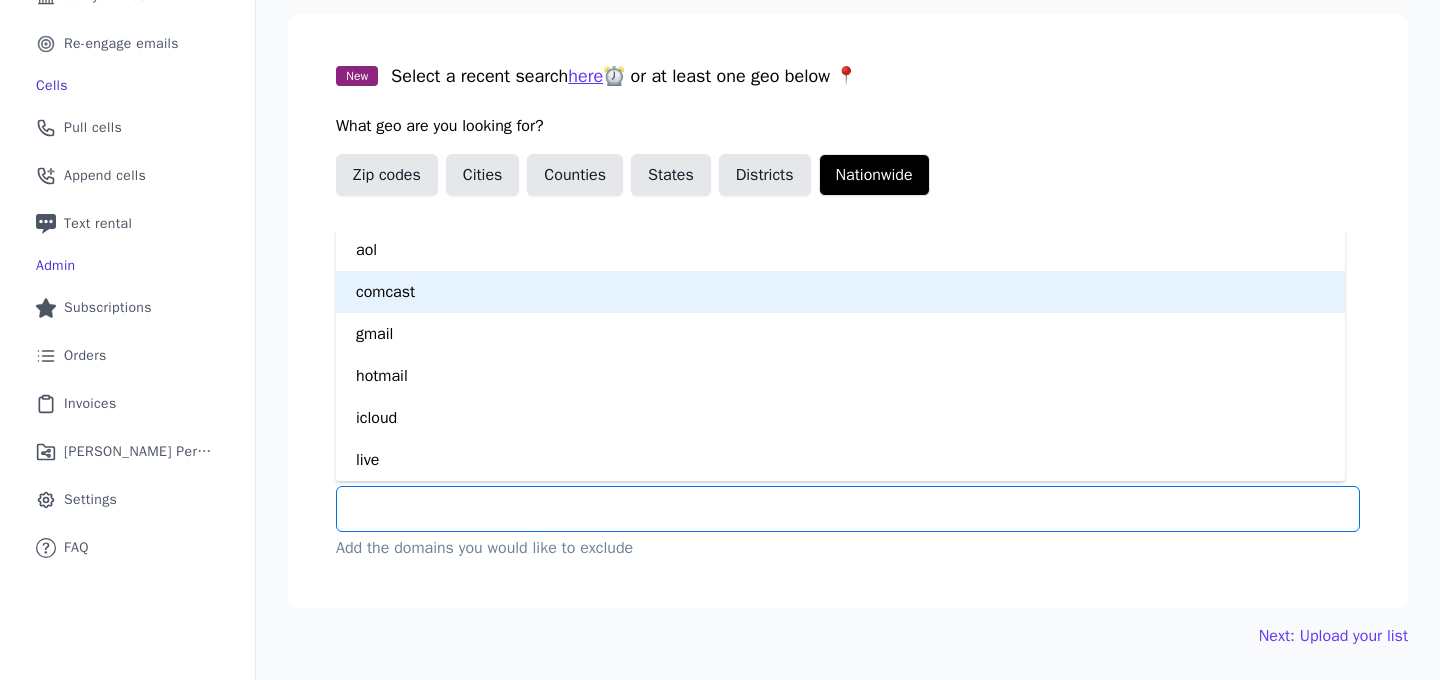 click on "comcast" at bounding box center [840, 292] 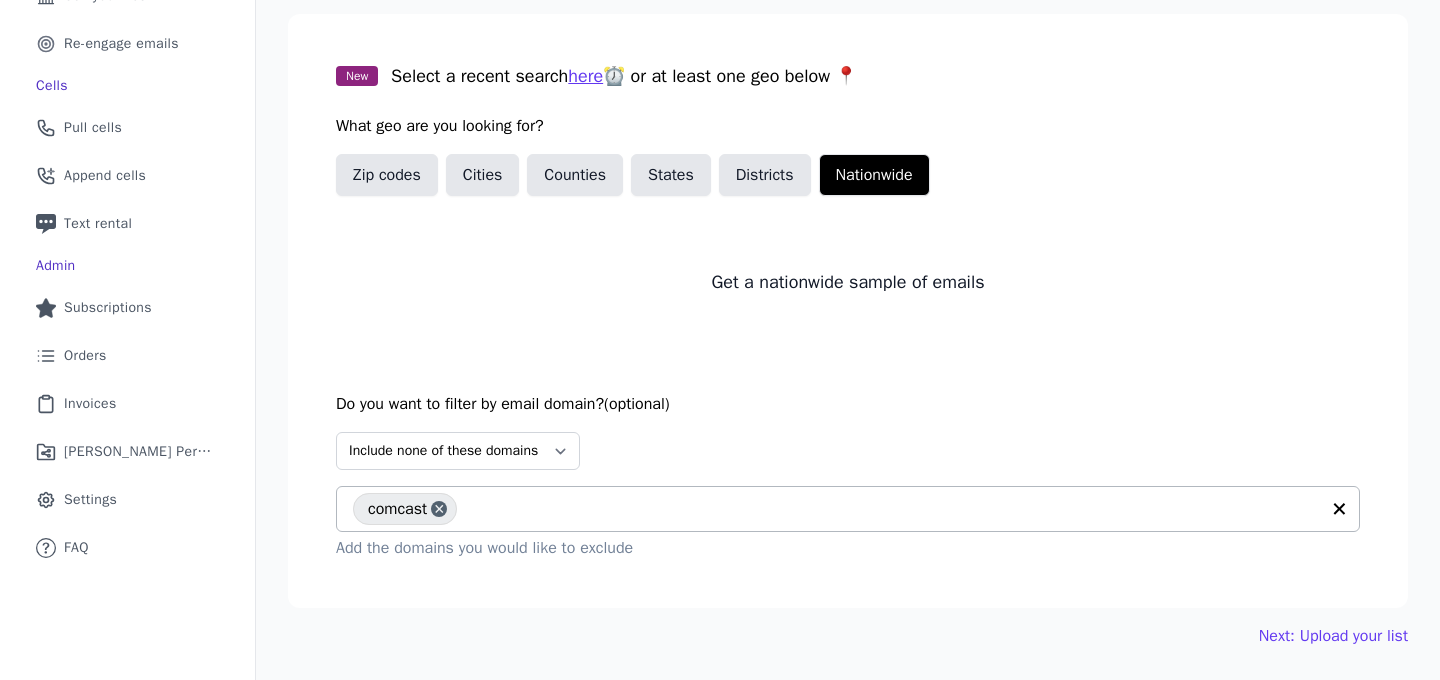 click 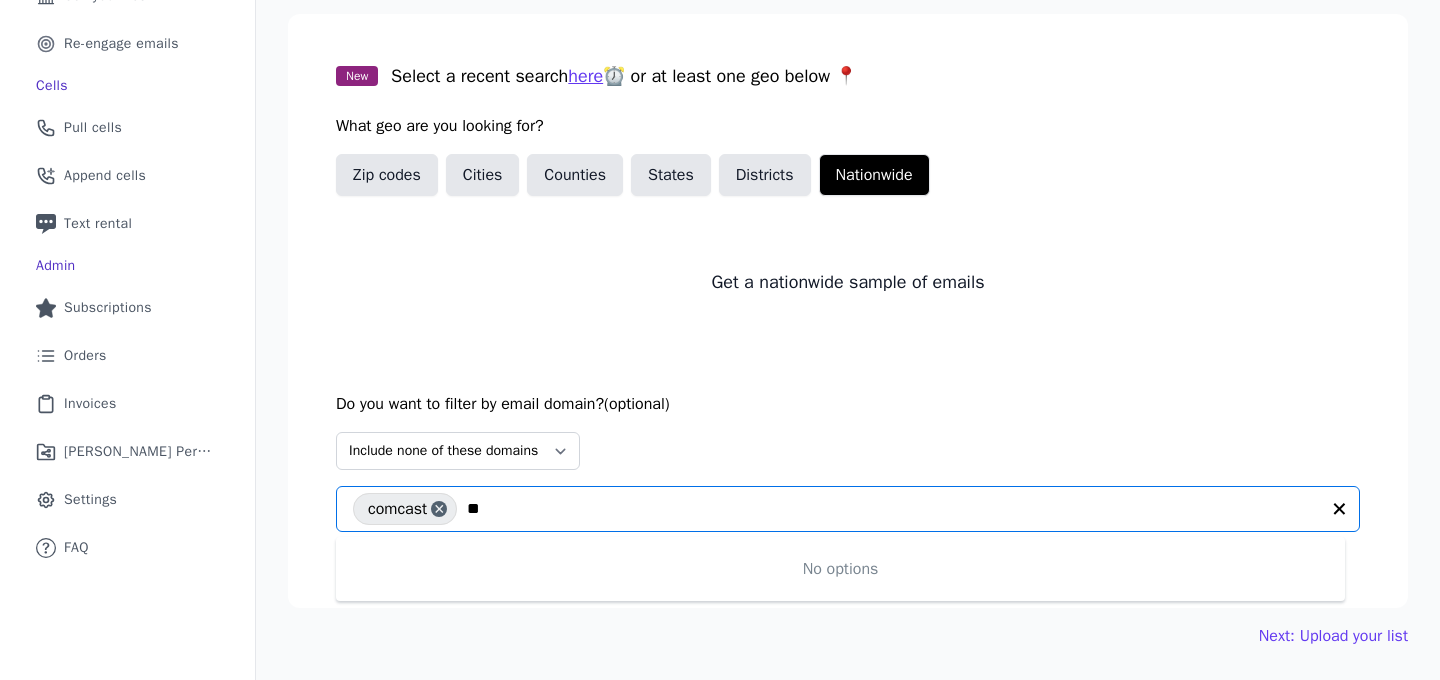 type on "*" 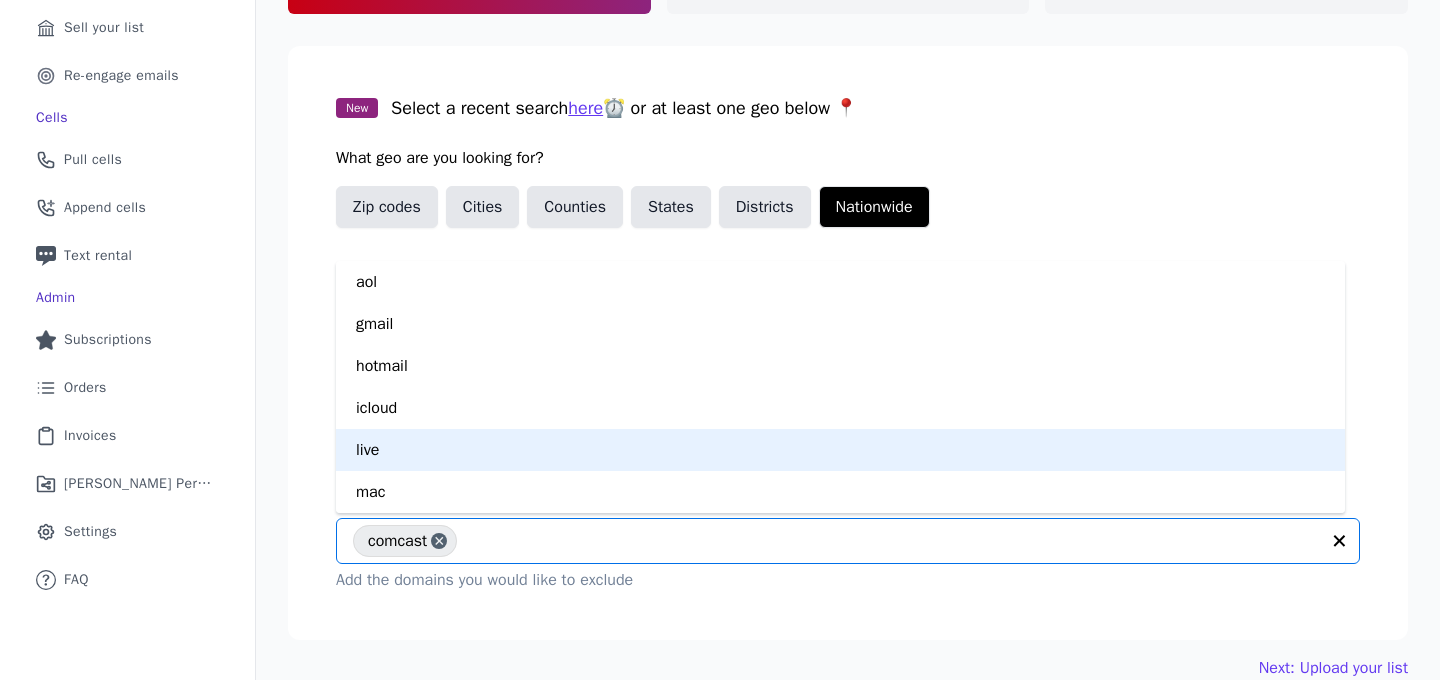 scroll, scrollTop: 259, scrollLeft: 0, axis: vertical 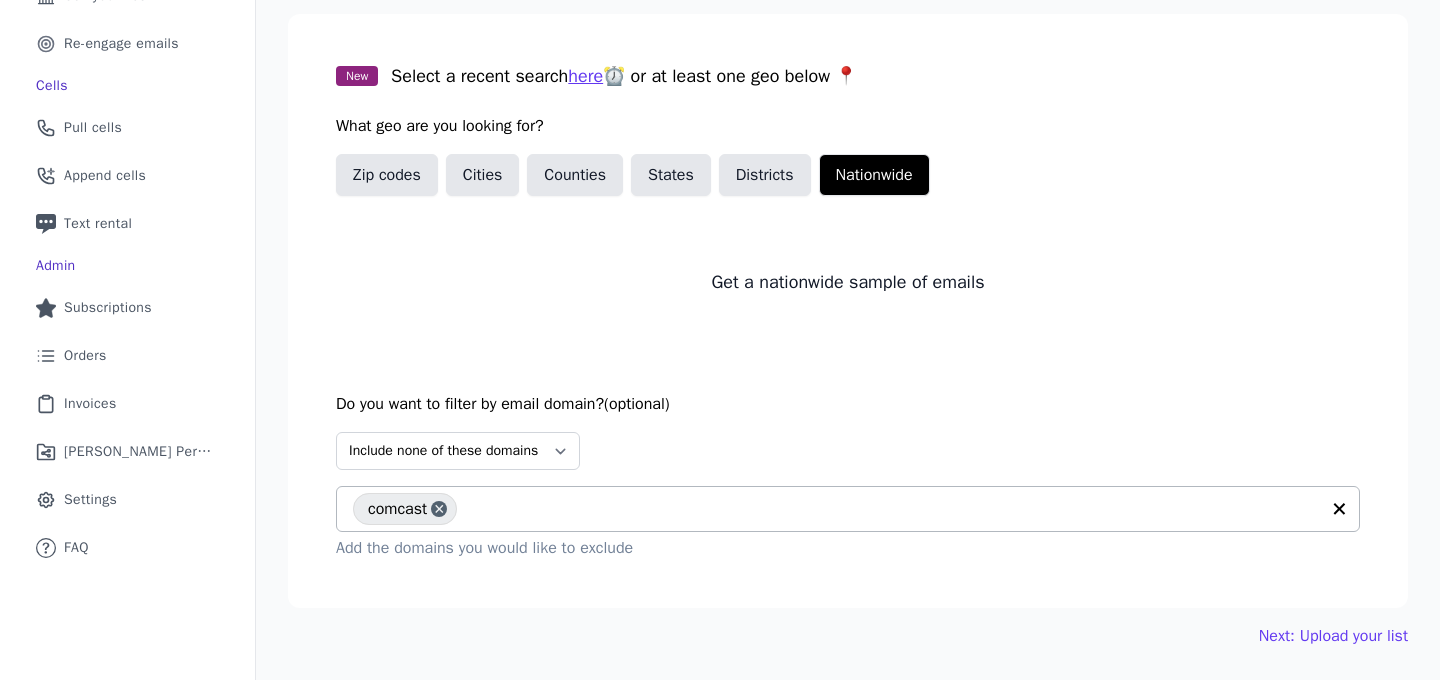 click 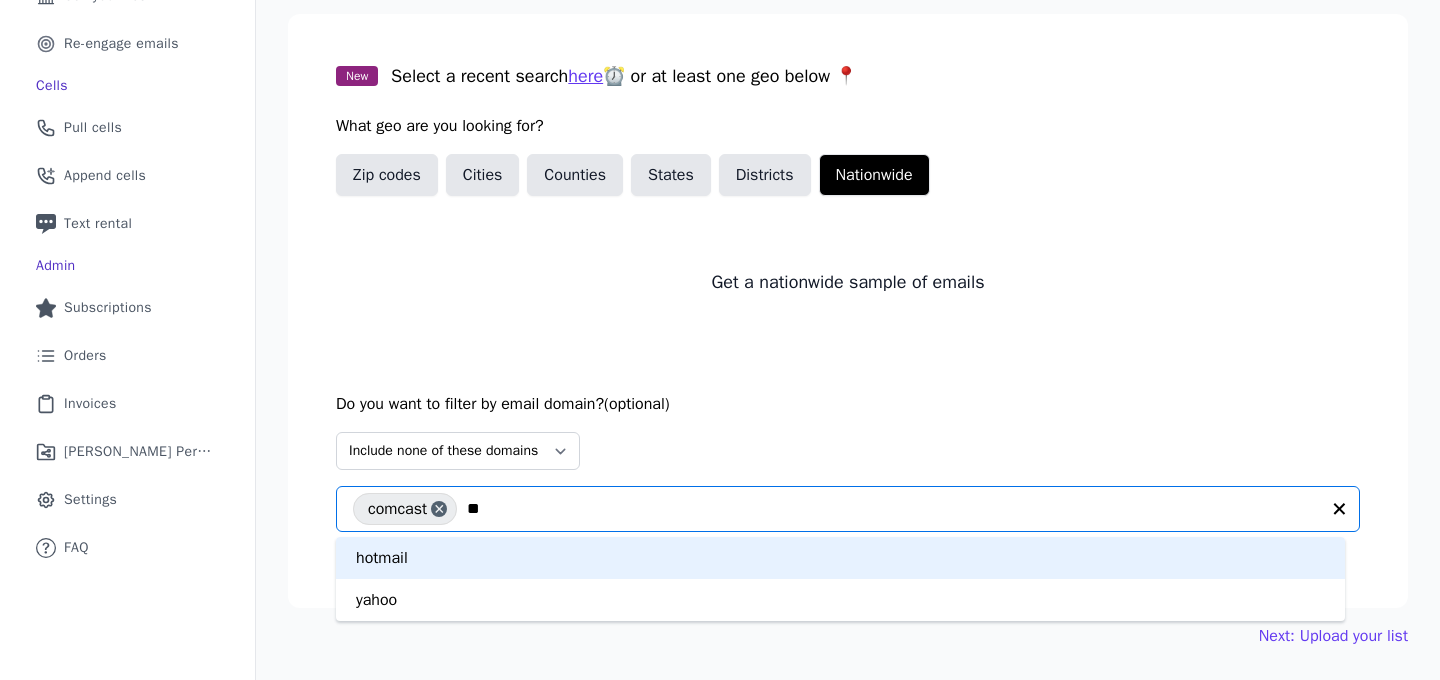 type on "***" 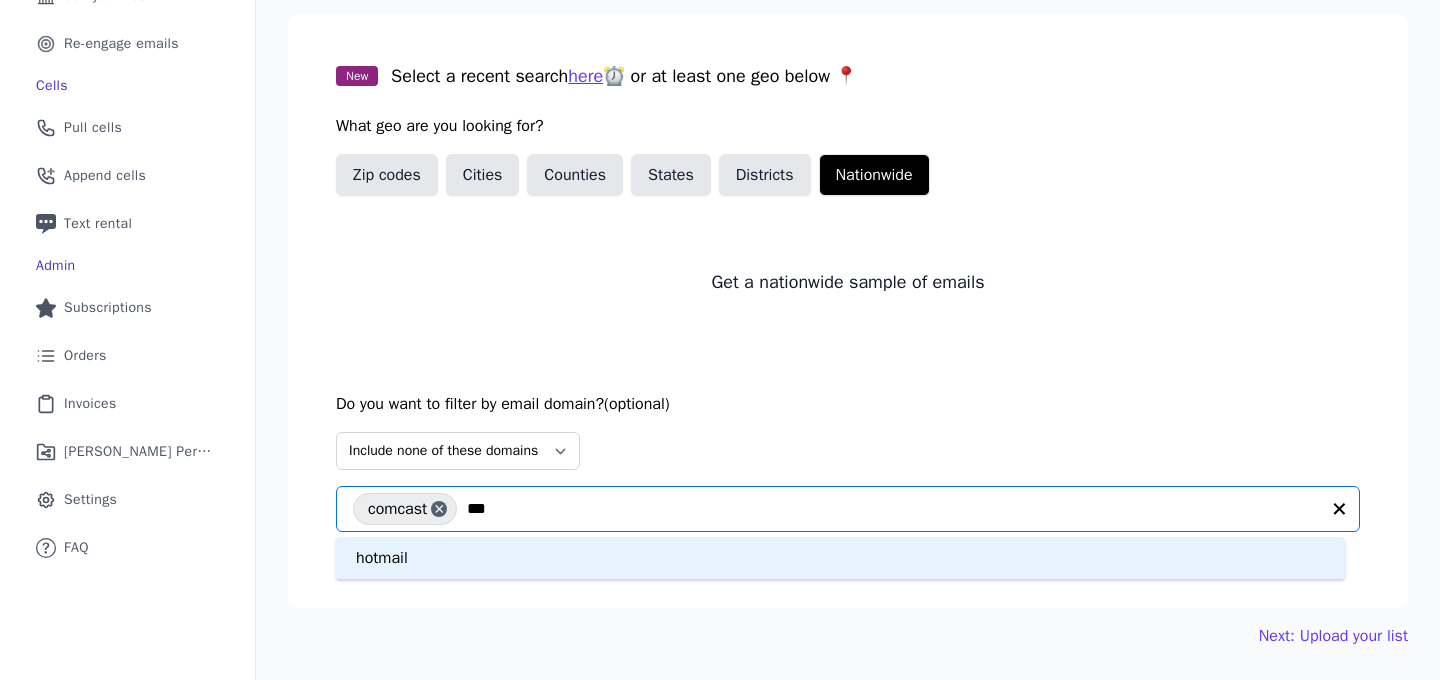 click on "hotmail" at bounding box center [840, 558] 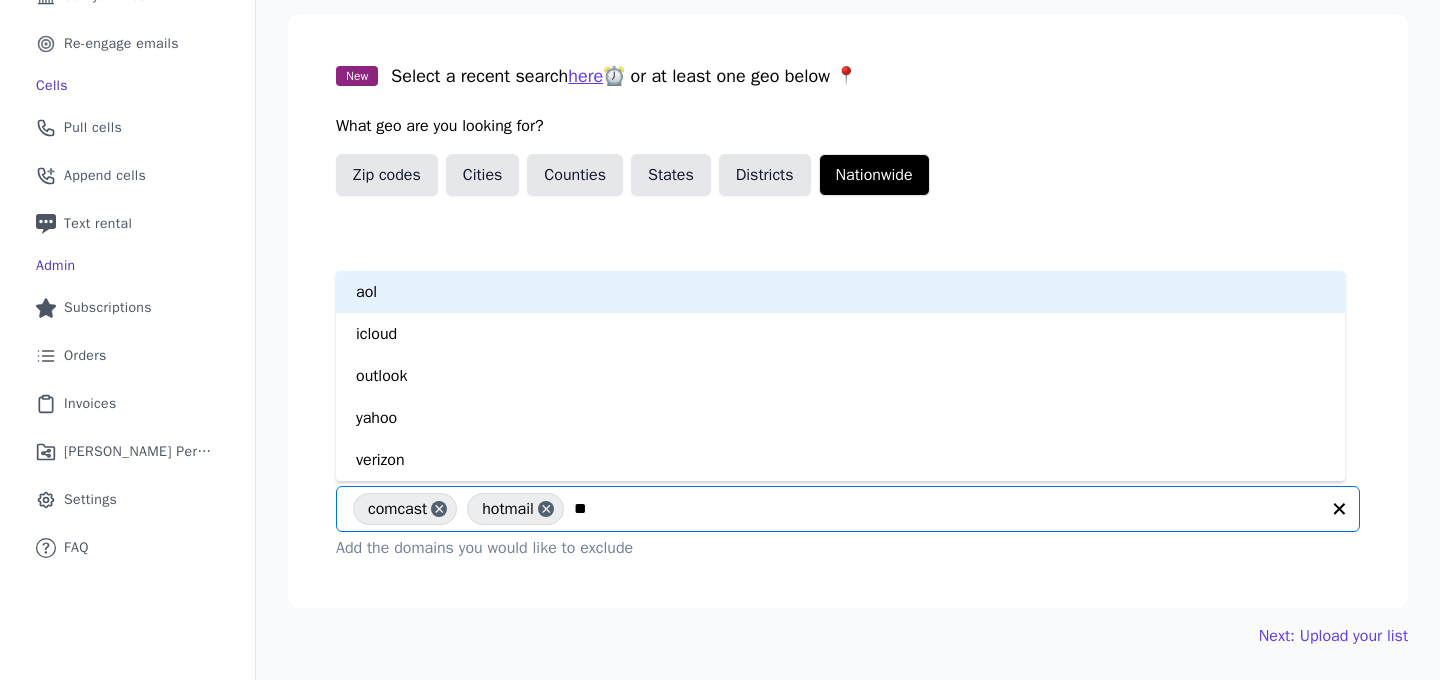 type on "***" 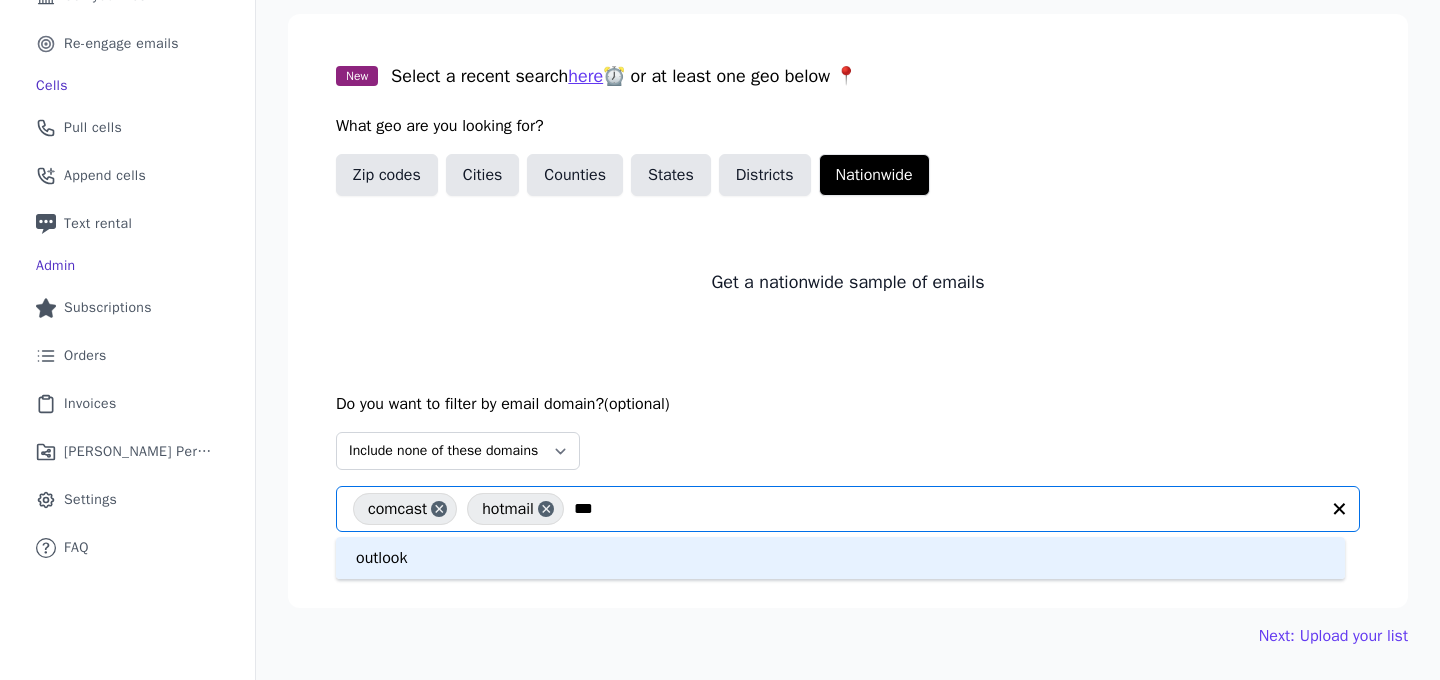 click on "outlook" at bounding box center [840, 558] 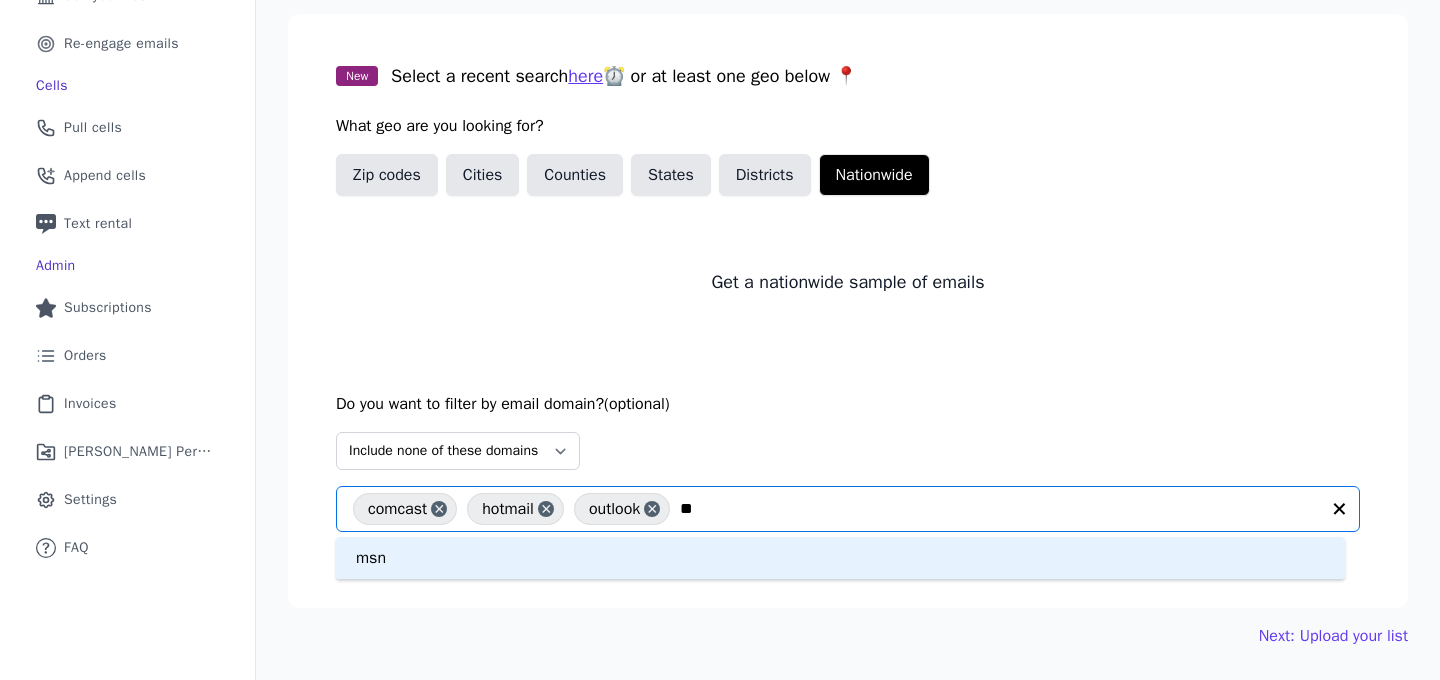 type on "***" 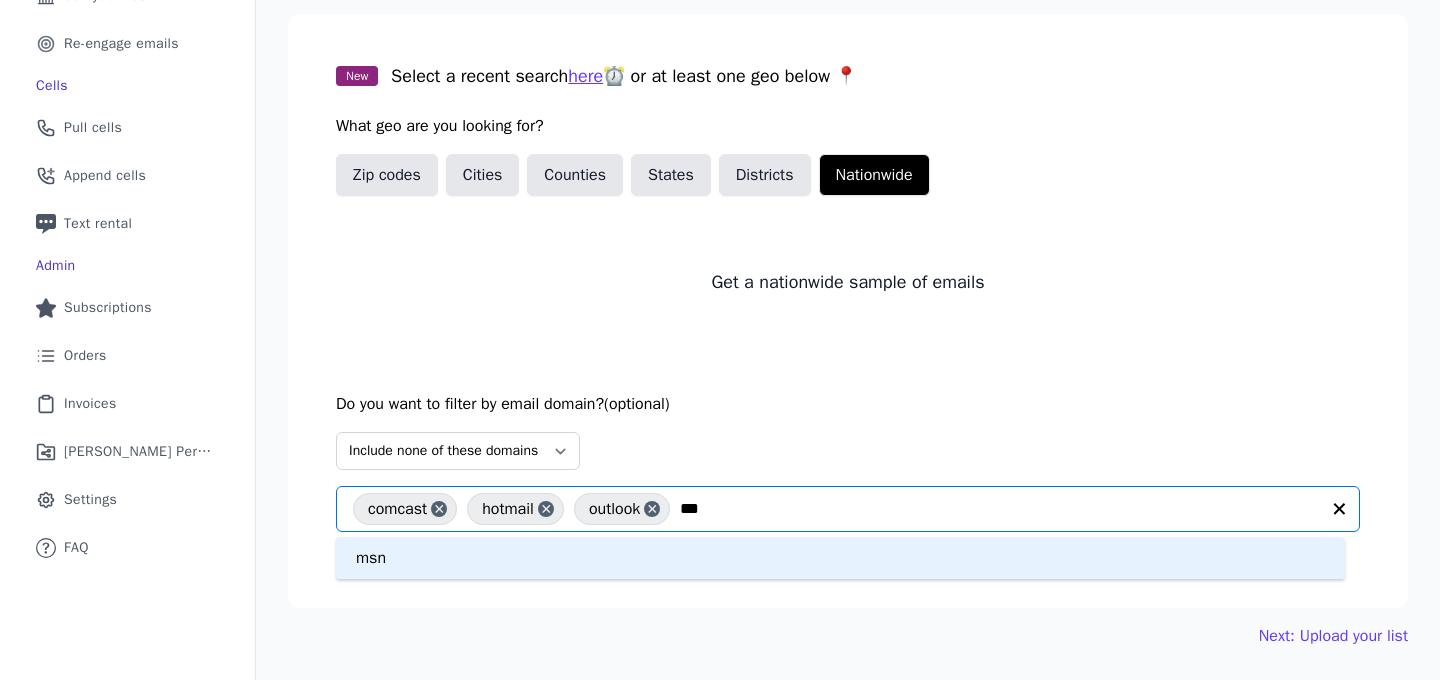 click on "msn" at bounding box center (840, 558) 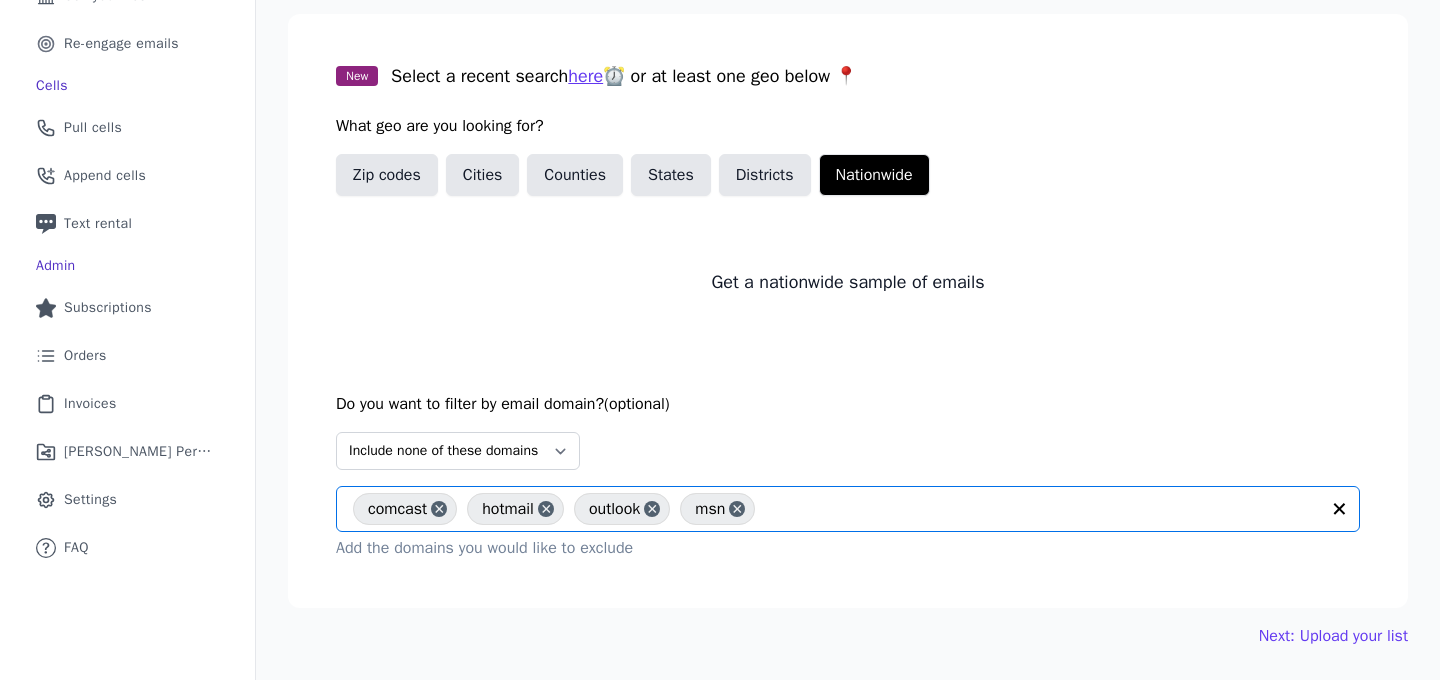 click on "New   Select a recent search  here  ⏰ or at least one geo below 📍   What geo are you looking for?   Zip codes   Cities   Counties   States   Districts     Nationwide     Get a nationwide sample of emails     Do you want to filter by email domain?  (optional)   Select Include only these domains Include none of these domains     Option comcast, hotmail, outlook, msn, selected.   Select is focused, type to refine list, press down to open the menu.     comcast     hotmail     outlook     msn                   Add the domains you would like to exclude" at bounding box center [848, 311] 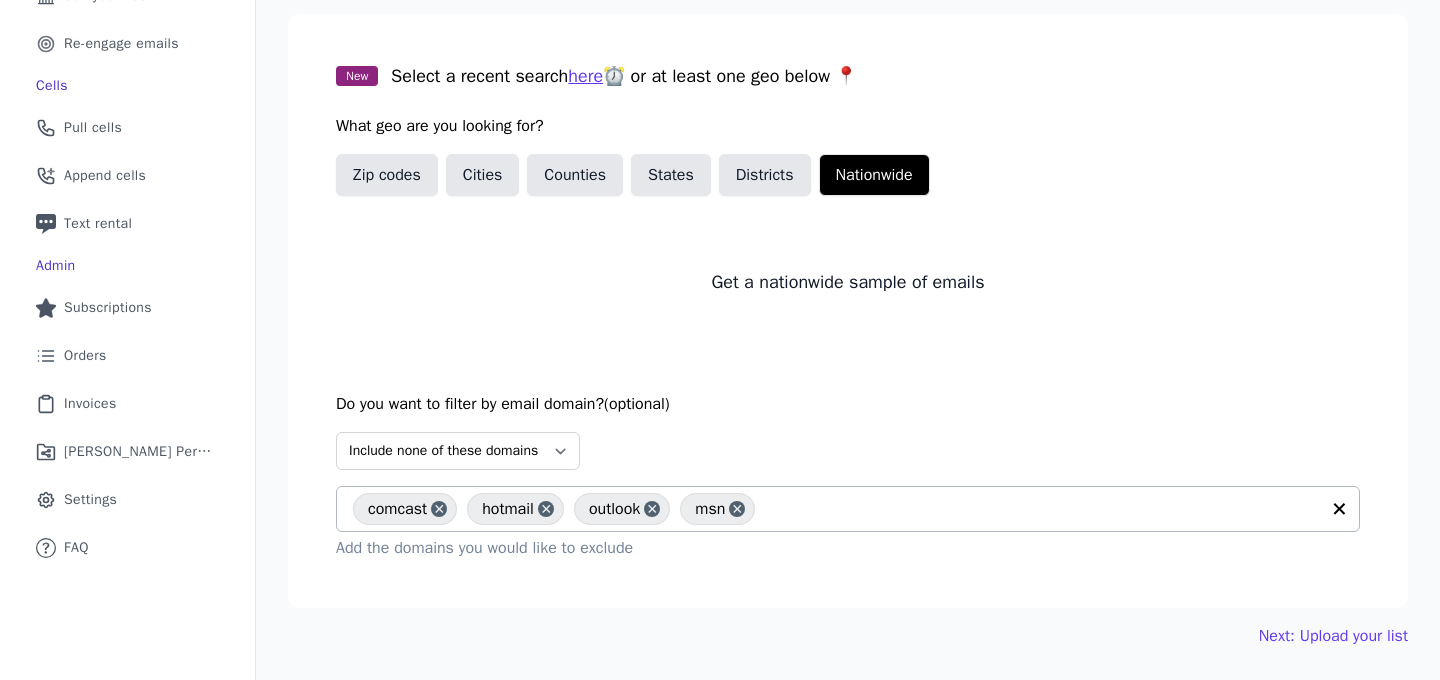 click 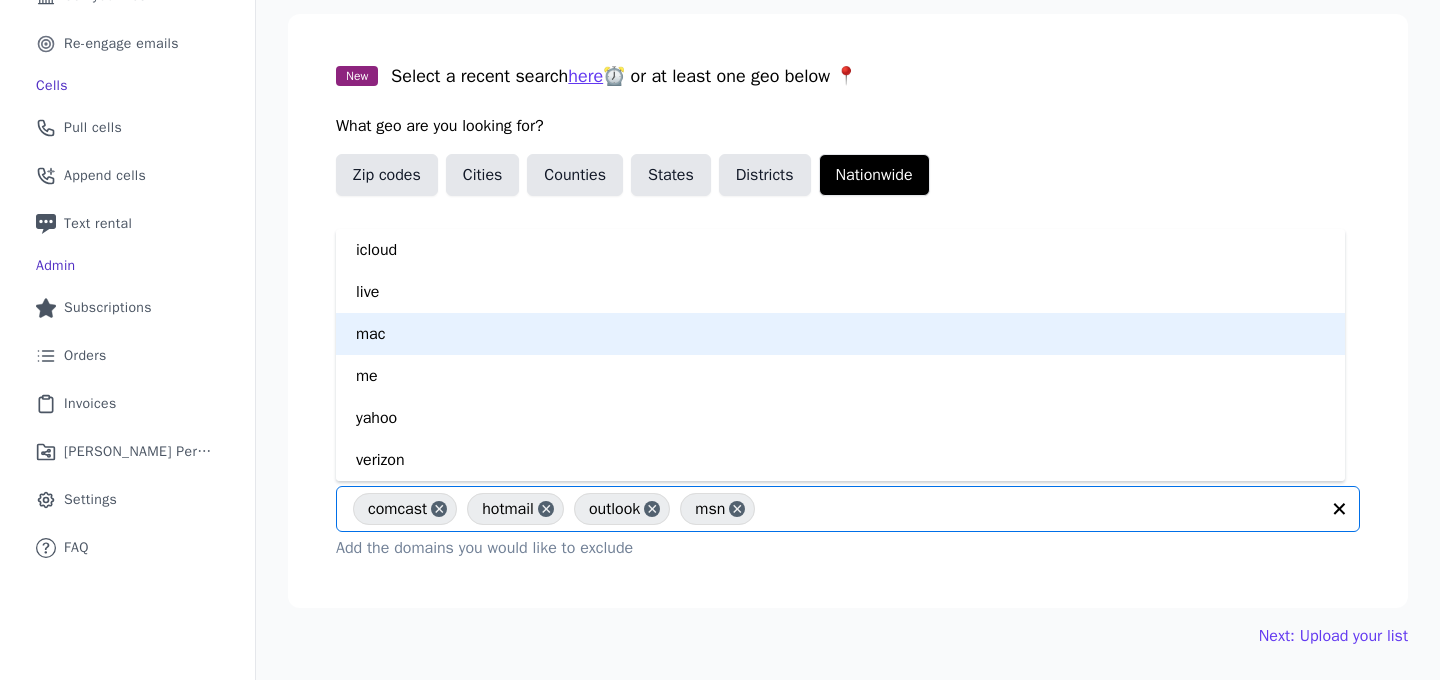 scroll, scrollTop: 0, scrollLeft: 0, axis: both 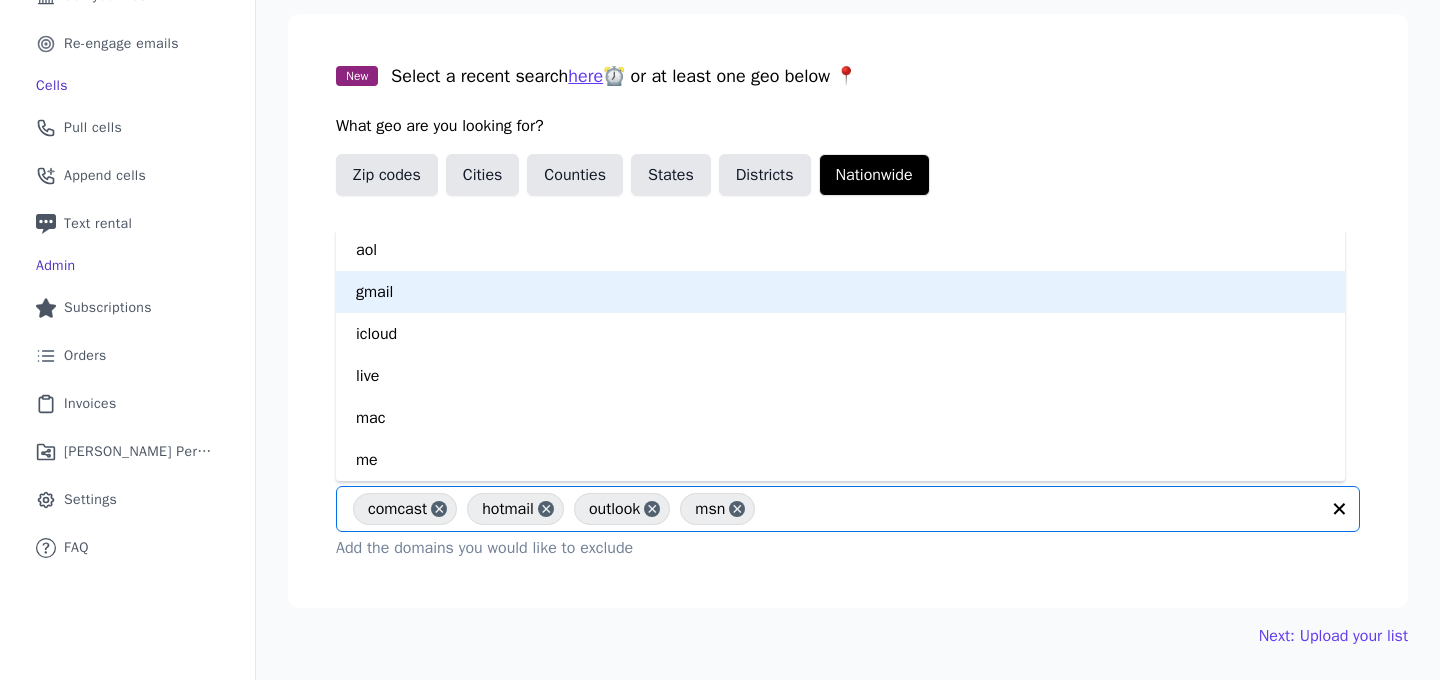 click on "New   Select a recent search  here  ⏰ or at least one geo below 📍   What geo are you looking for?   Zip codes   Cities   Counties   States   Districts     Nationwide     Get a nationwide sample of emails     Do you want to filter by email domain?  (optional)   Select Include only these domains Include none of these domains     aol   gmail   icloud   live   mac   me   yahoo   verizon       Option comcast, hotmail, outlook, msn, selected.   You are currently focused on option gmail. There are 8 results available.     comcast     hotmail     outlook     msn                   Add the domains you would like to exclude" at bounding box center (848, 311) 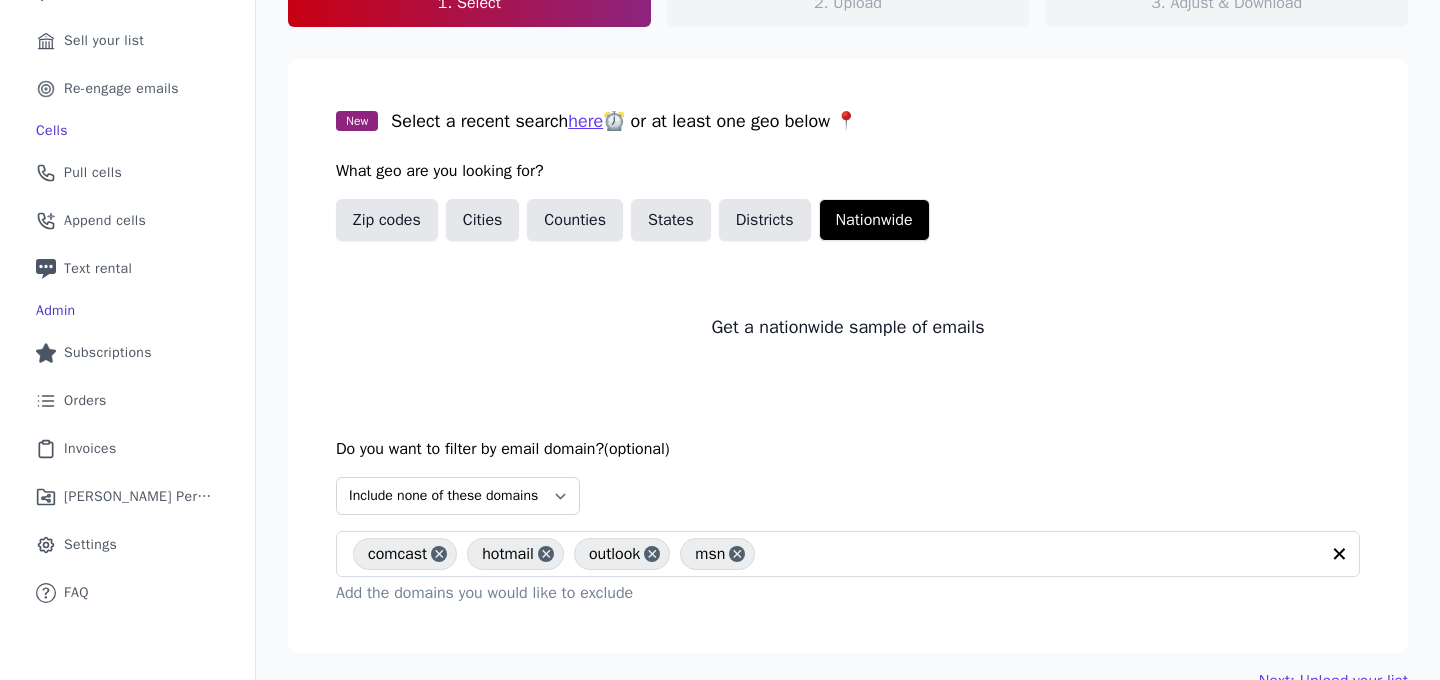 scroll, scrollTop: 287, scrollLeft: 0, axis: vertical 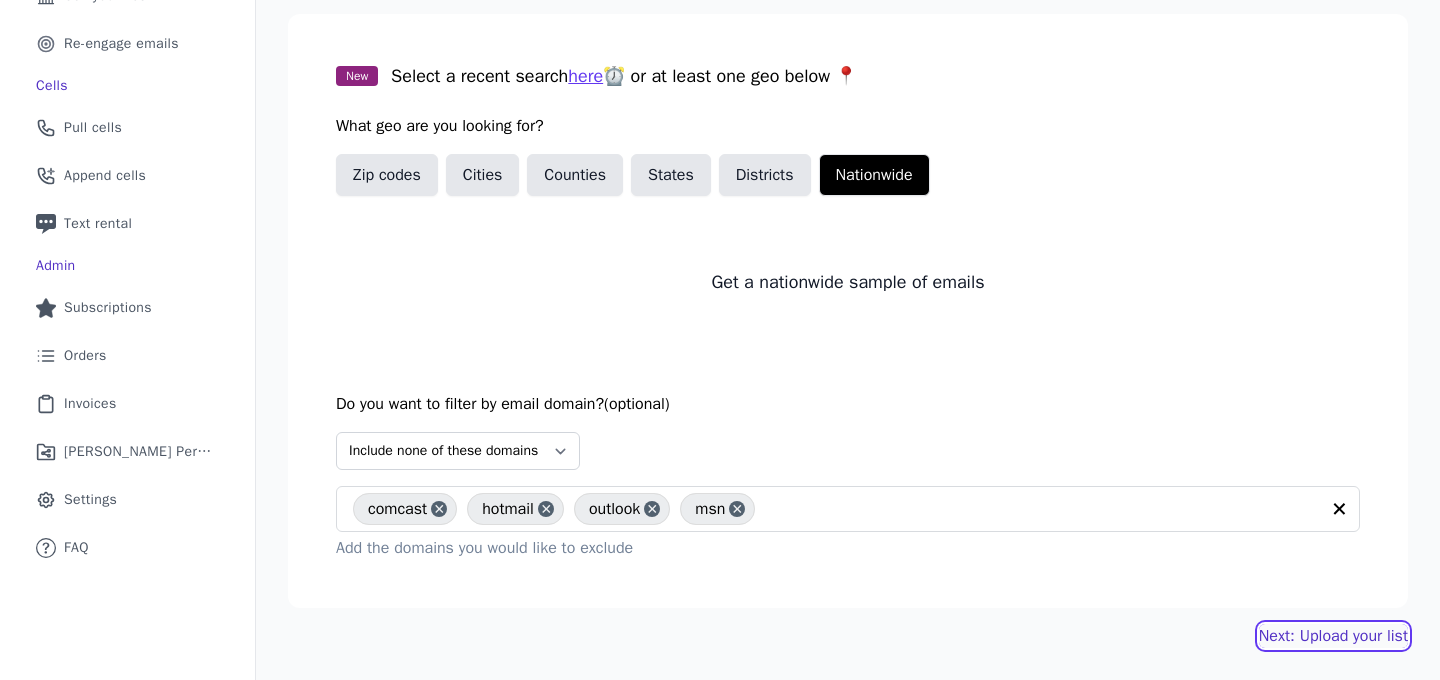 click on "Next: Upload your list" at bounding box center (1333, 636) 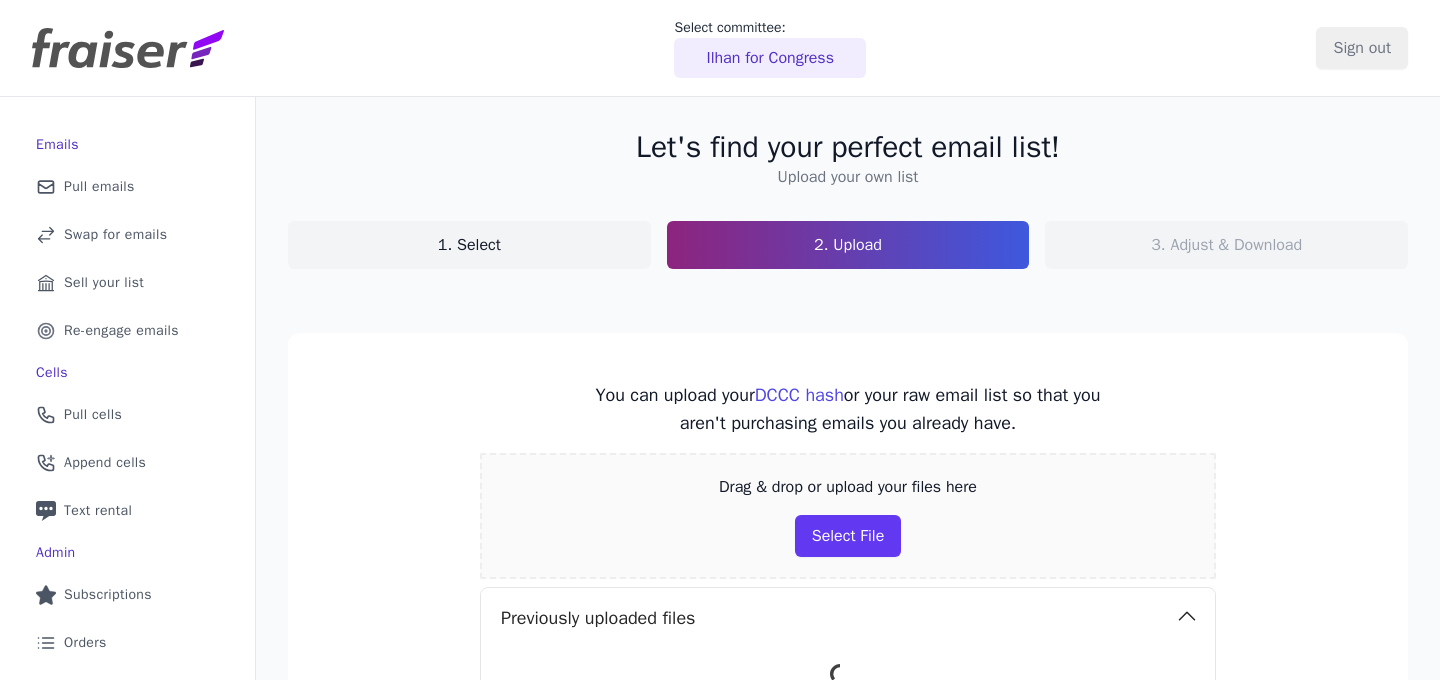 scroll, scrollTop: 0, scrollLeft: 0, axis: both 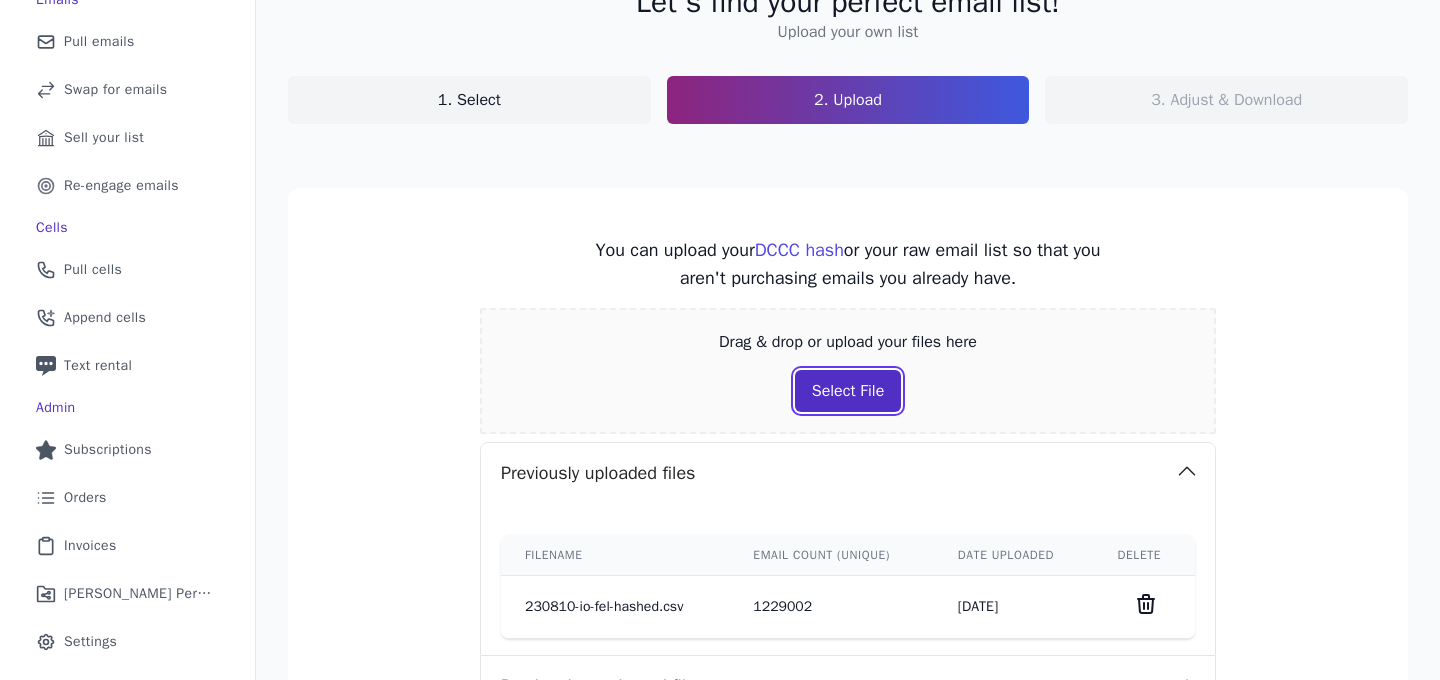 click on "Select File" at bounding box center (848, 391) 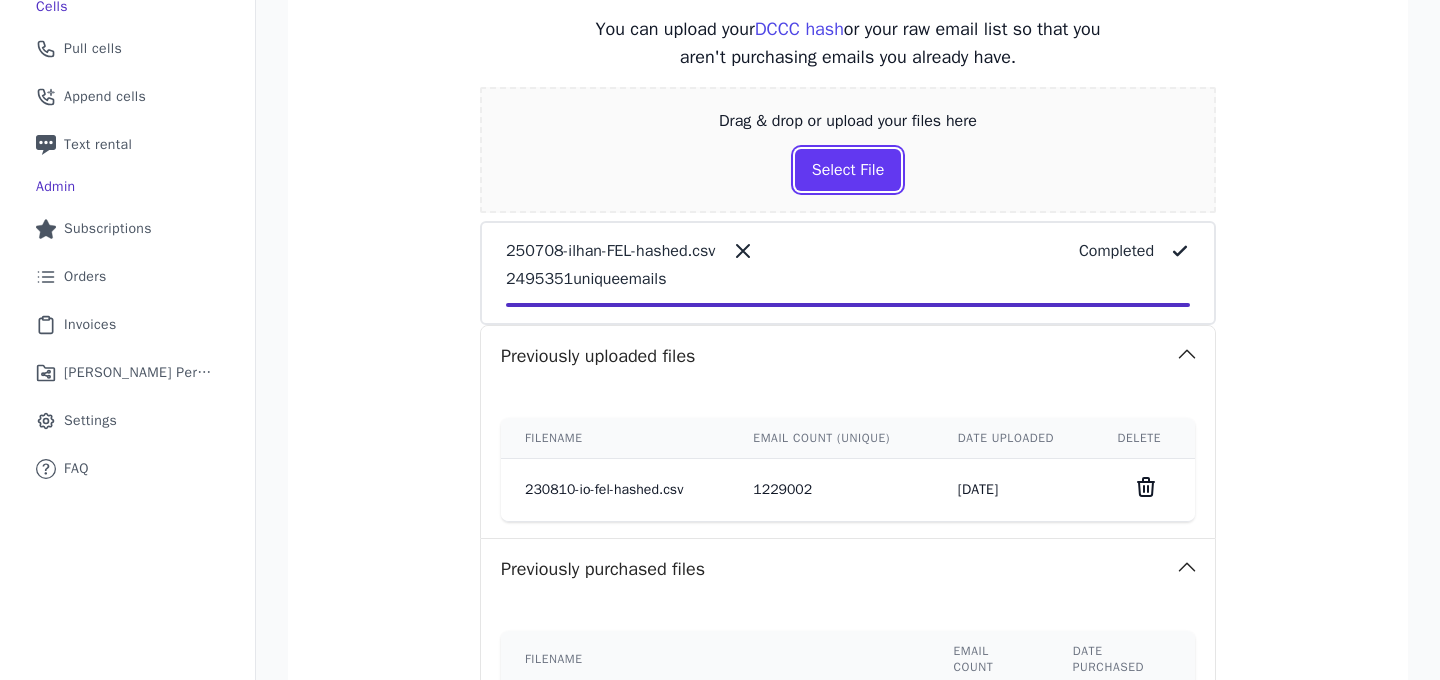 scroll, scrollTop: 387, scrollLeft: 0, axis: vertical 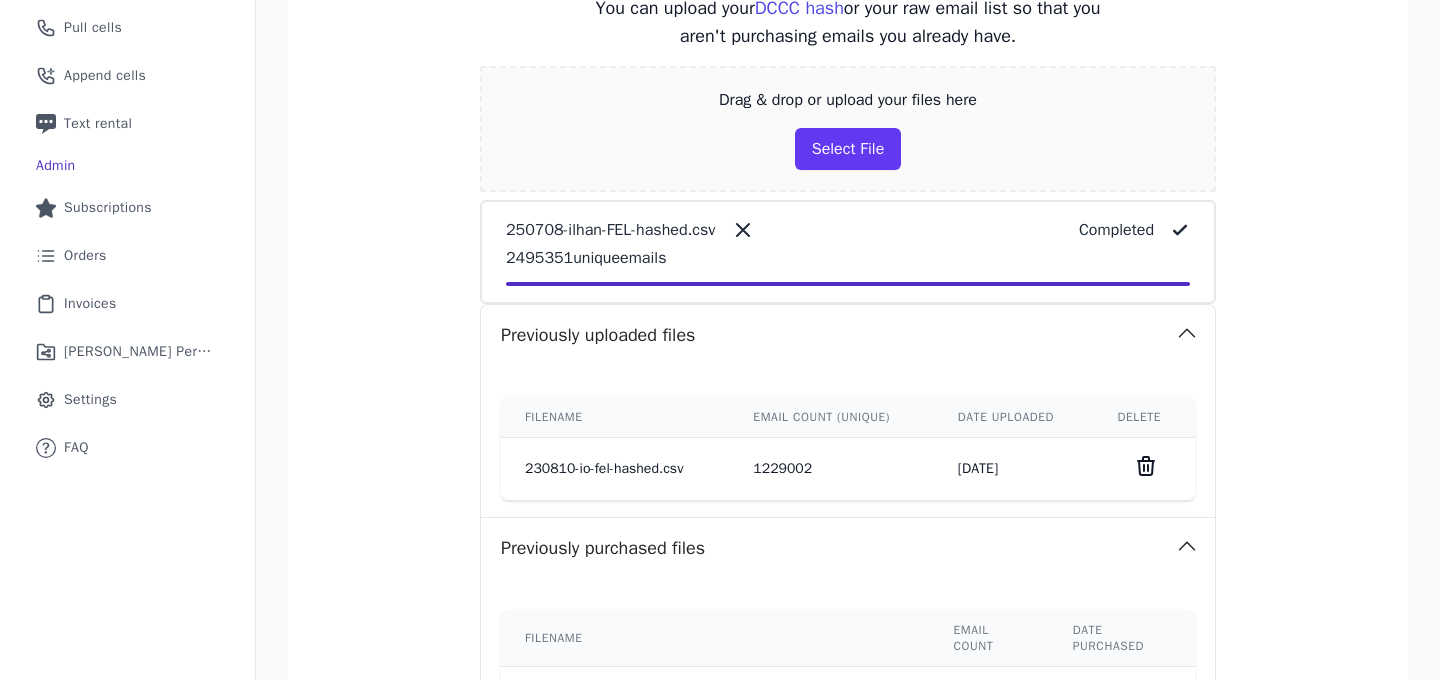 click on "You can upload your  DCCC hash
or your raw email list so that you aren't purchasing emails you already have.   Drag & drop or upload your files here
Select File   250708-ilhan-FEL-hashed.csv     Completed
2495351  unique  emails     Previously uploaded files        Filename   Email count (unique)   Date uploaded   Delete     230810-io-fel-hashed.csv   1229002   8/10/2023         Previously purchased files      Filename   Email count   Date purchased     fraiser-order-1832-emails-by_states-20230811.csv   6472   8/11/2023       fraiser-order-1831-emails-by_states-20230811.csv   7928   8/11/2023" at bounding box center [848, 391] 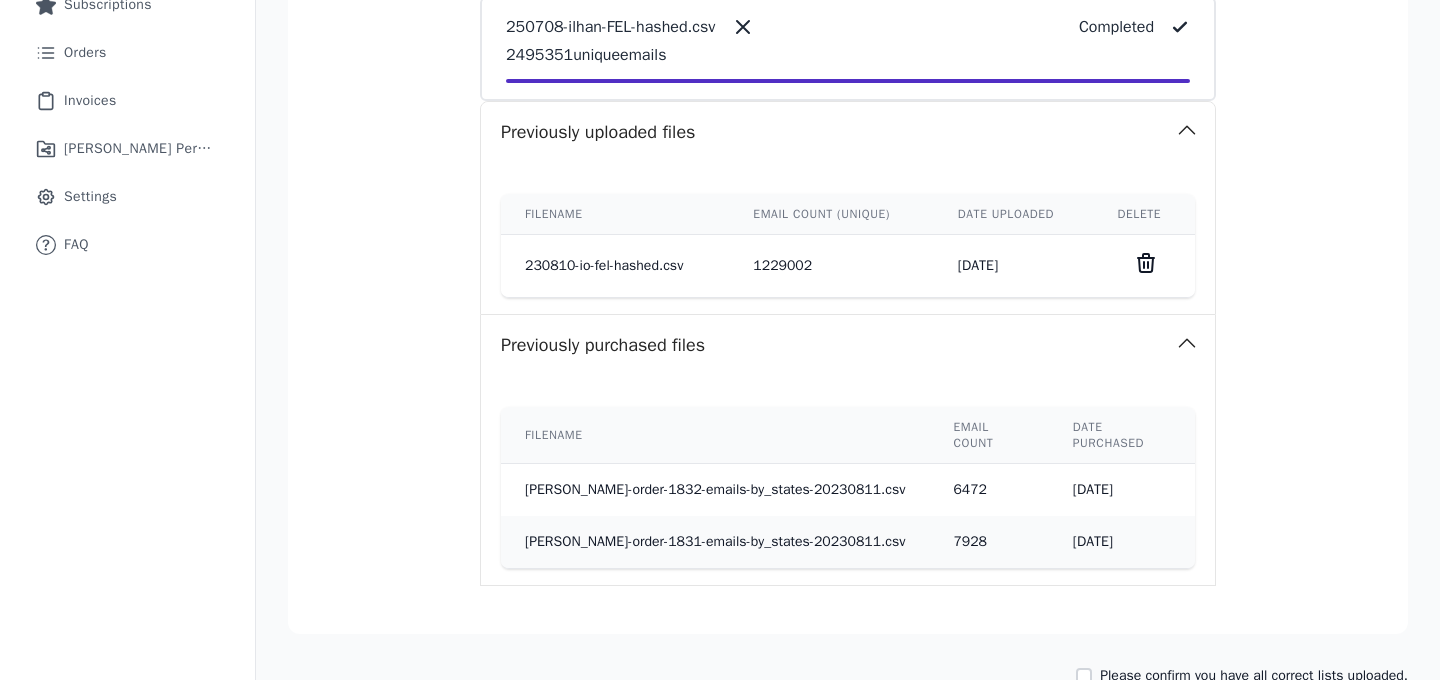 scroll, scrollTop: 727, scrollLeft: 0, axis: vertical 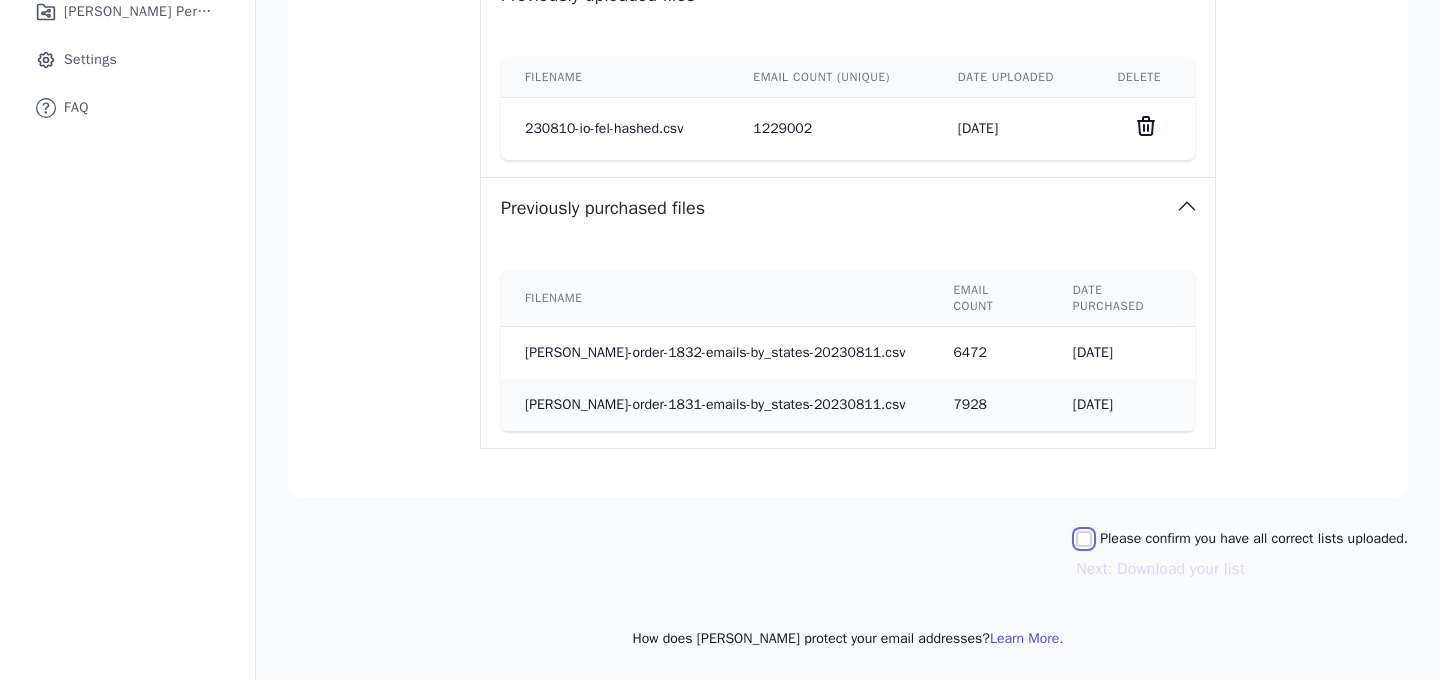 click on "Please confirm you have all correct lists uploaded." at bounding box center [1084, 539] 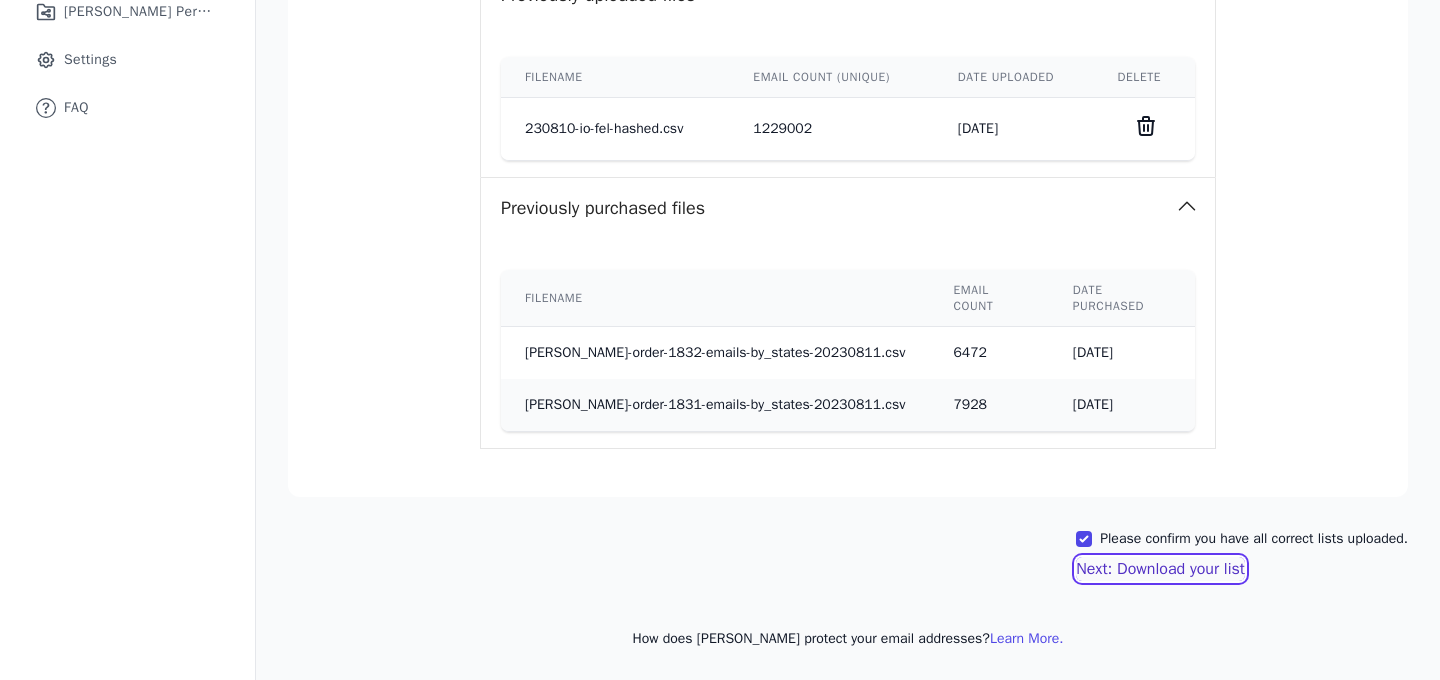 click on "Next: Download your list" at bounding box center [1160, 569] 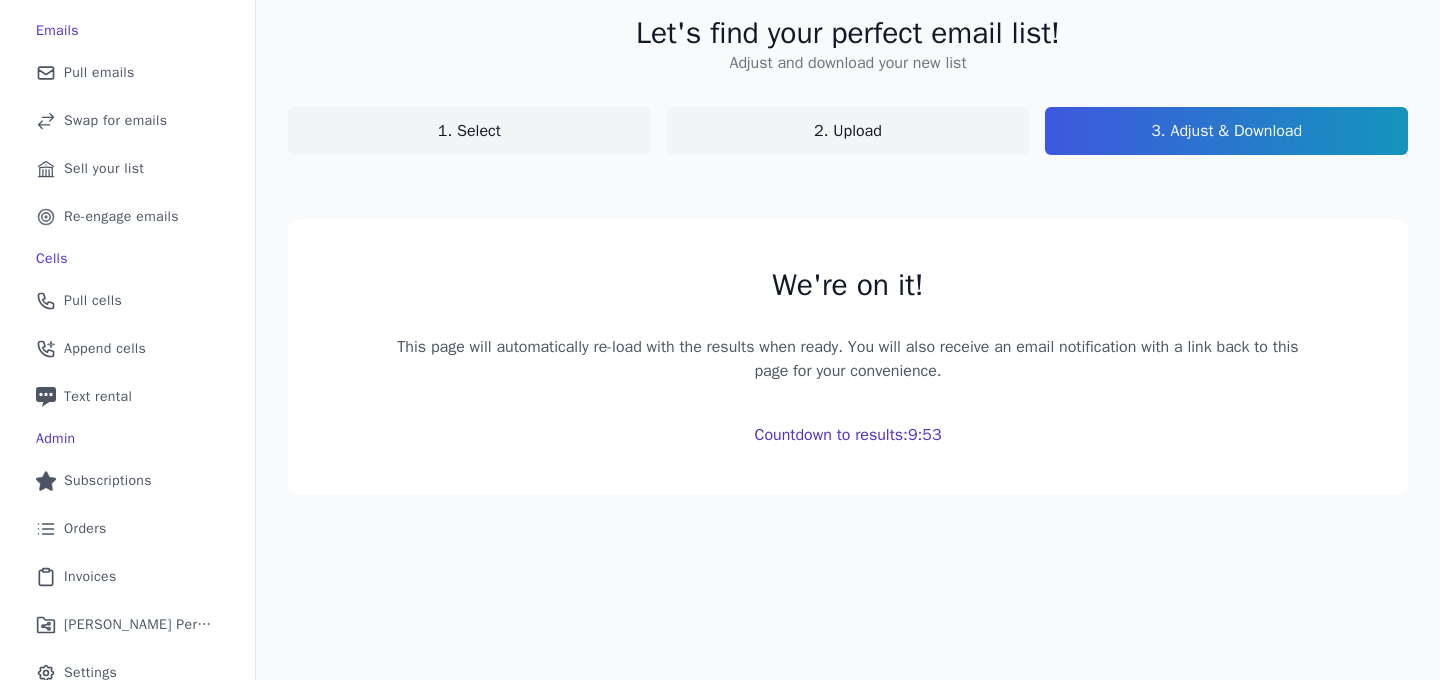 scroll, scrollTop: 115, scrollLeft: 0, axis: vertical 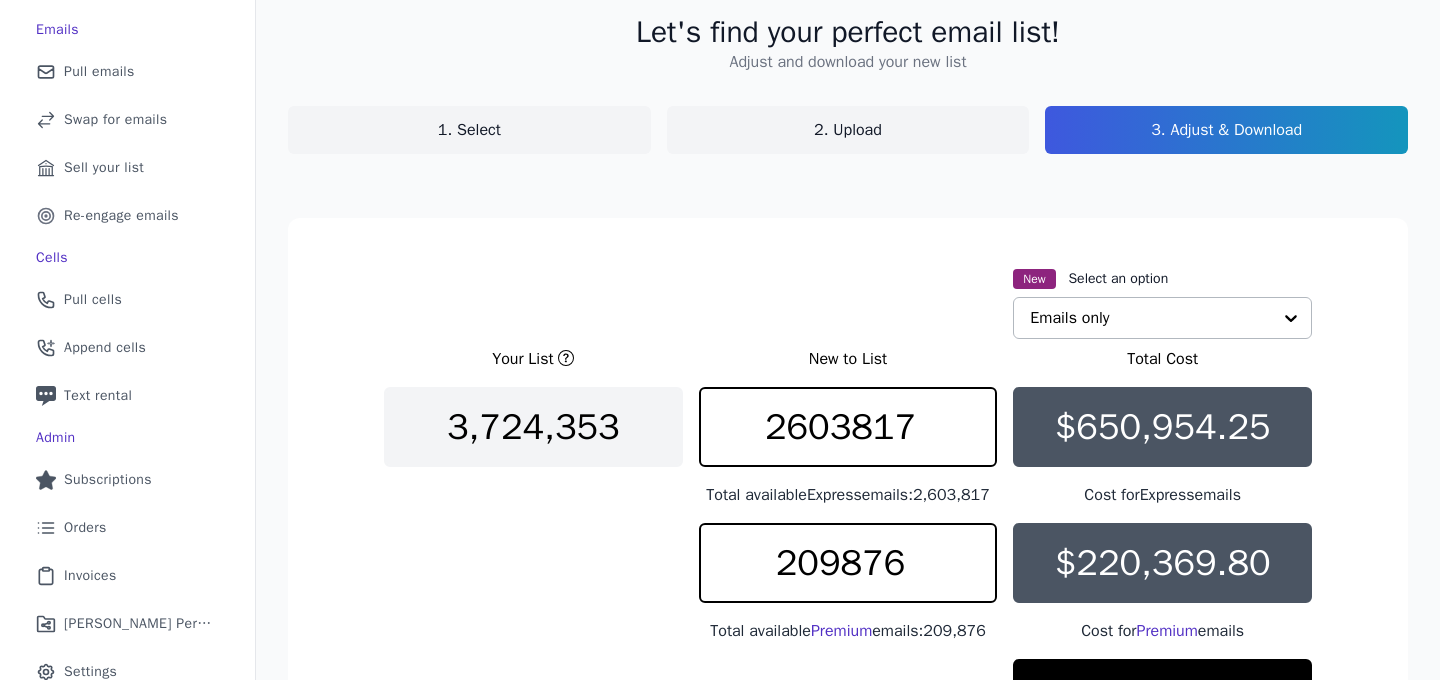 click 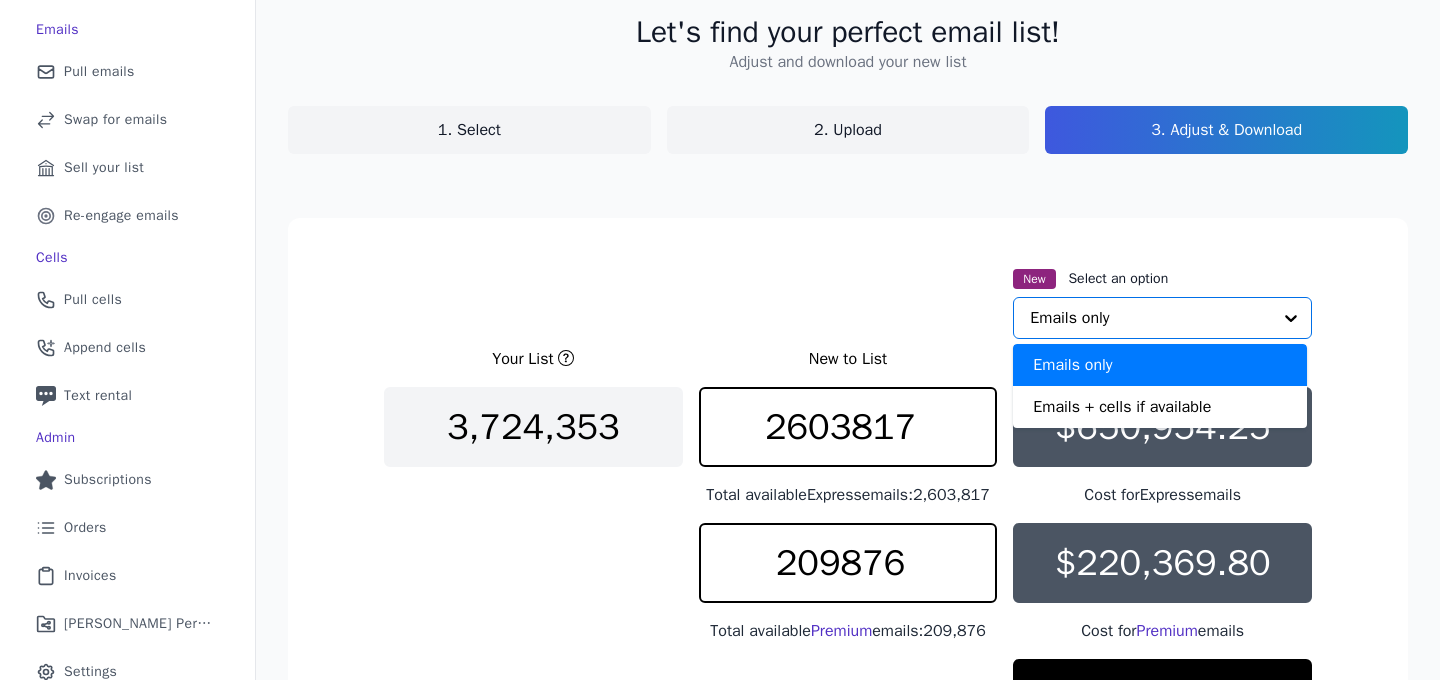 click 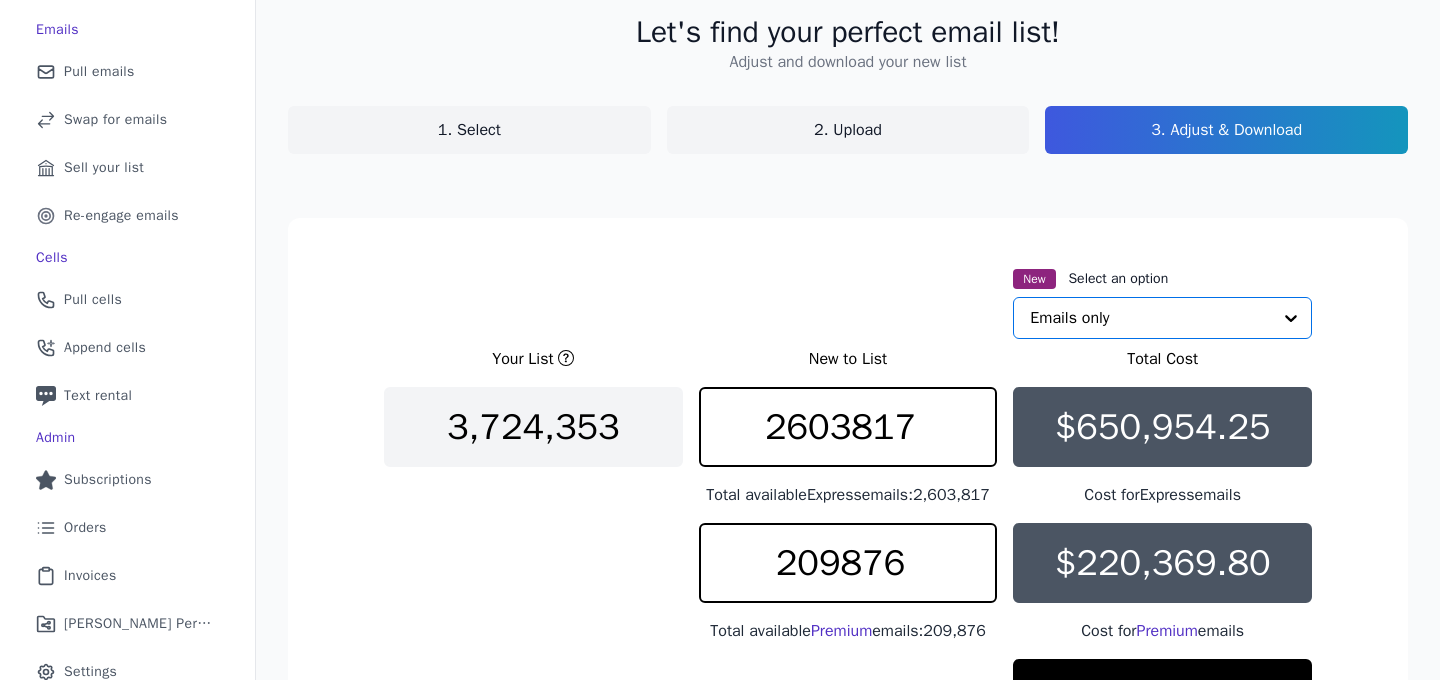 click on "New   Select an option     Option Emails only, selected.   Select is focused, type to refine list, press down to open the menu.     Emails only" at bounding box center [848, 302] 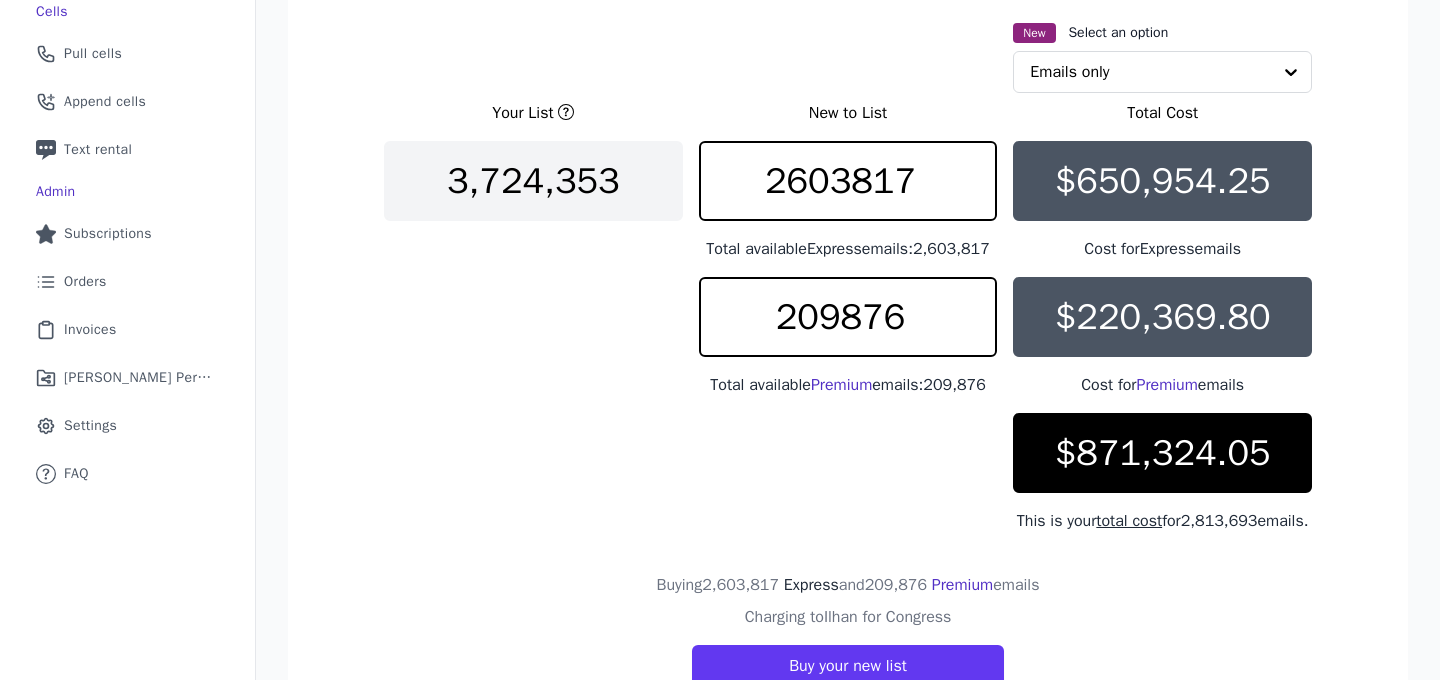 scroll, scrollTop: 359, scrollLeft: 0, axis: vertical 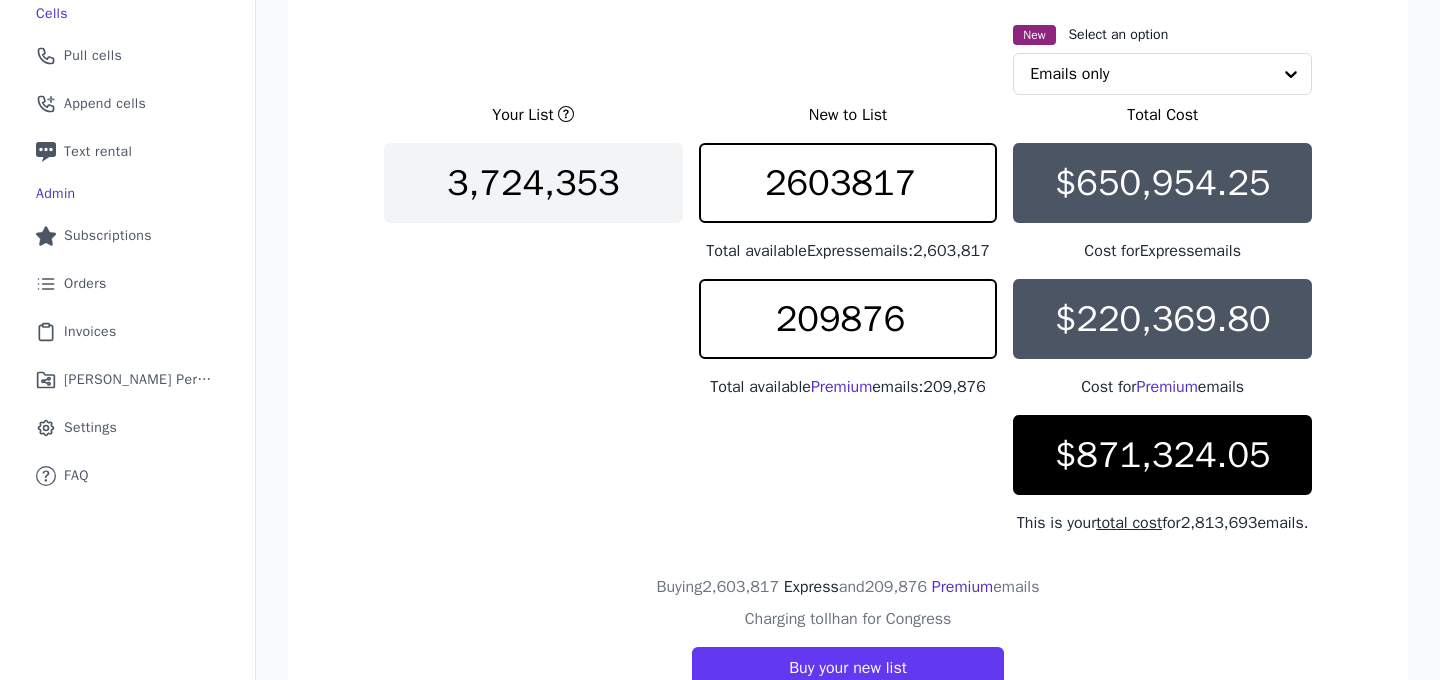 click on "$220,369.80" at bounding box center (1163, 319) 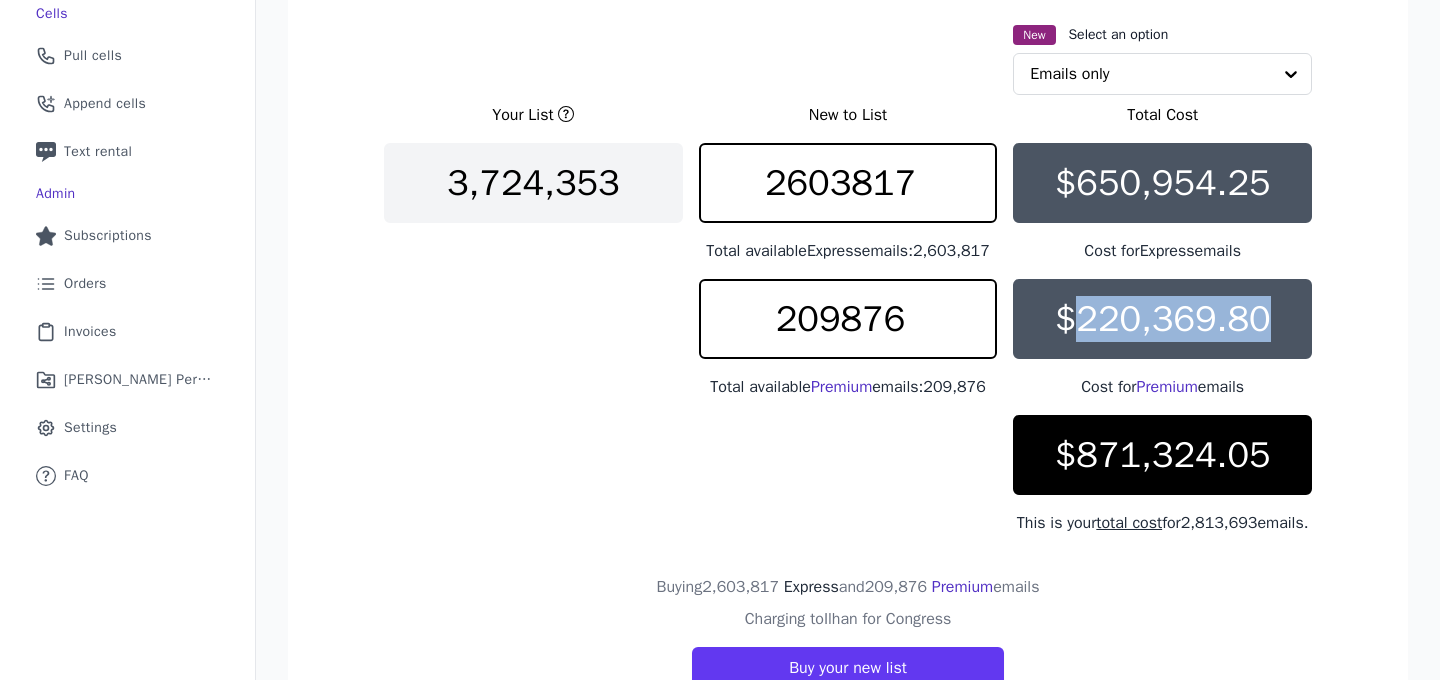 click on "$220,369.80" at bounding box center (1163, 319) 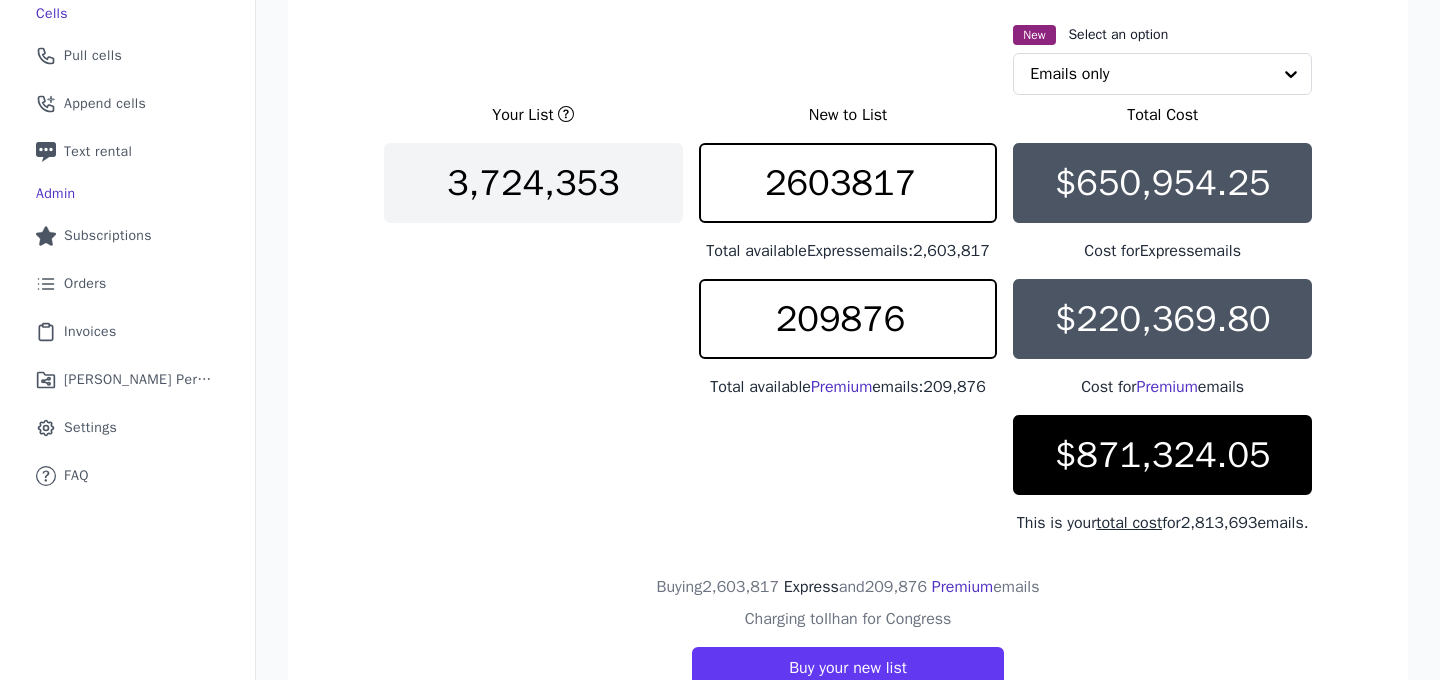 click on "Your List       New to List   Total Cost   3,724,353   2603817   Total available  Express  emails:  2,603,817   $650,954.25   Cost for  Express  emails   209876   Total available  Premium
emails:  209,876   $220,369.80   Cost for  Premium  emails     $871,324.05   This is your  total cost  for  2,813,693
emails." at bounding box center [848, 319] 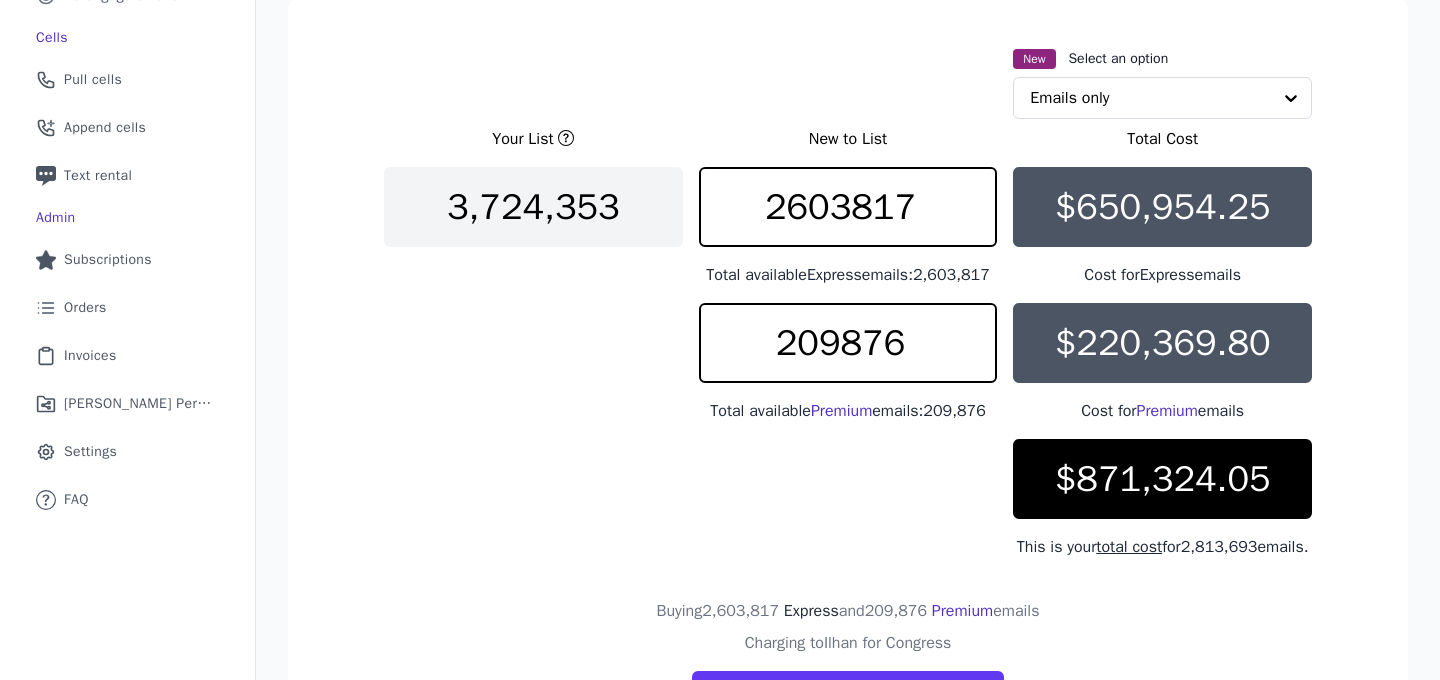 scroll, scrollTop: 331, scrollLeft: 0, axis: vertical 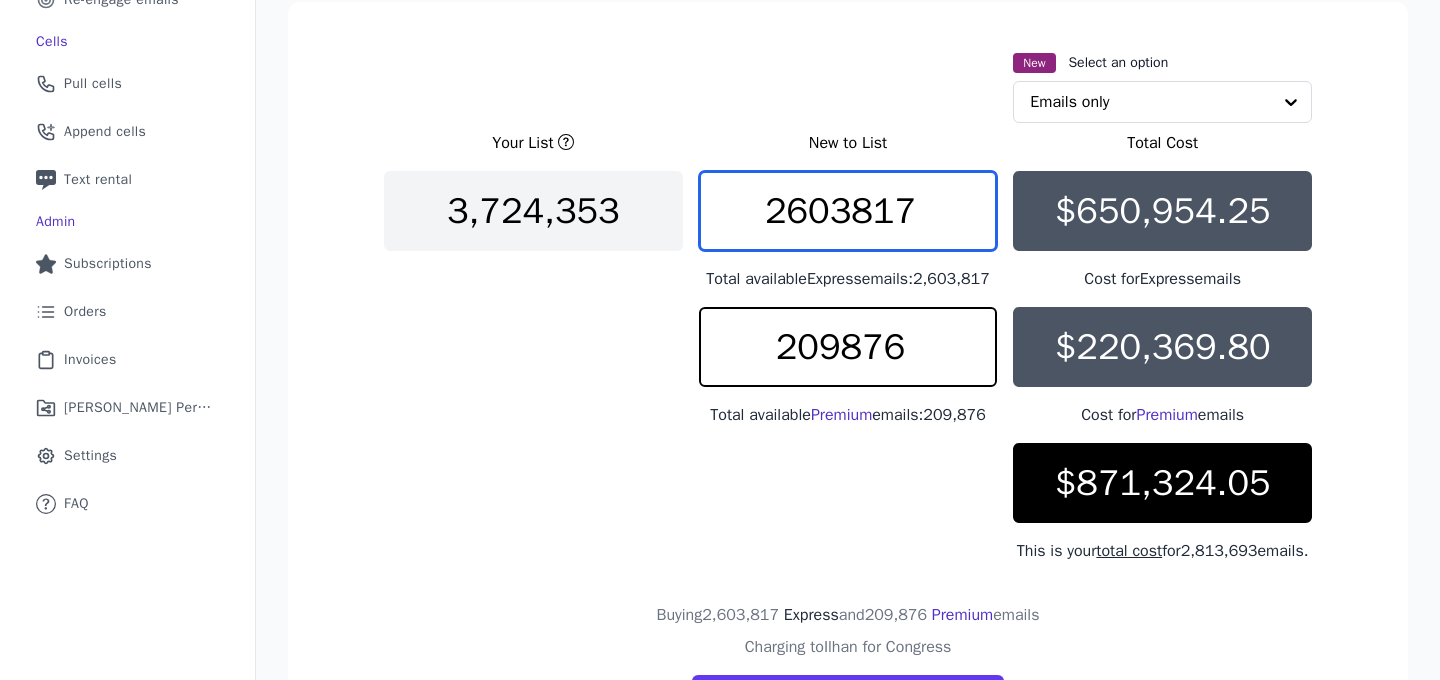 click on "2603817" at bounding box center [848, 211] 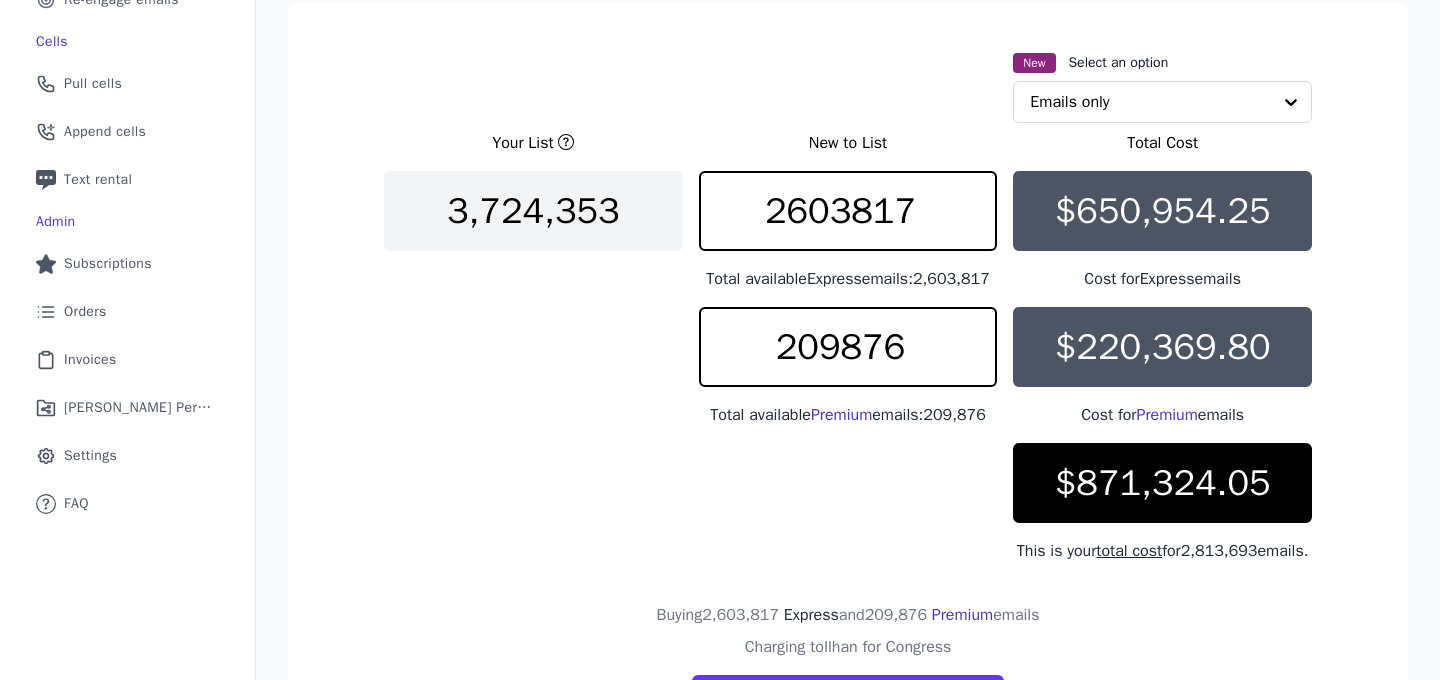 click on "$220,369.80" at bounding box center (1162, 347) 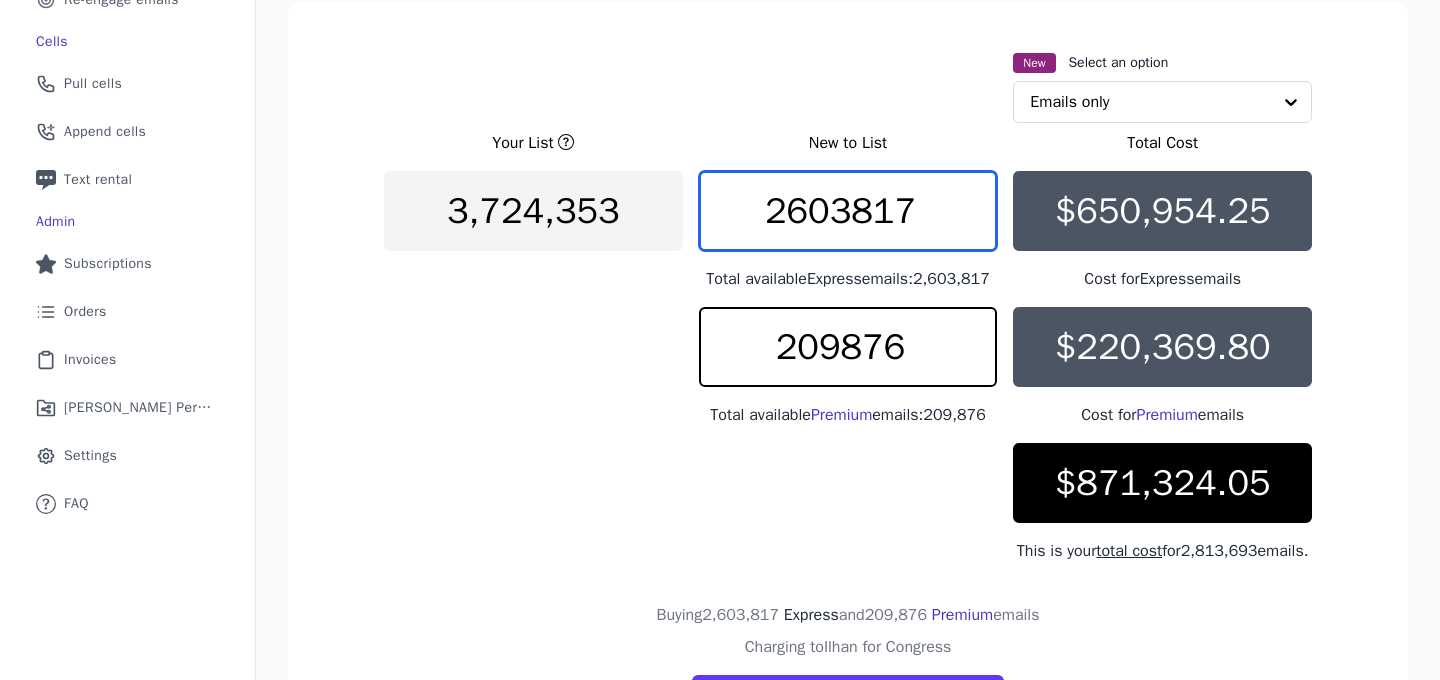 click on "2603817" at bounding box center [848, 211] 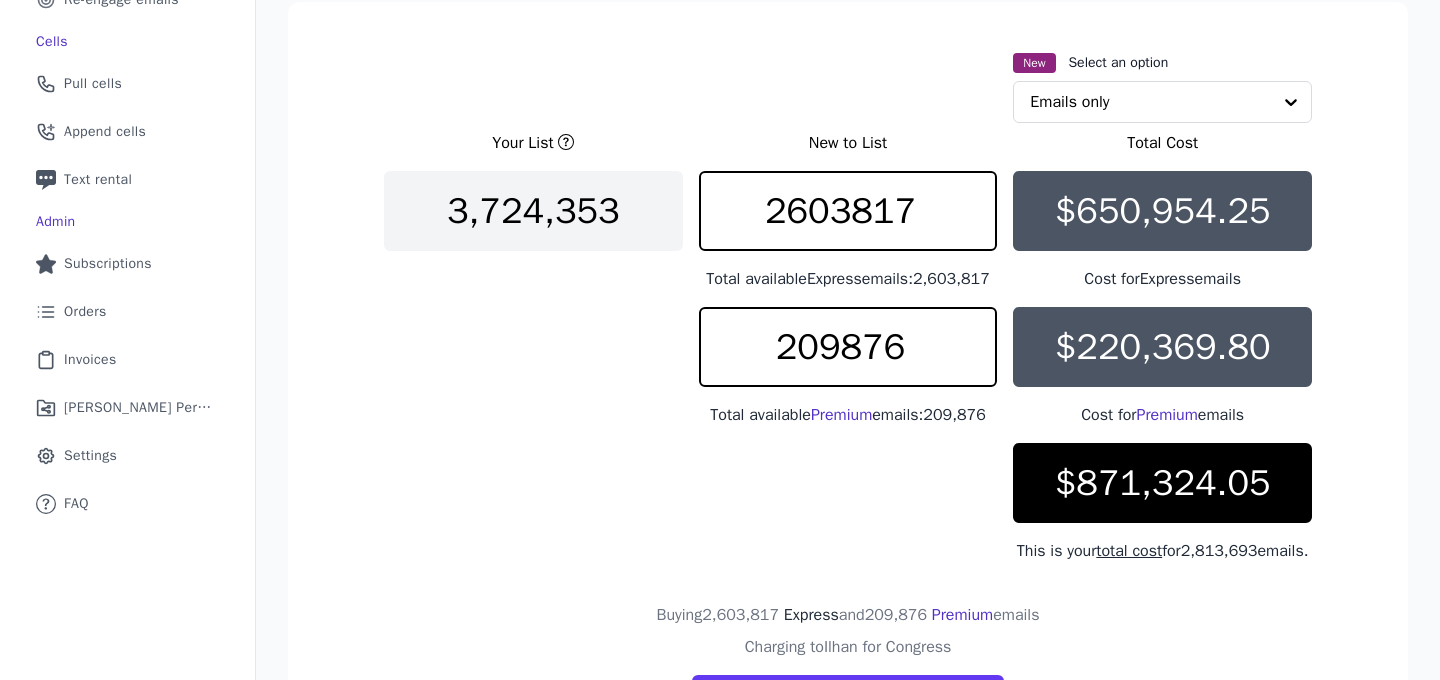 click on "Your List       New to List   Total Cost   3,724,353   2603817   Total available  Express  emails:  2,603,817   $650,954.25   Cost for  Express  emails   209876   Total available  Premium
emails:  209,876   $220,369.80   Cost for  Premium  emails     $871,324.05   This is your  total cost  for  2,813,693
emails." at bounding box center [848, 347] 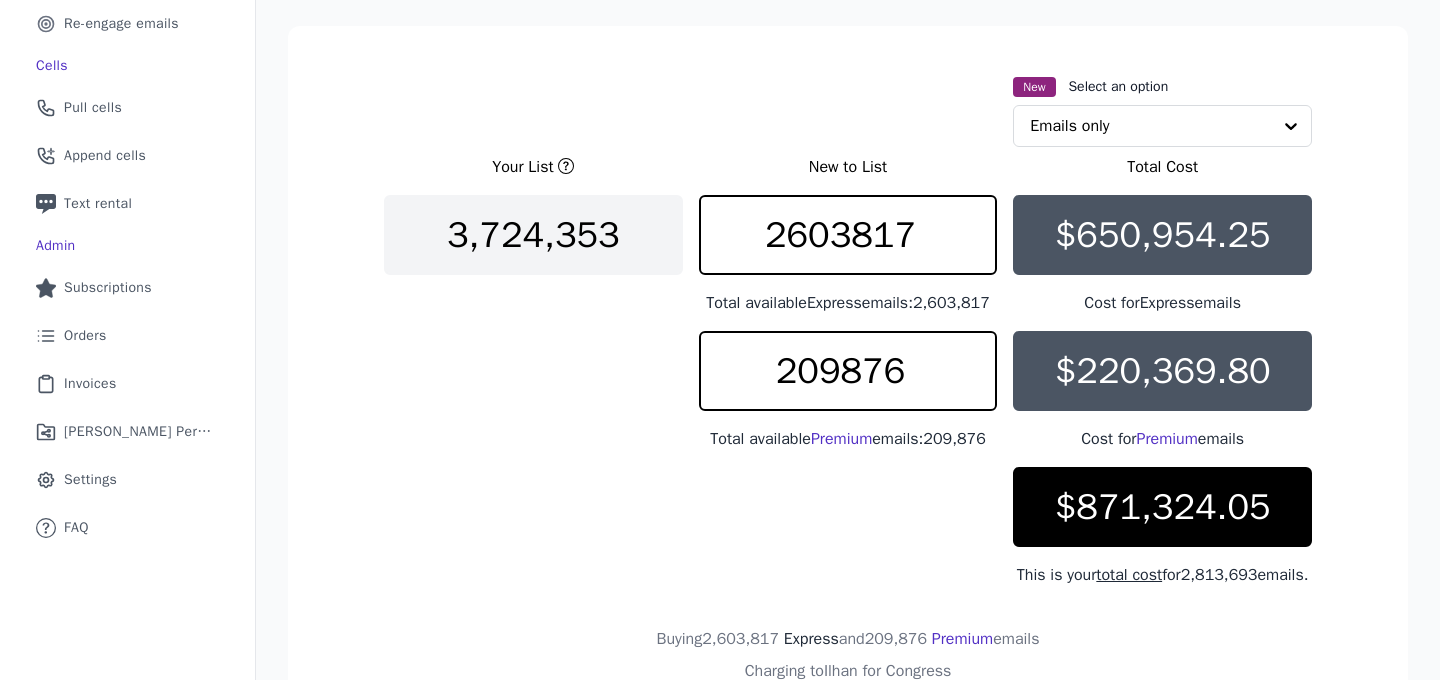 scroll, scrollTop: 292, scrollLeft: 0, axis: vertical 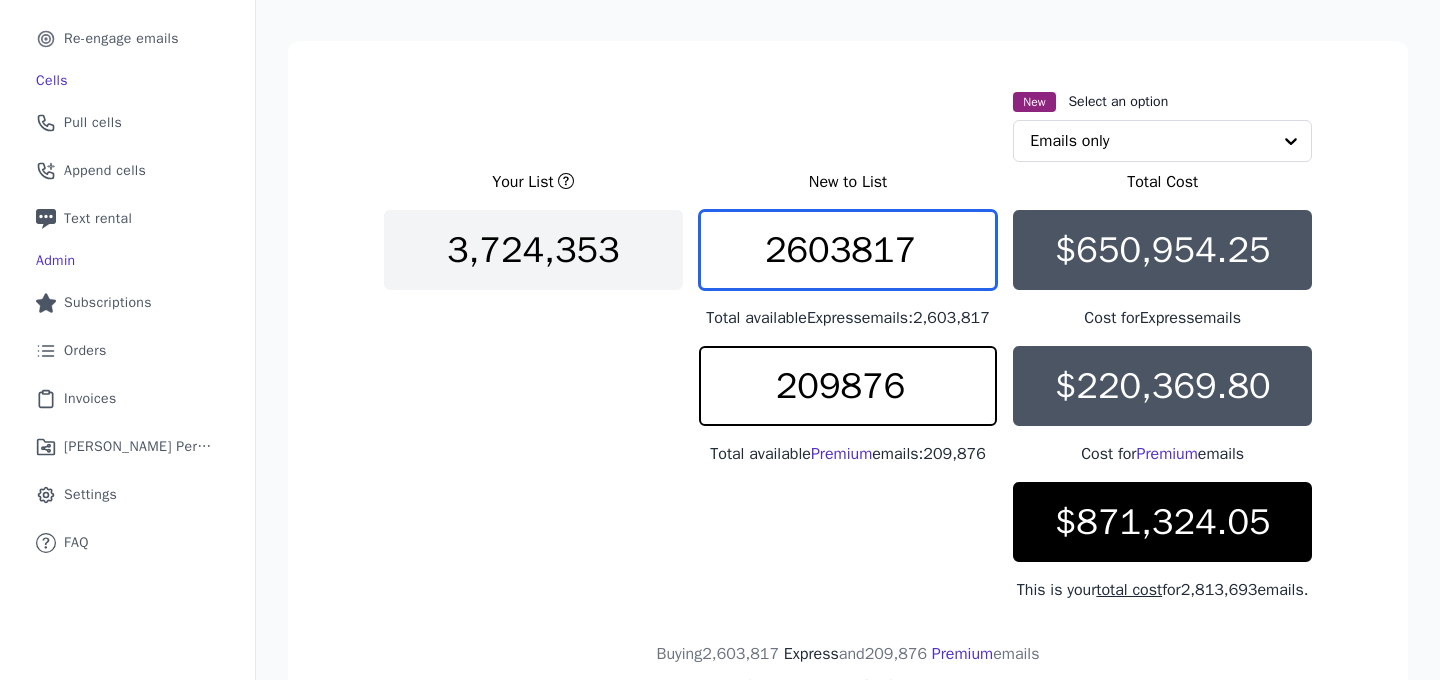 click on "2603817" at bounding box center [848, 250] 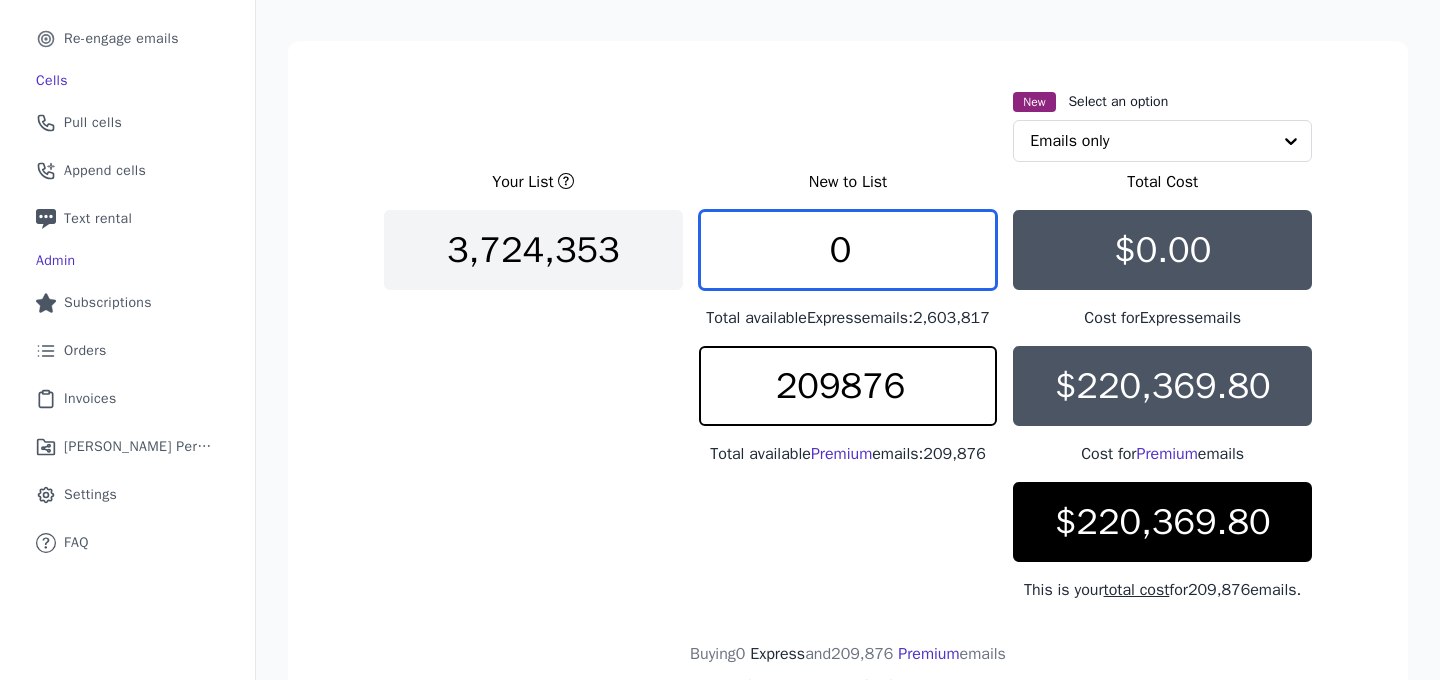 type on "0" 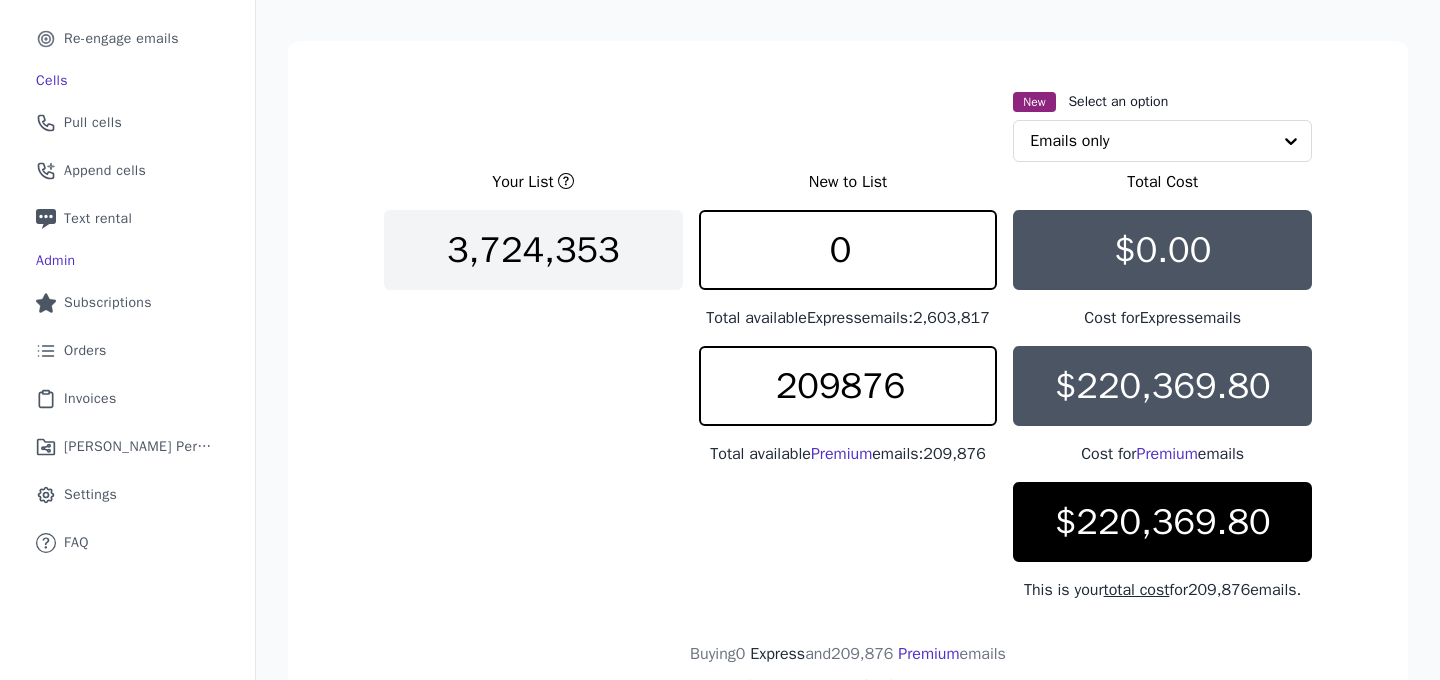 click on "Your List       New to List   Total Cost   3,724,353   0   Total available  Express  emails:  2,603,817   $0.00   Cost for  Express  emails   209876   Total available  Premium
emails:  209,876   $220,369.80   Cost for  Premium  emails     $220,369.80   This is your  total cost  for  209,876
emails." at bounding box center (848, 386) 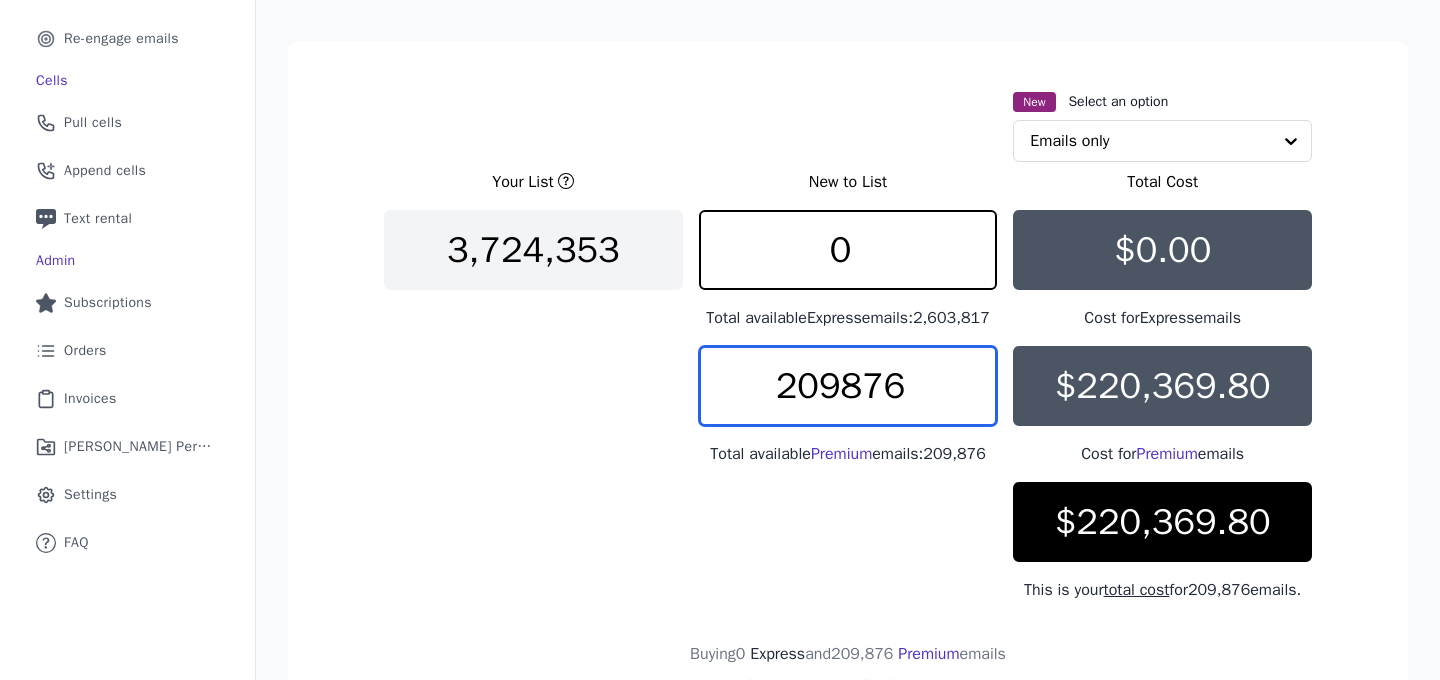 click on "209876" at bounding box center (848, 386) 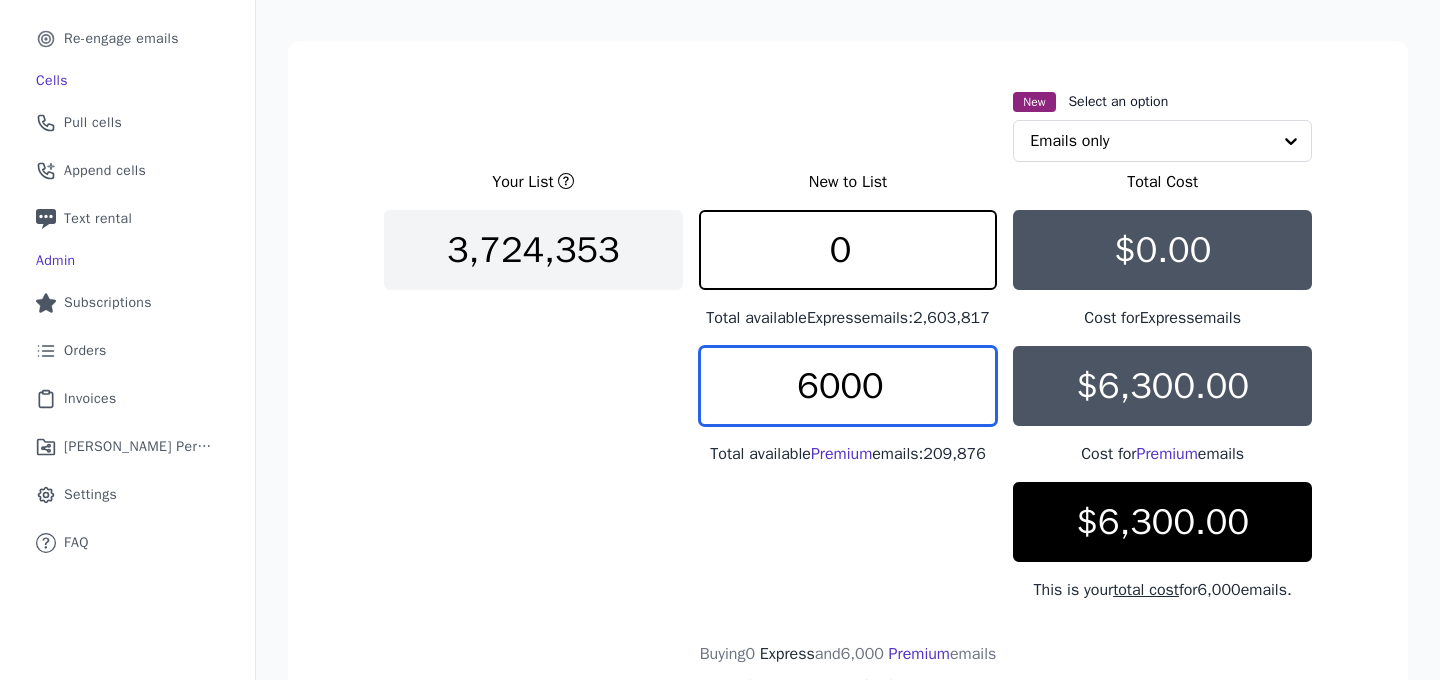 click on "6000" at bounding box center [848, 386] 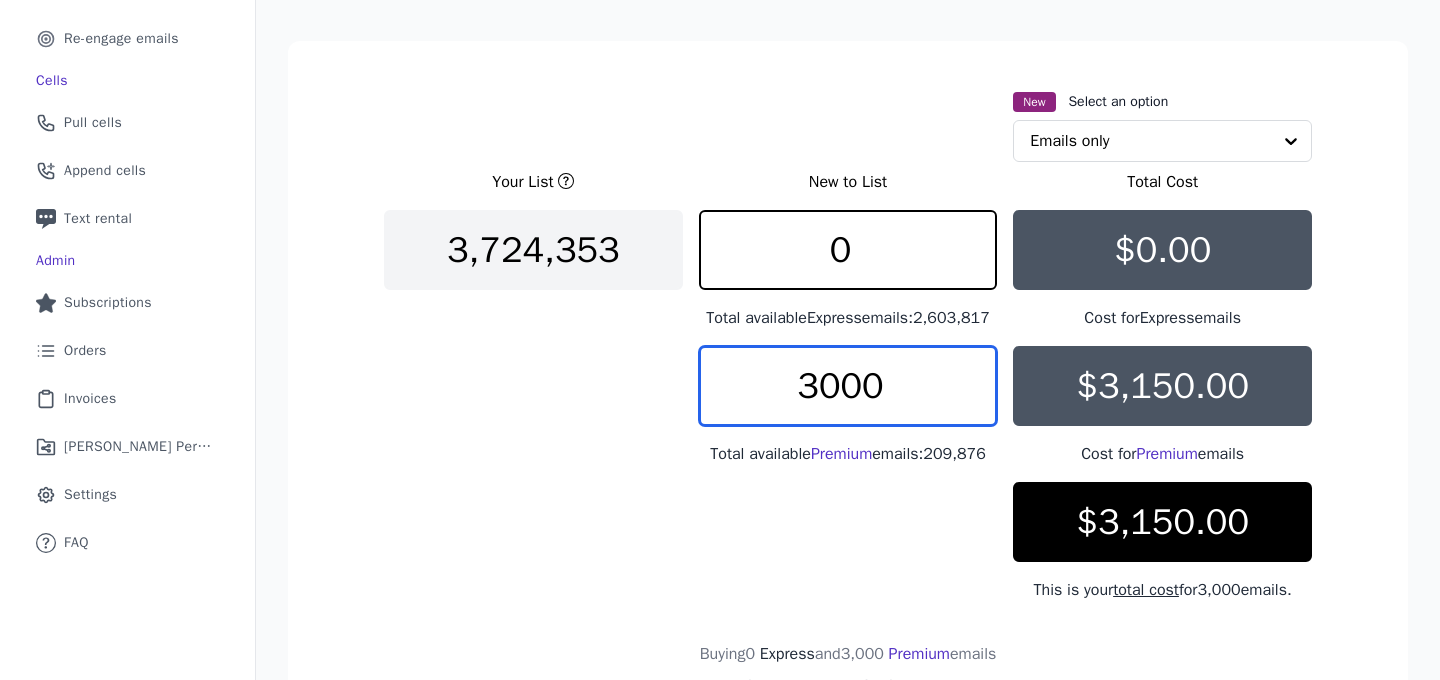 type on "3000" 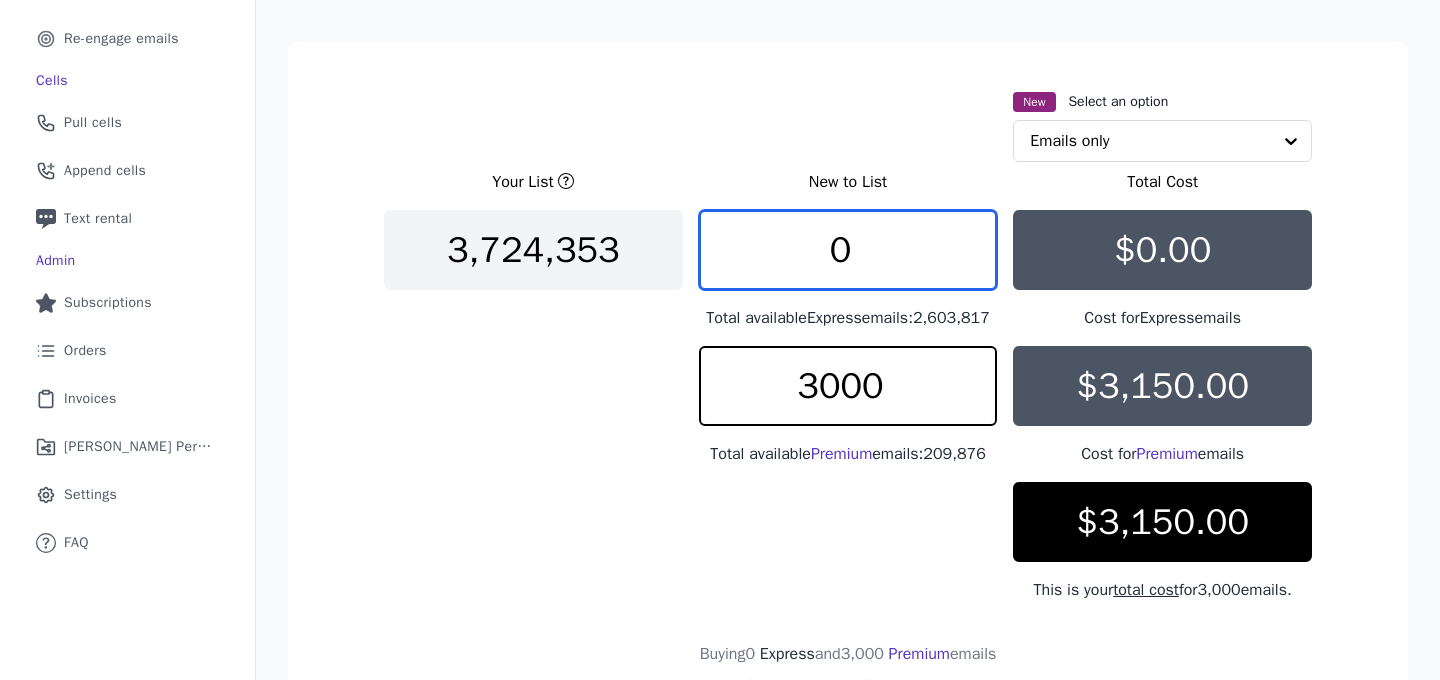 click on "0" at bounding box center [848, 250] 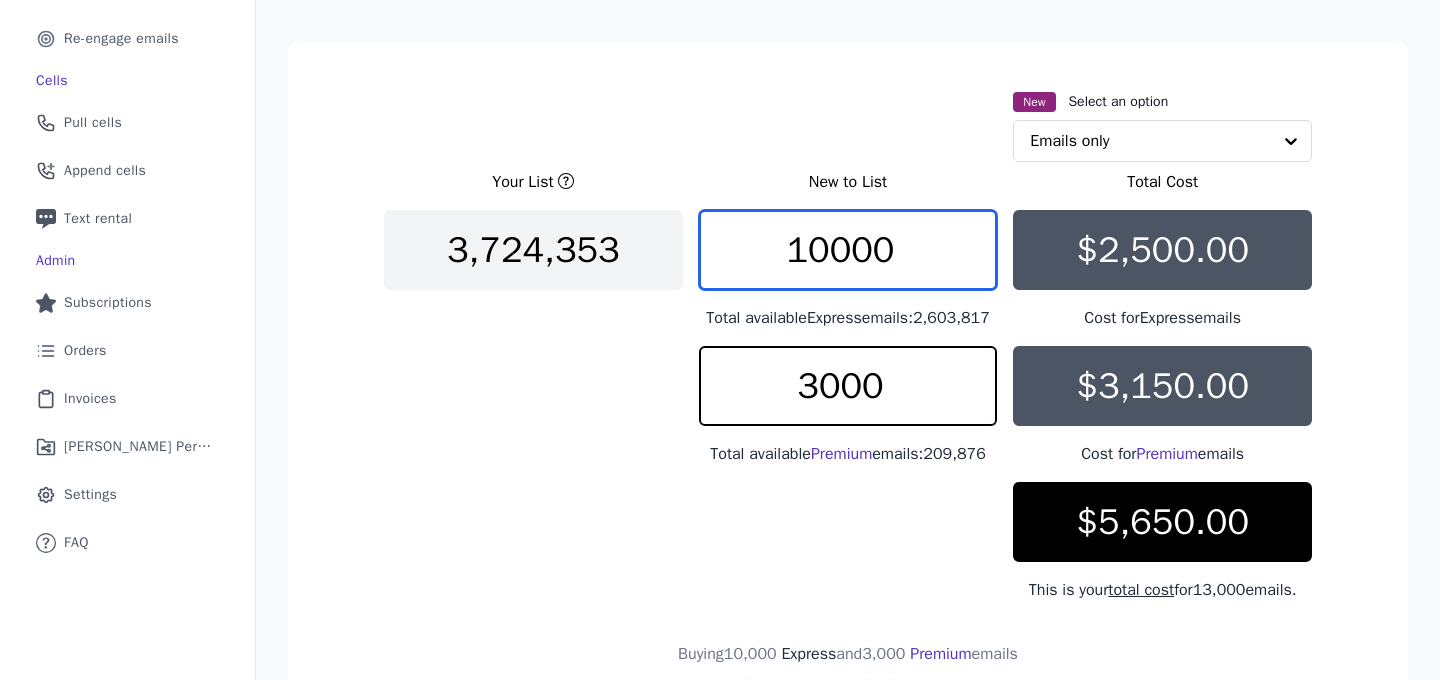 scroll, scrollTop: 309, scrollLeft: 0, axis: vertical 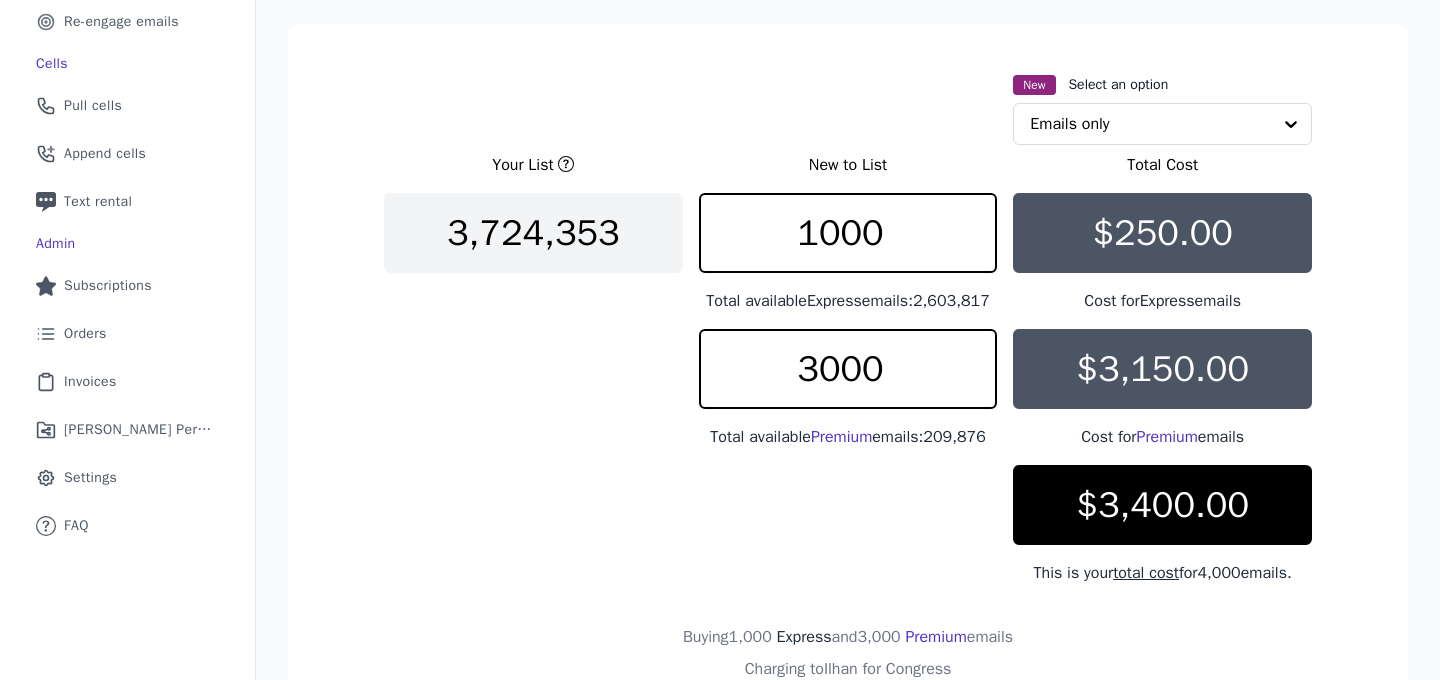click on "Your List       New to List   Total Cost   3,724,353   1000   Total available  Express  emails:  2,603,817   $250.00   Cost for  Express  emails   3000   Total available  Premium
emails:  209,876   $3,150.00   Cost for  Premium  emails     $3,400.00   This is your  total cost  for  4,000
emails." at bounding box center (848, 369) 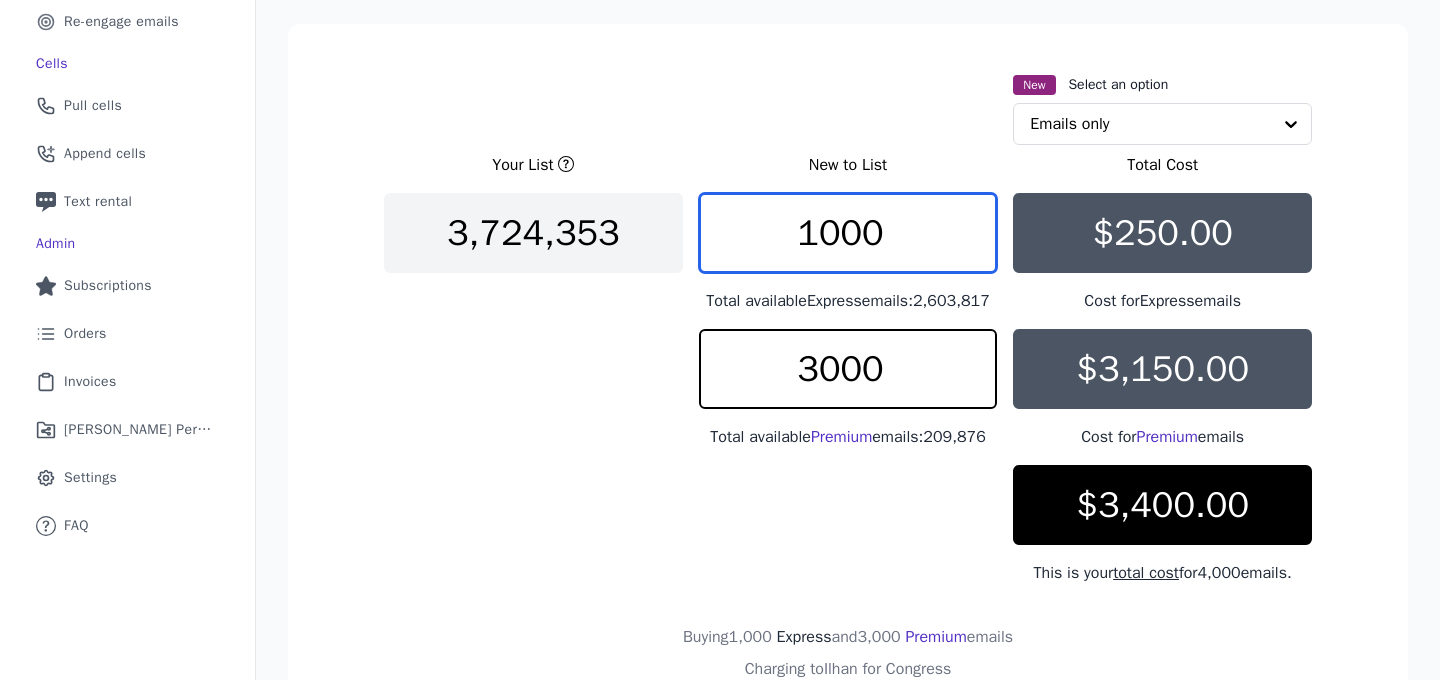 click on "1000" at bounding box center [848, 233] 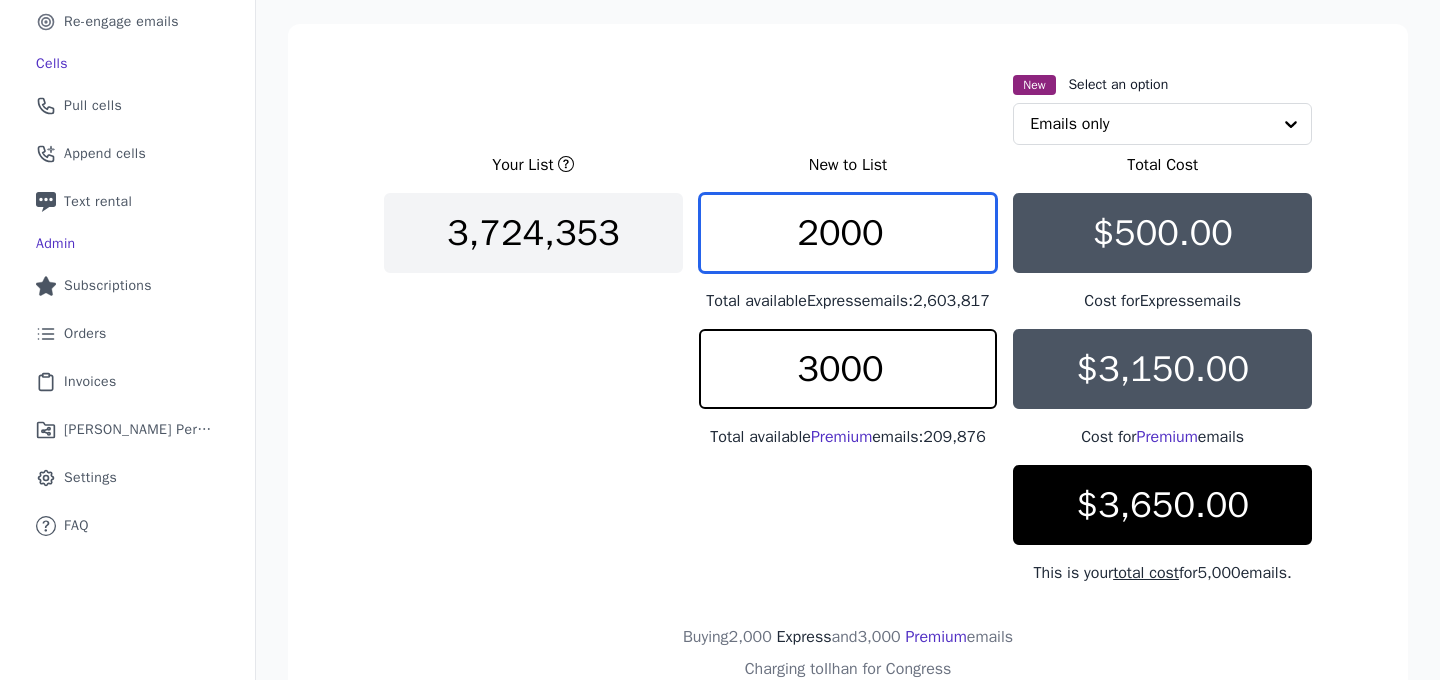 click on "2000" at bounding box center (848, 233) 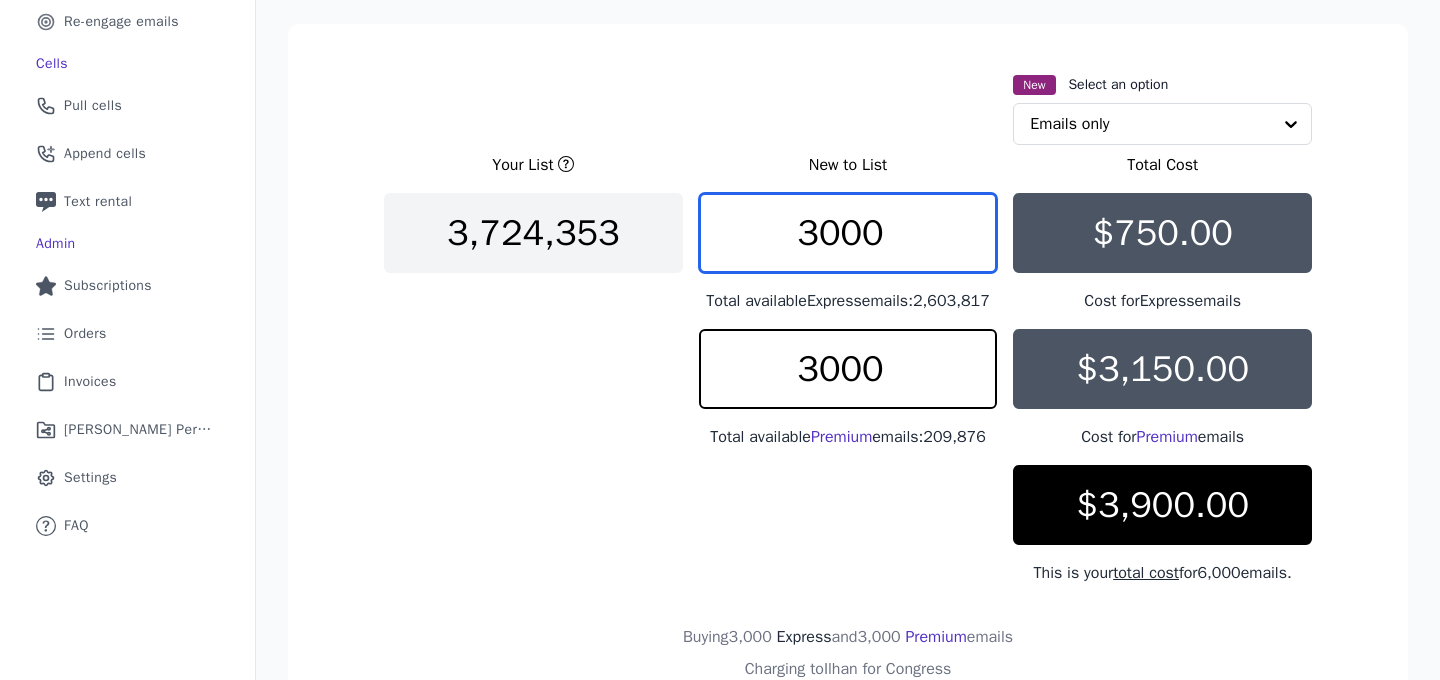 type on "3000" 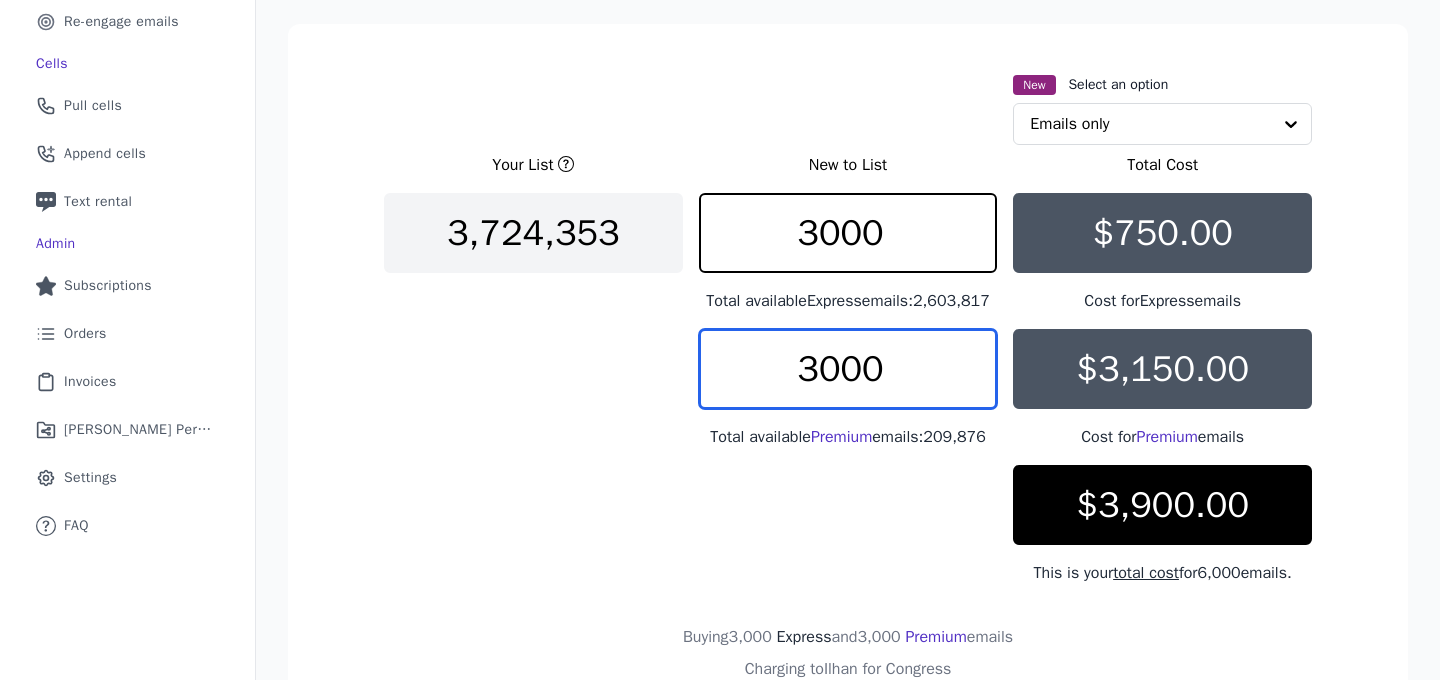 click on "3000" at bounding box center [848, 369] 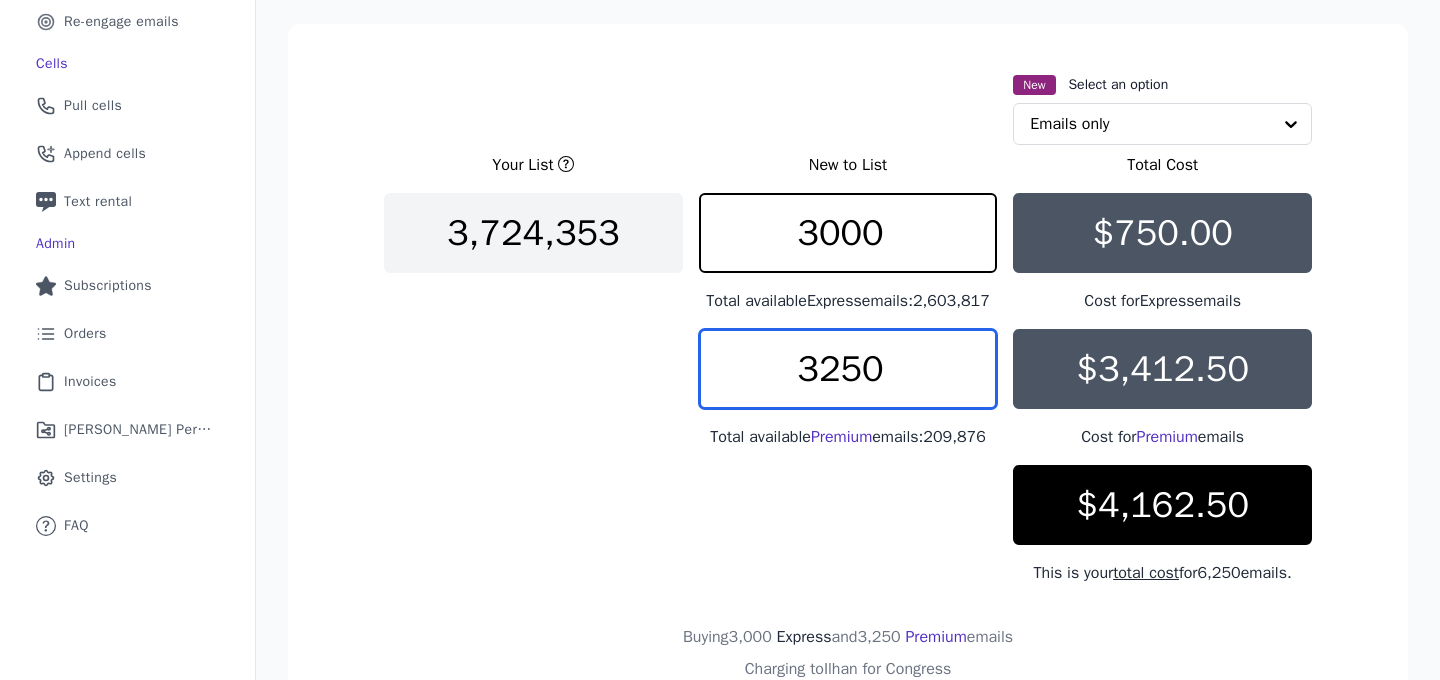 type on "3250" 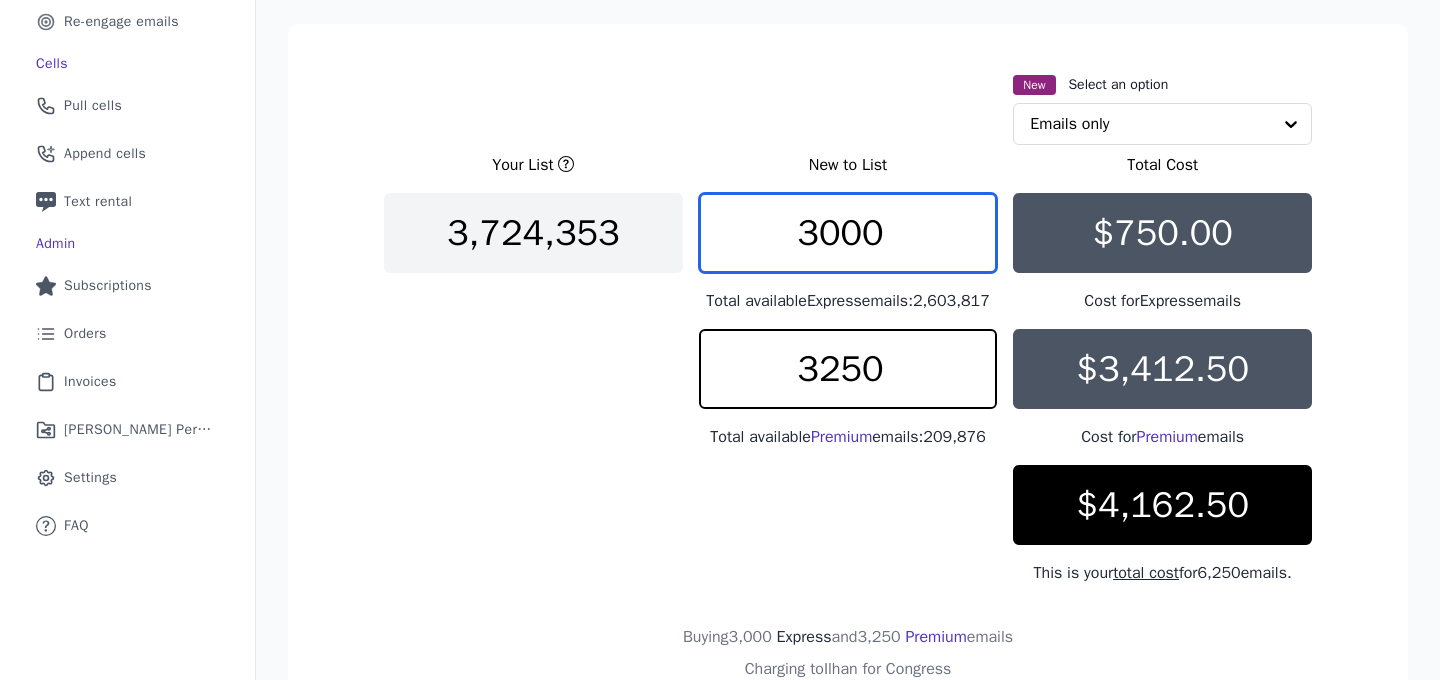 click on "3000" at bounding box center [848, 233] 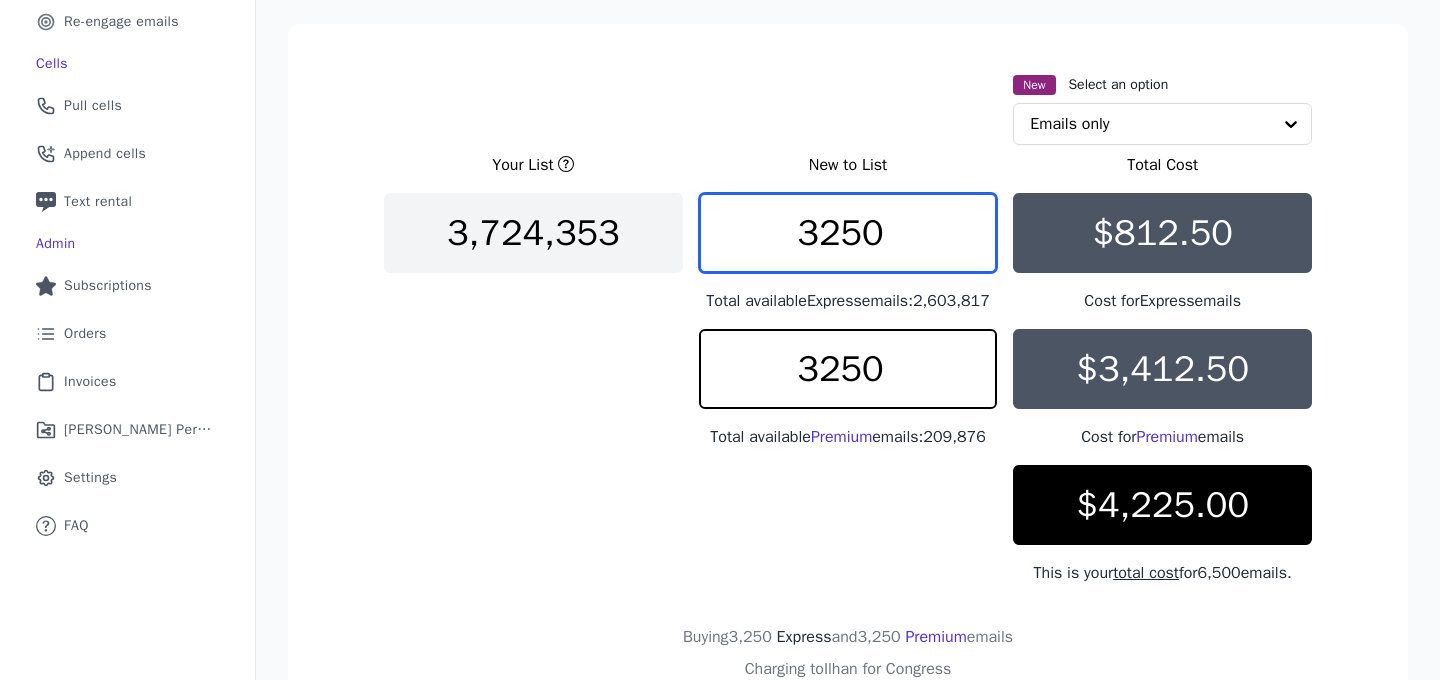 type on "3250" 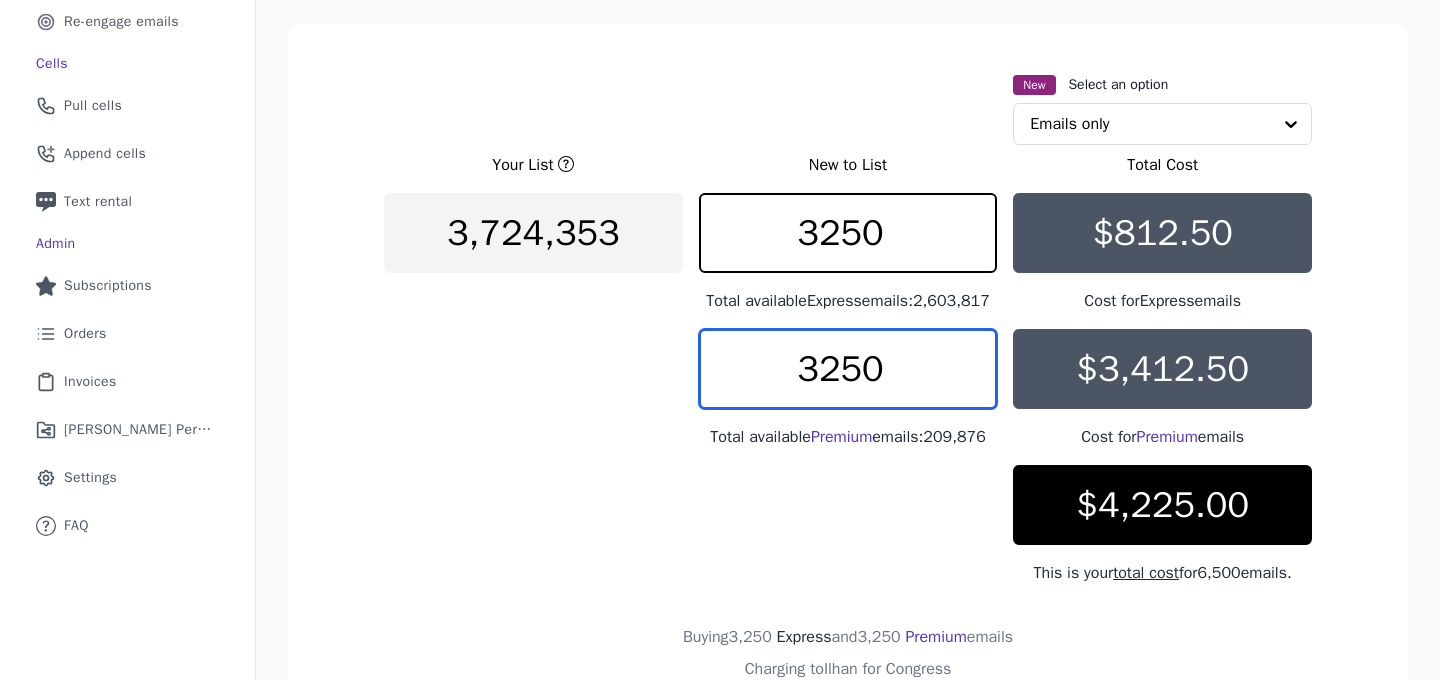 click on "3250" at bounding box center [848, 369] 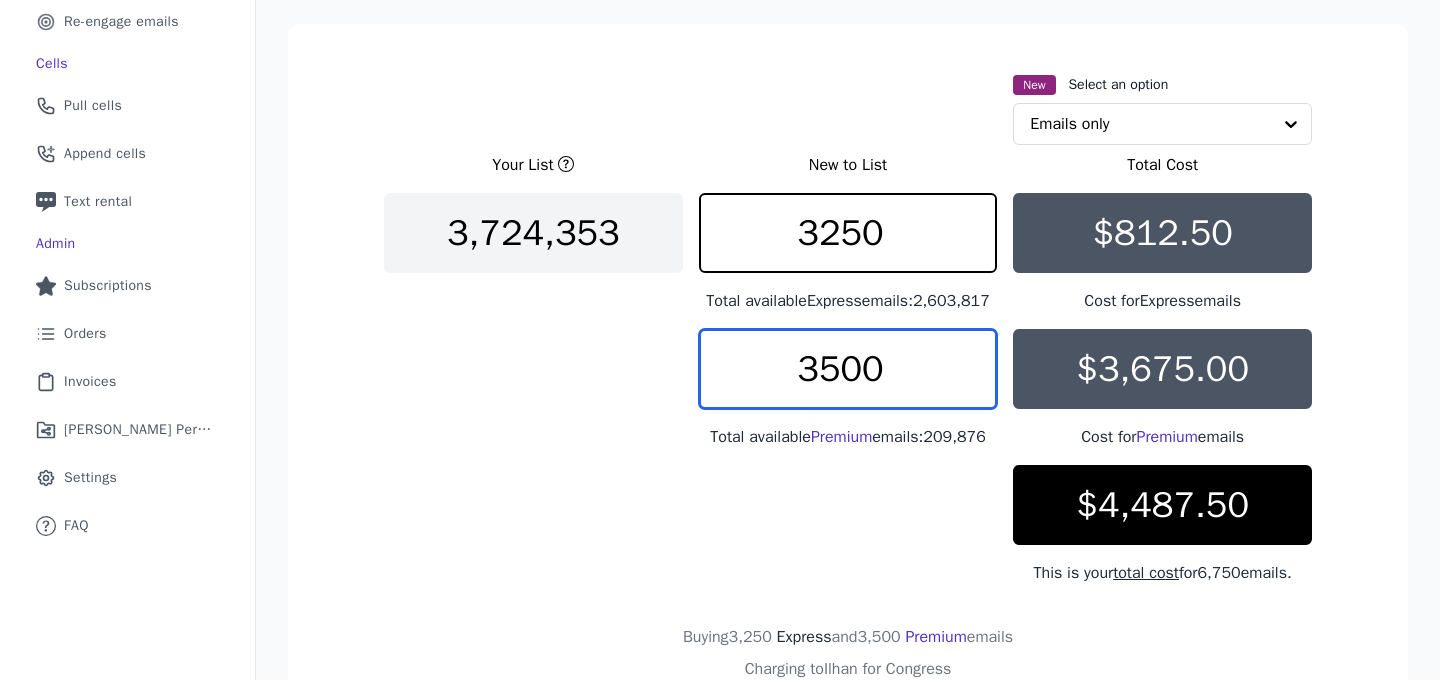 type on "3500" 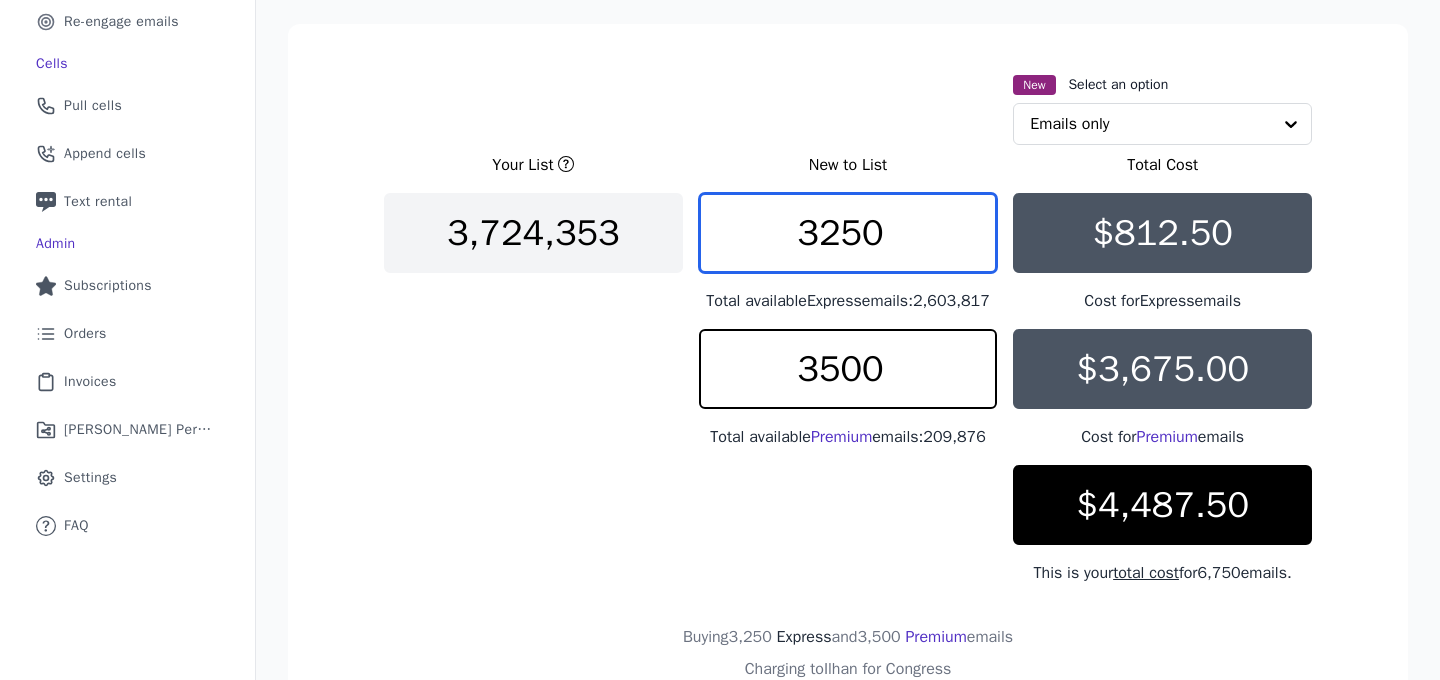click on "3250" at bounding box center [848, 233] 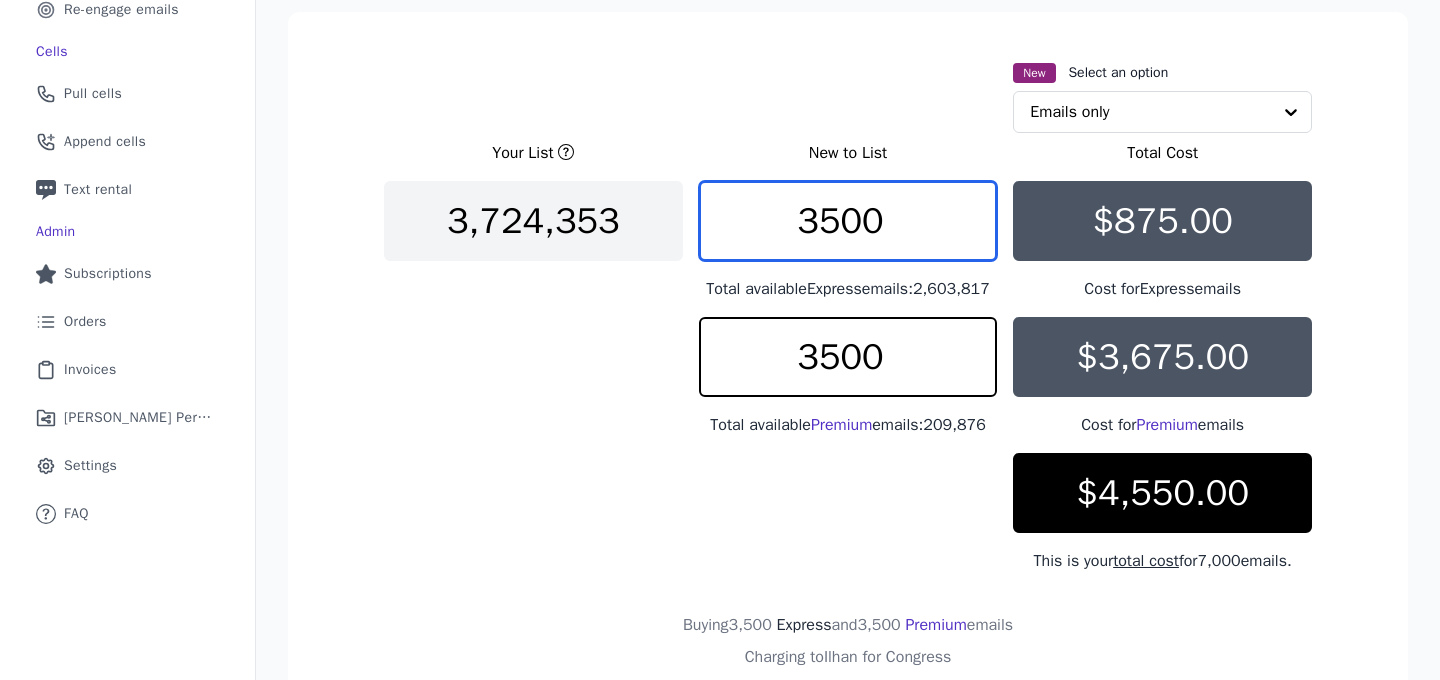 scroll, scrollTop: 334, scrollLeft: 0, axis: vertical 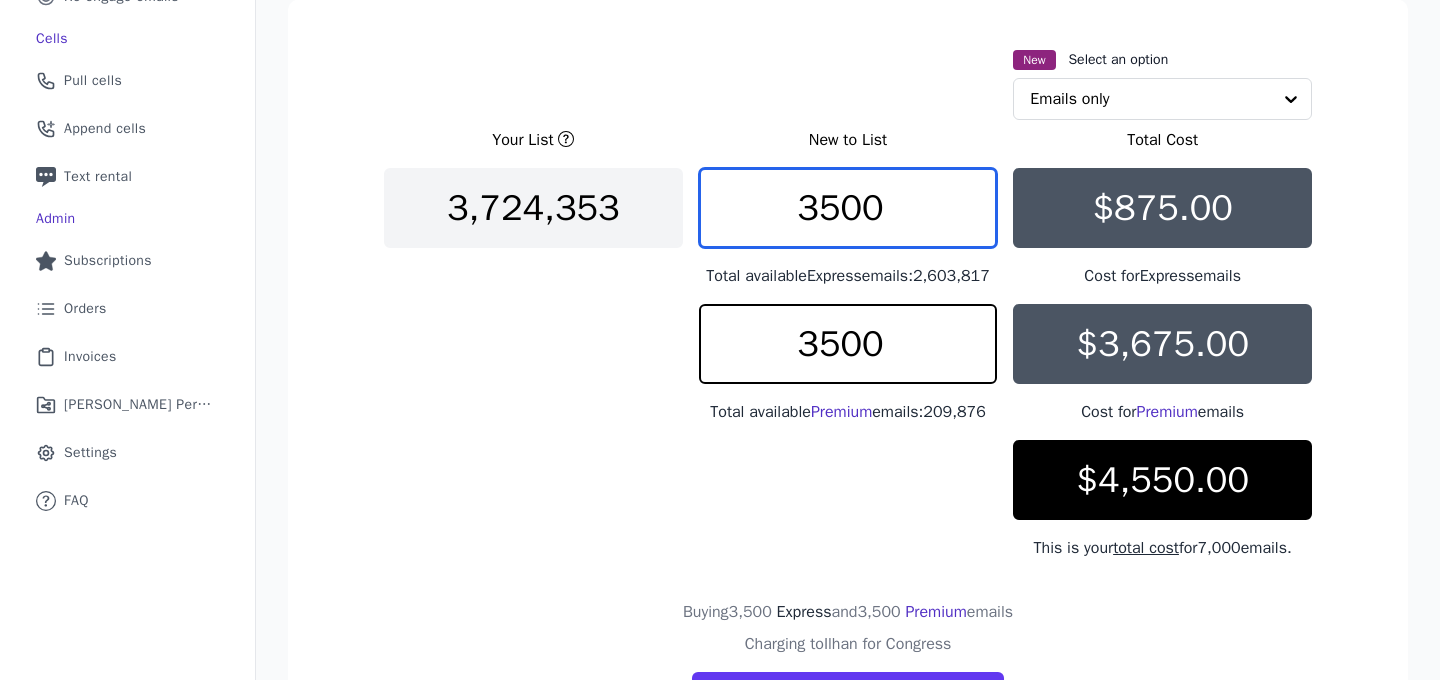 type on "3500" 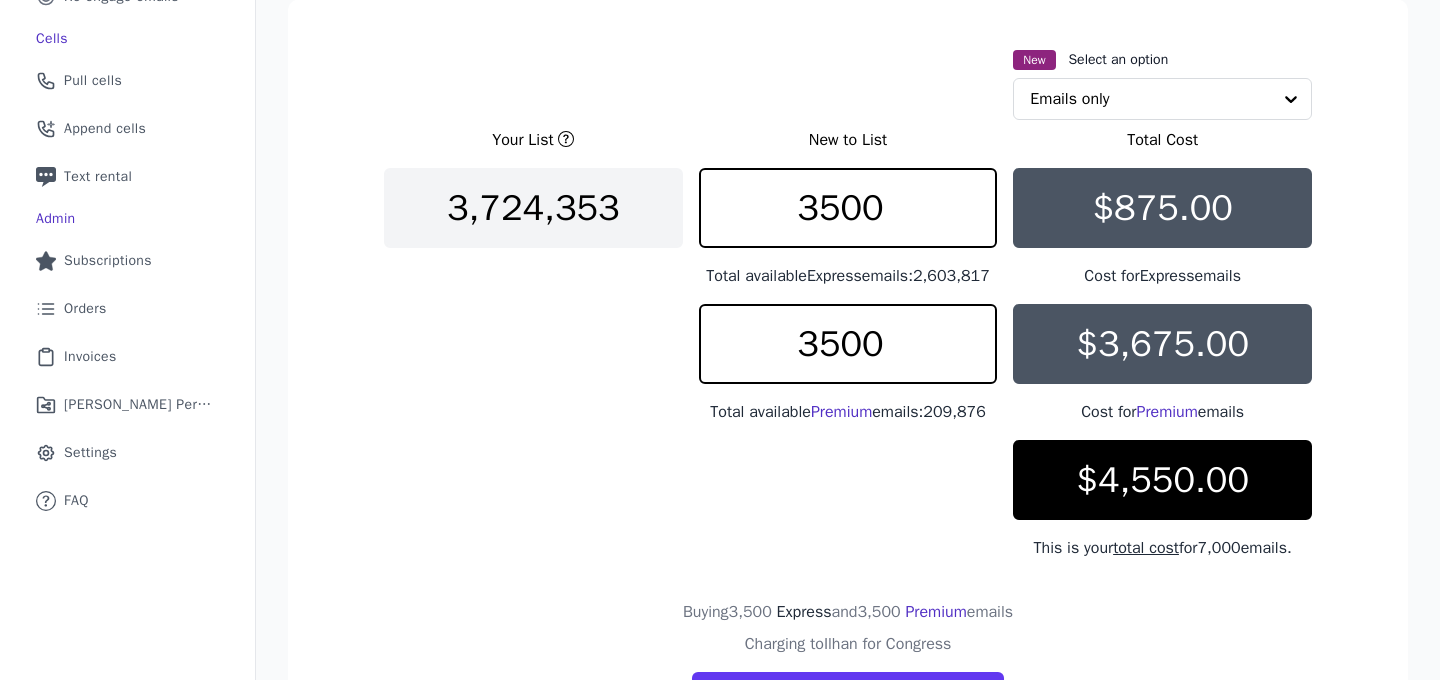 click on "Your List       New to List   Total Cost   3,724,353   3500   Total available  Express  emails:  2,603,817   $875.00   Cost for  Express  emails   3500   Total available  Premium
emails:  209,876   $3,675.00   Cost for  Premium  emails     $4,550.00   This is your  total cost  for  7,000
emails." at bounding box center (848, 344) 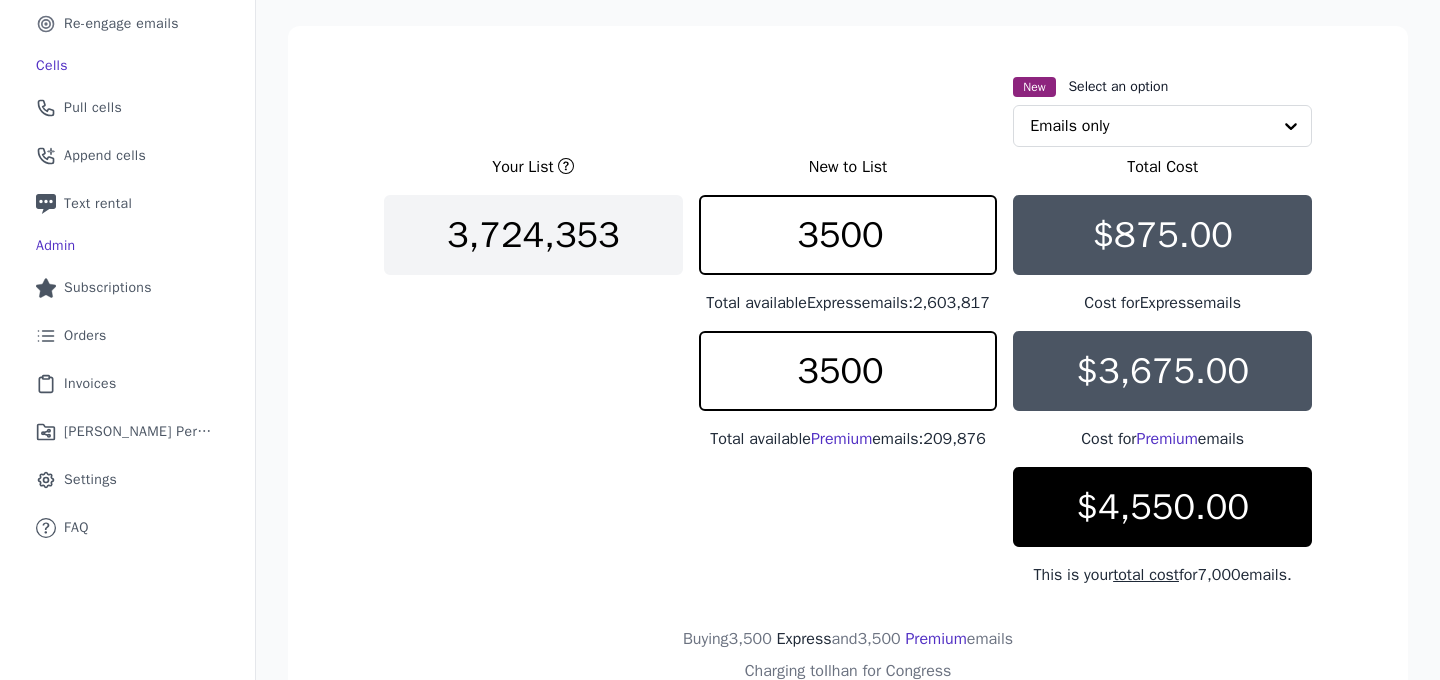 scroll, scrollTop: 310, scrollLeft: 0, axis: vertical 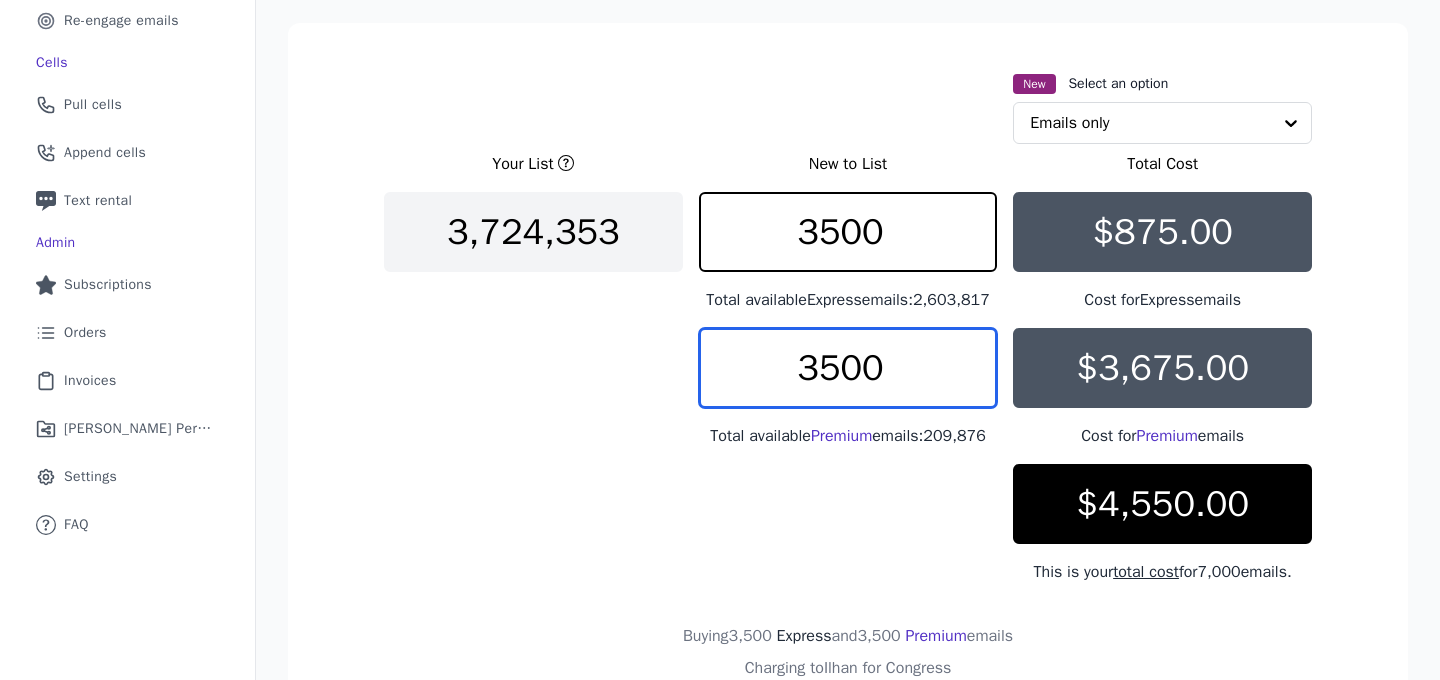 click on "3500" at bounding box center [848, 368] 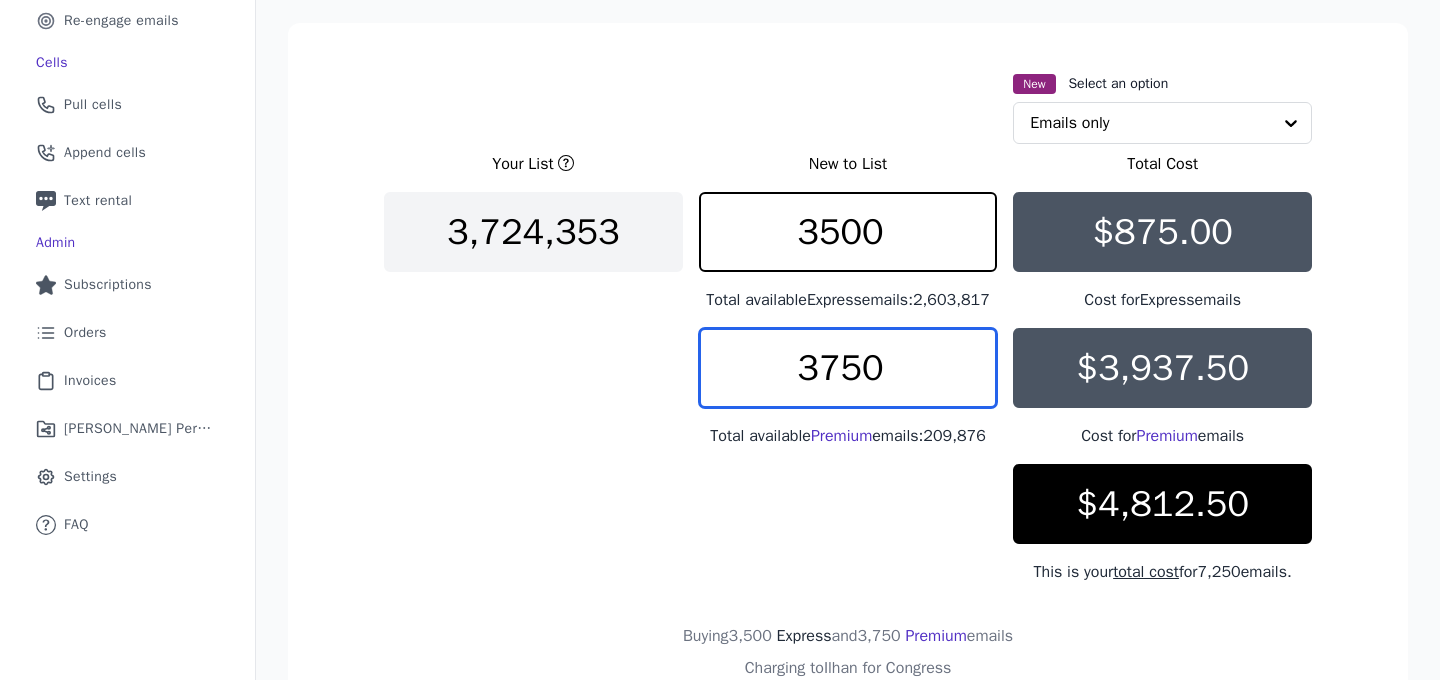 type on "3750" 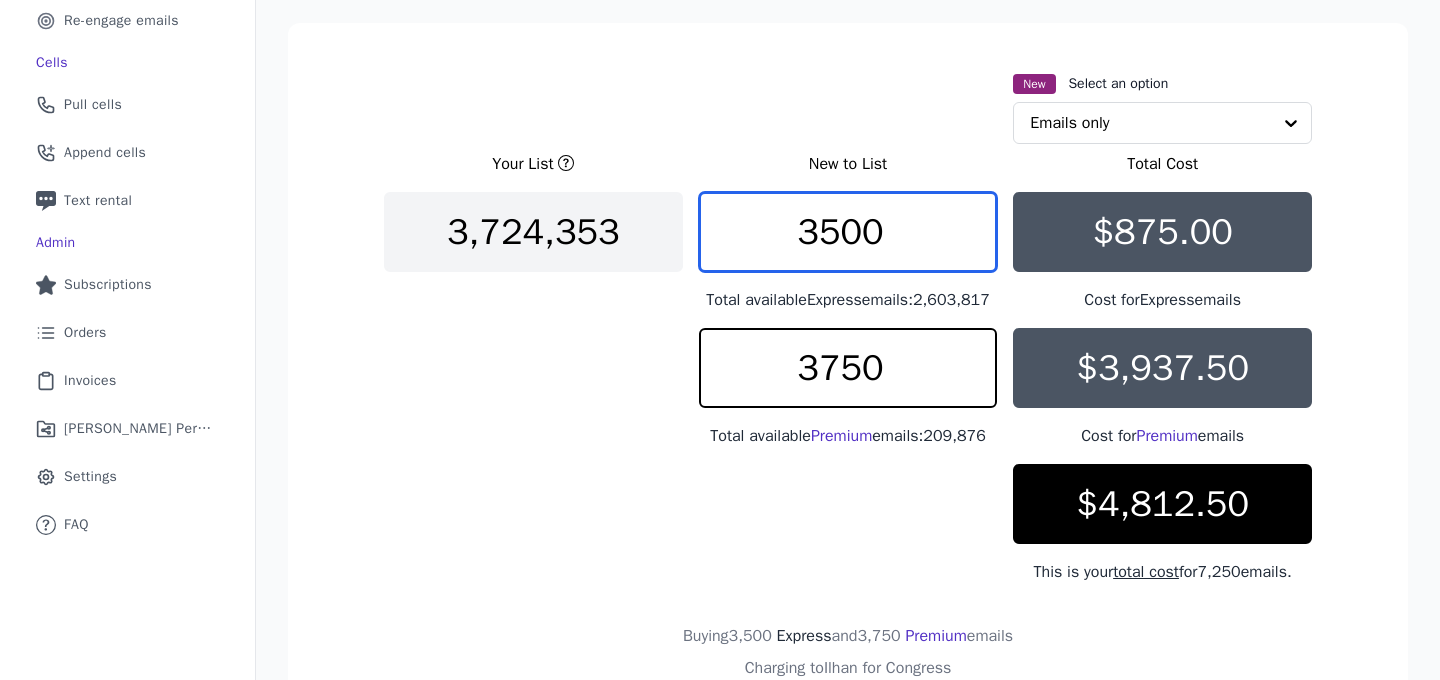 click on "3500" at bounding box center (848, 232) 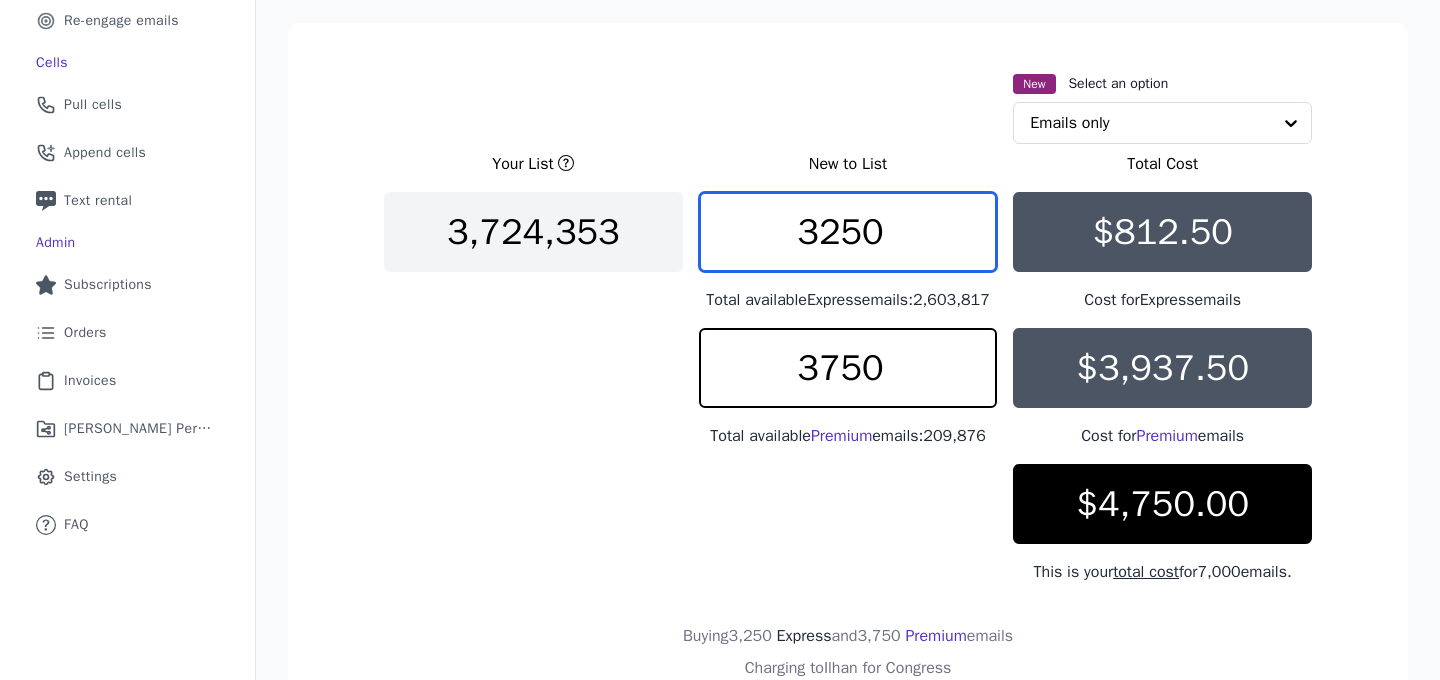 click on "3250" at bounding box center [848, 232] 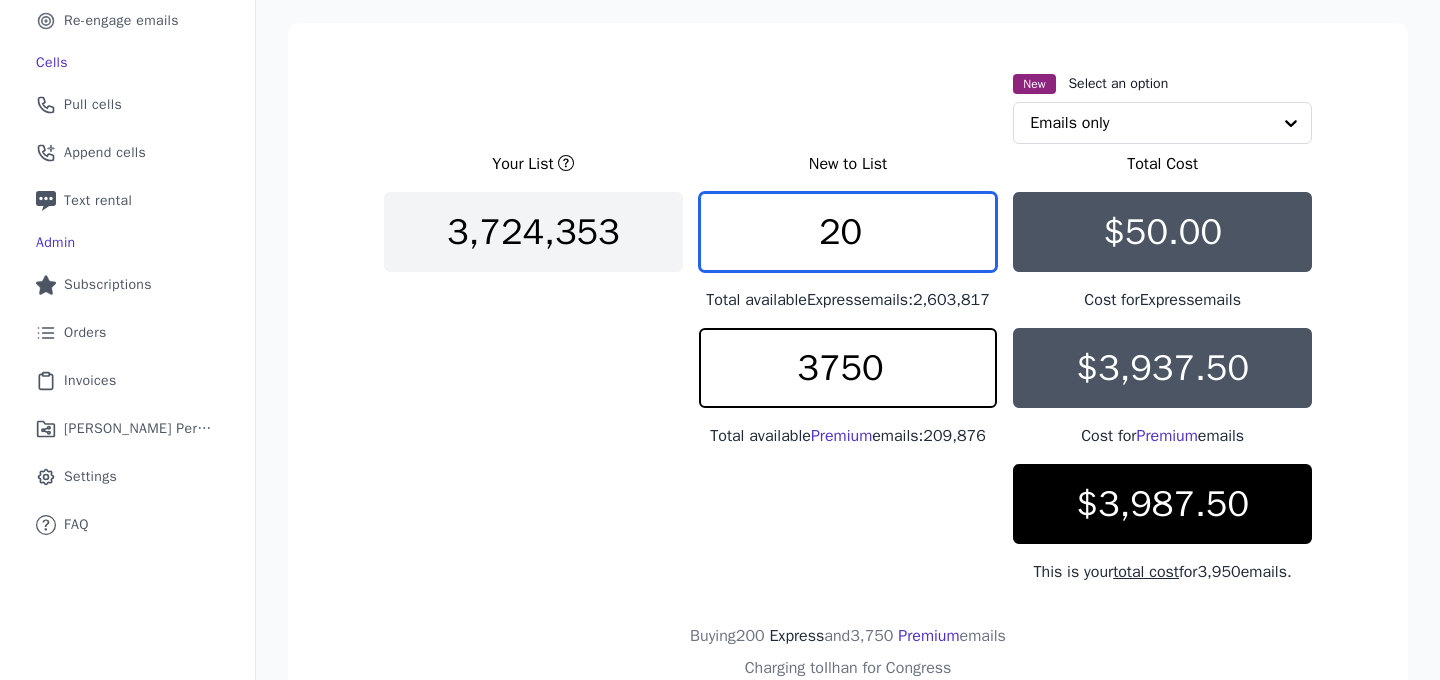 type on "2" 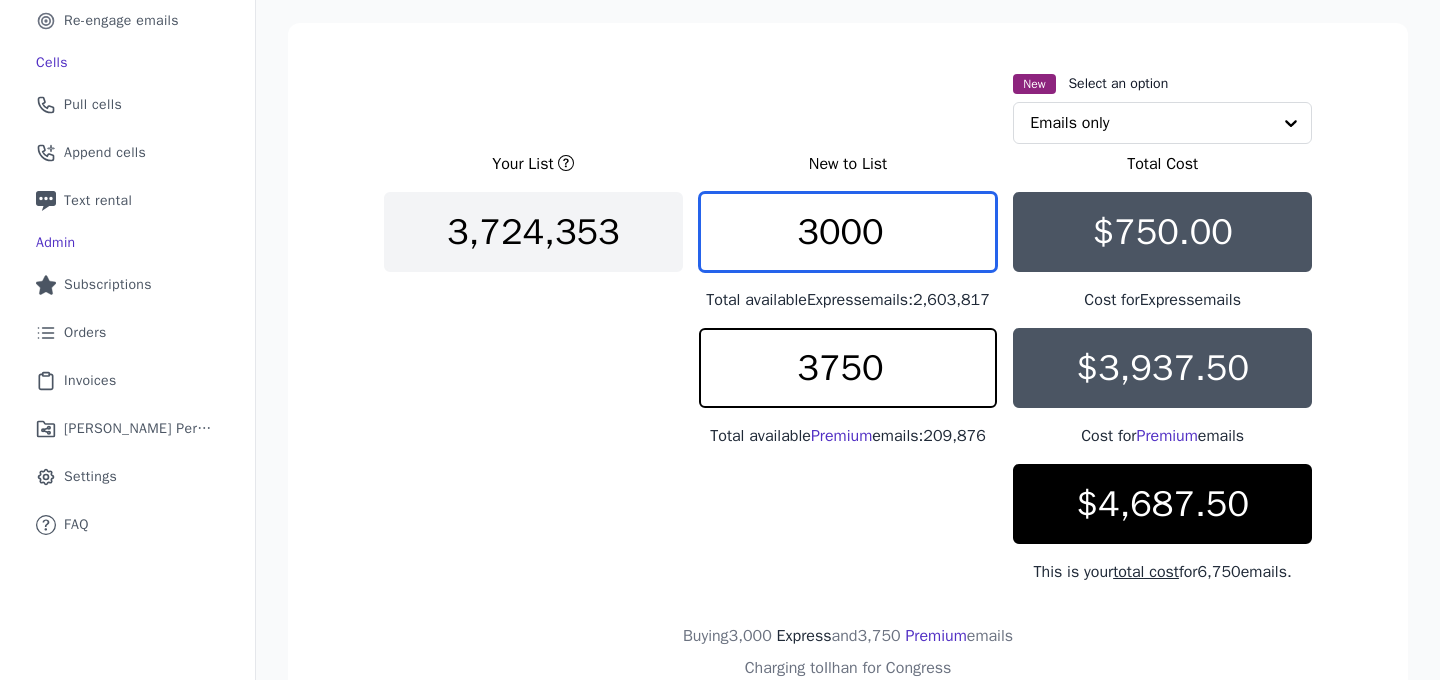 type on "3000" 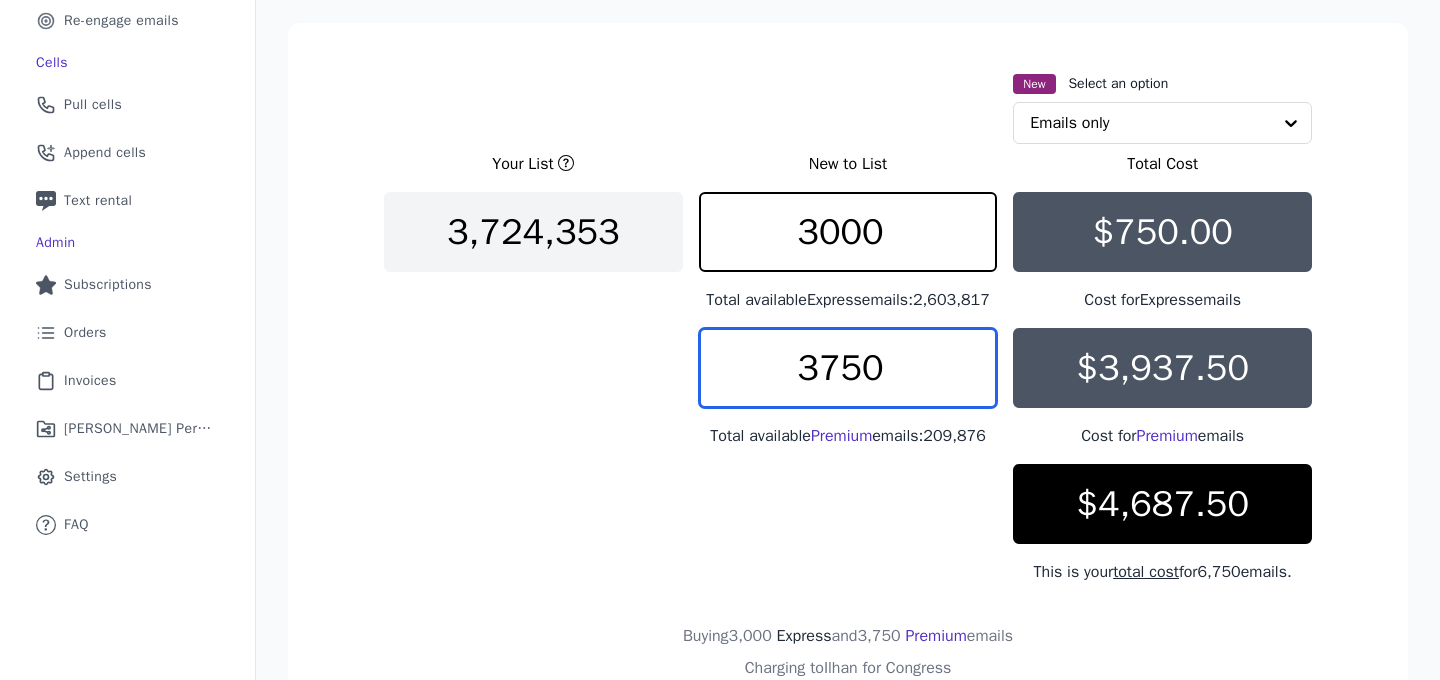 click on "3750" at bounding box center (848, 368) 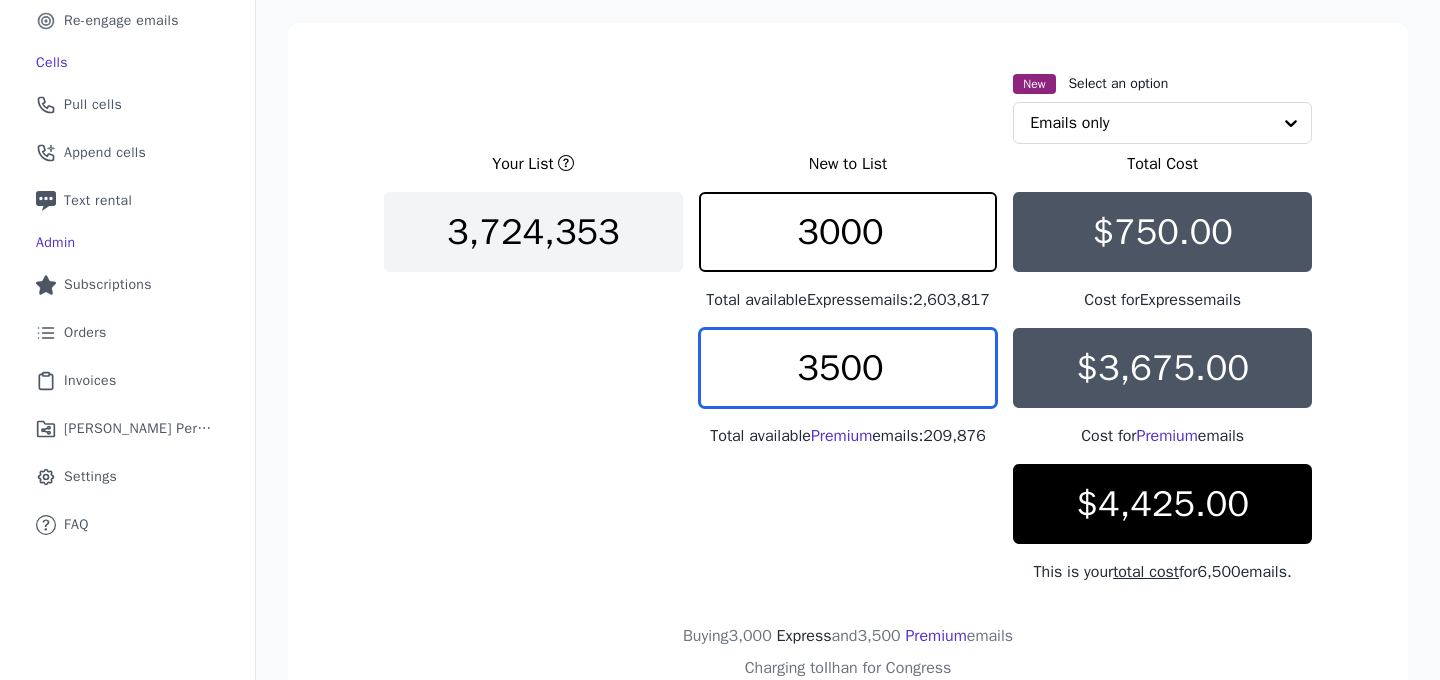drag, startPoint x: 836, startPoint y: 401, endPoint x: 886, endPoint y: 401, distance: 50 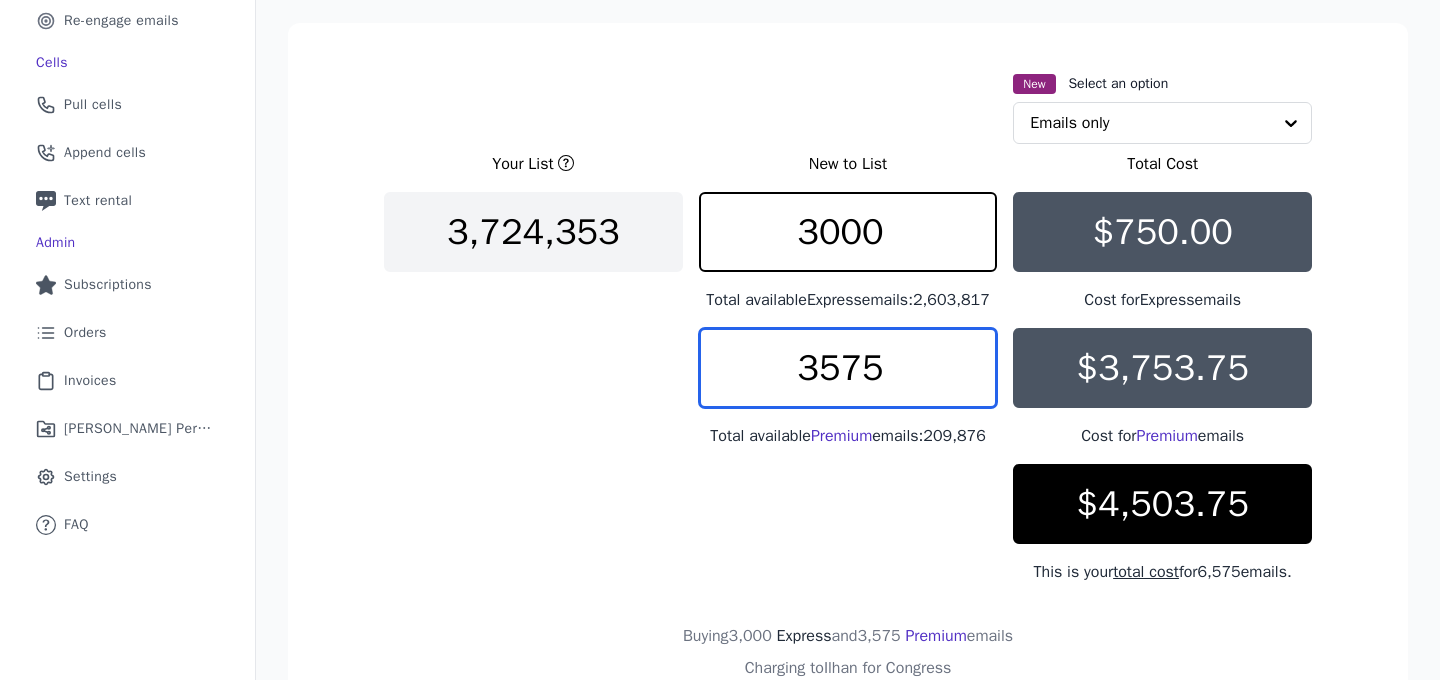 type on "3575" 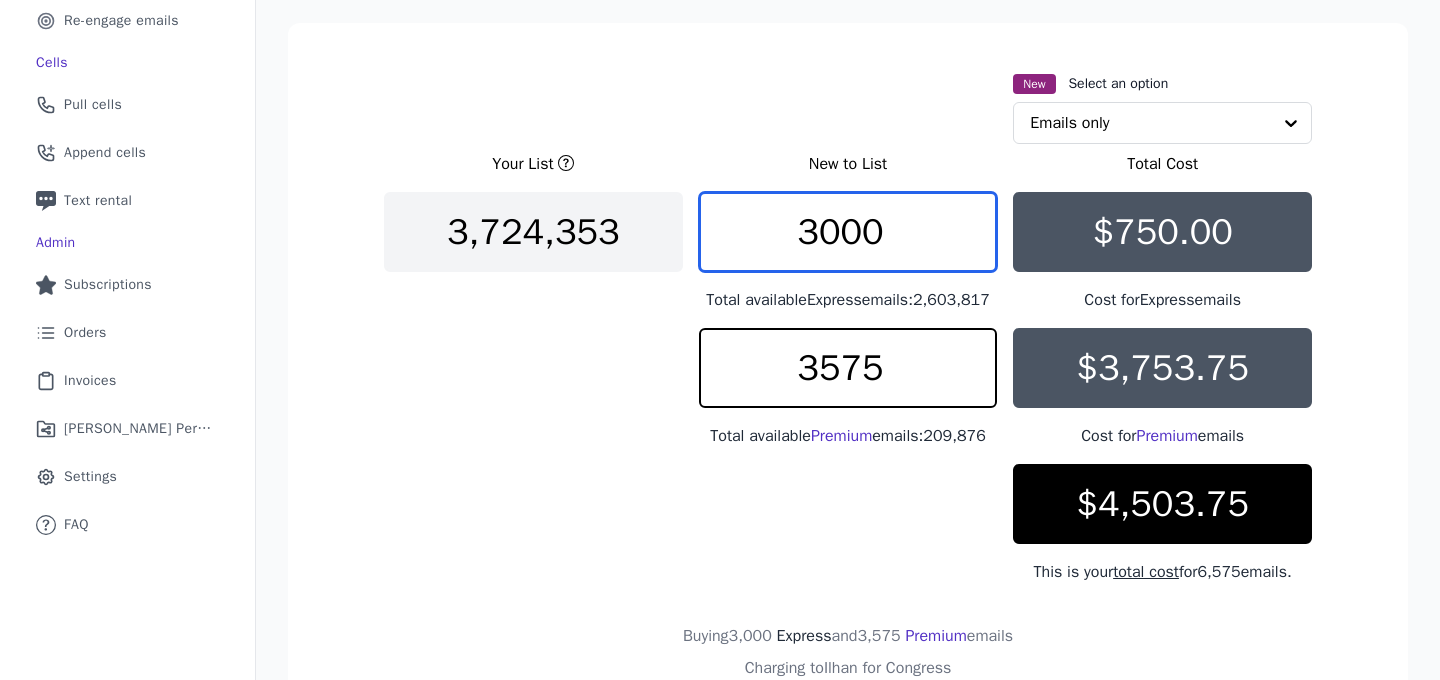 drag, startPoint x: 886, startPoint y: 247, endPoint x: 865, endPoint y: 246, distance: 21.023796 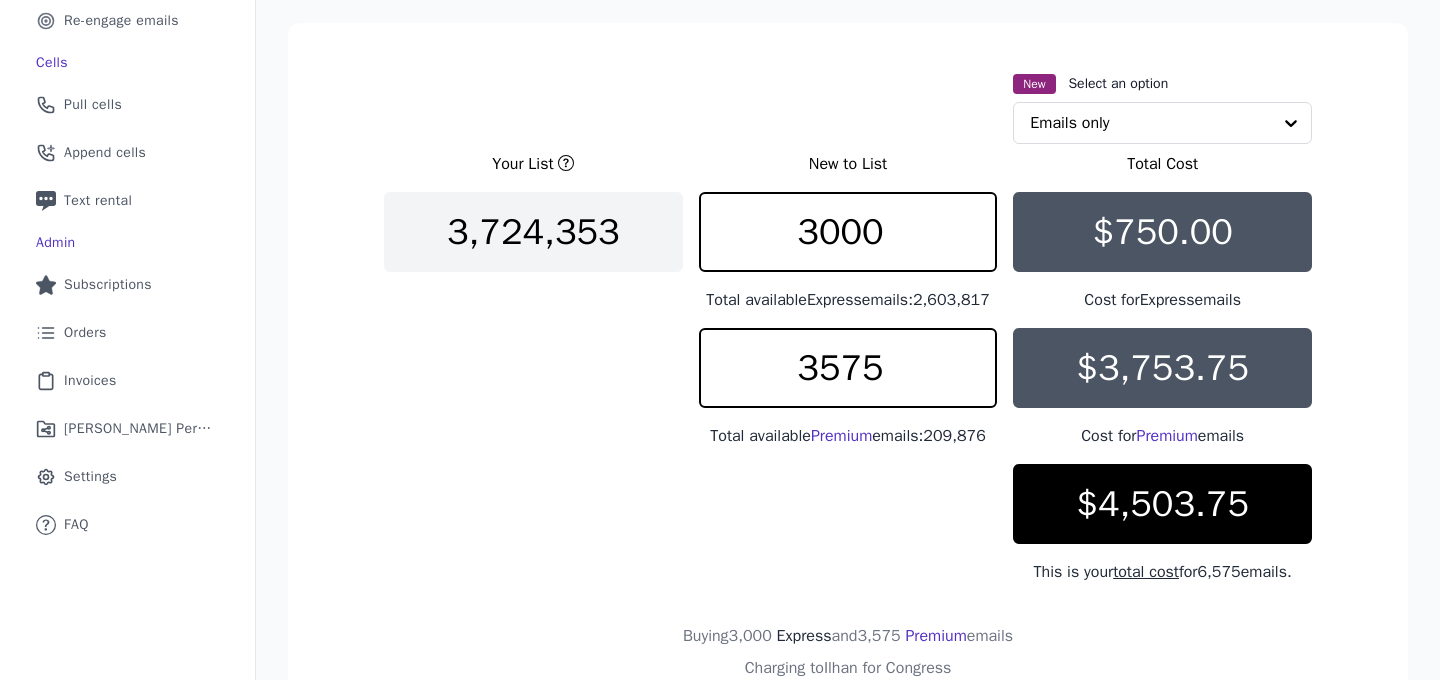 click on "Your List       New to List   Total Cost   3,724,353   3000   Total available  Express  emails:  2,603,817   $750.00   Cost for  Express  emails   3575   Total available  Premium
emails:  209,876   $3,753.75   Cost for  Premium  emails     $4,503.75   This is your  total cost  for  6,575
emails." at bounding box center [848, 368] 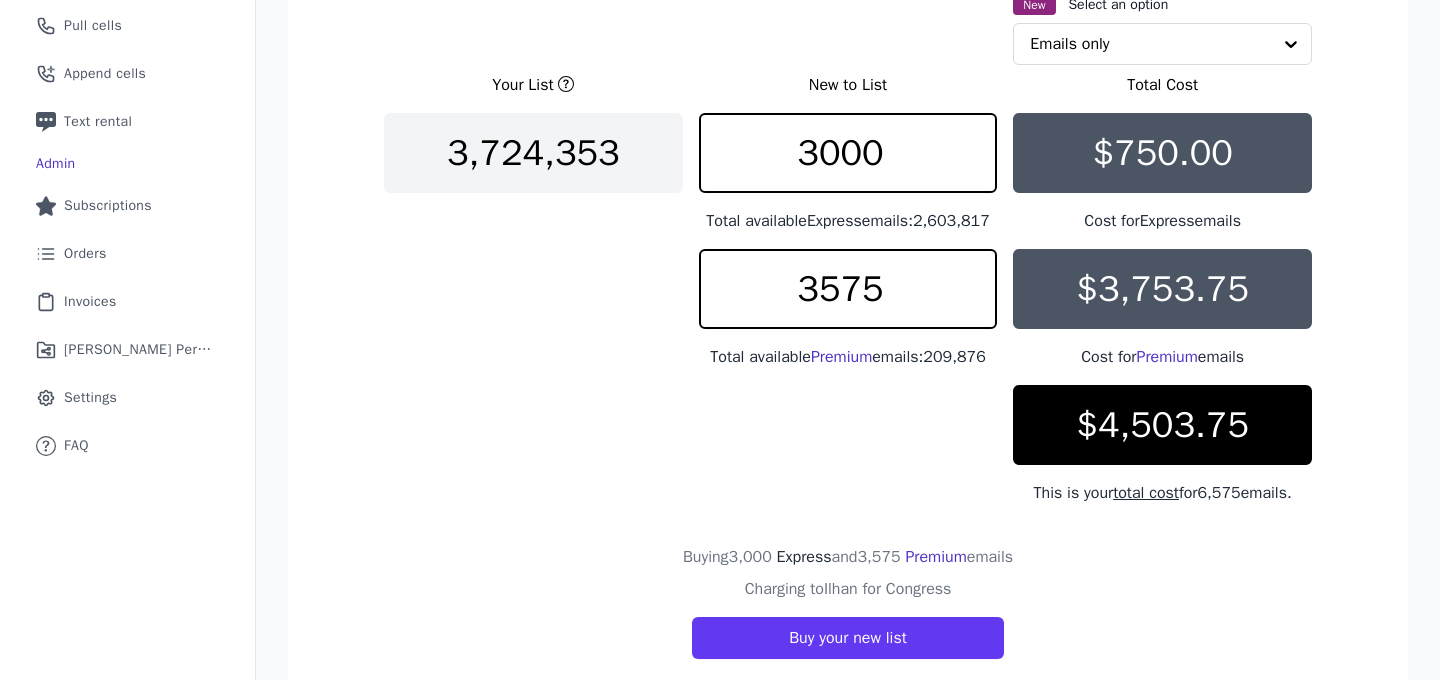 scroll, scrollTop: 374, scrollLeft: 0, axis: vertical 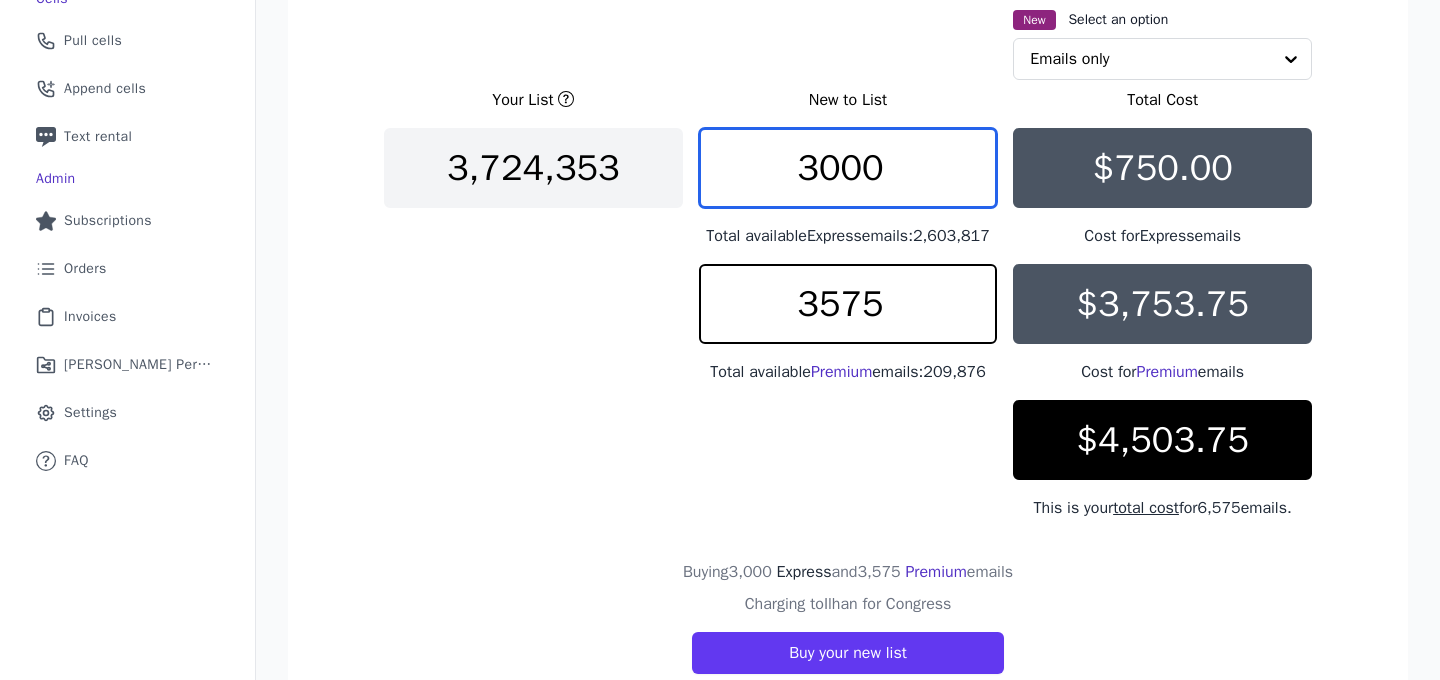 click on "3000" at bounding box center [848, 168] 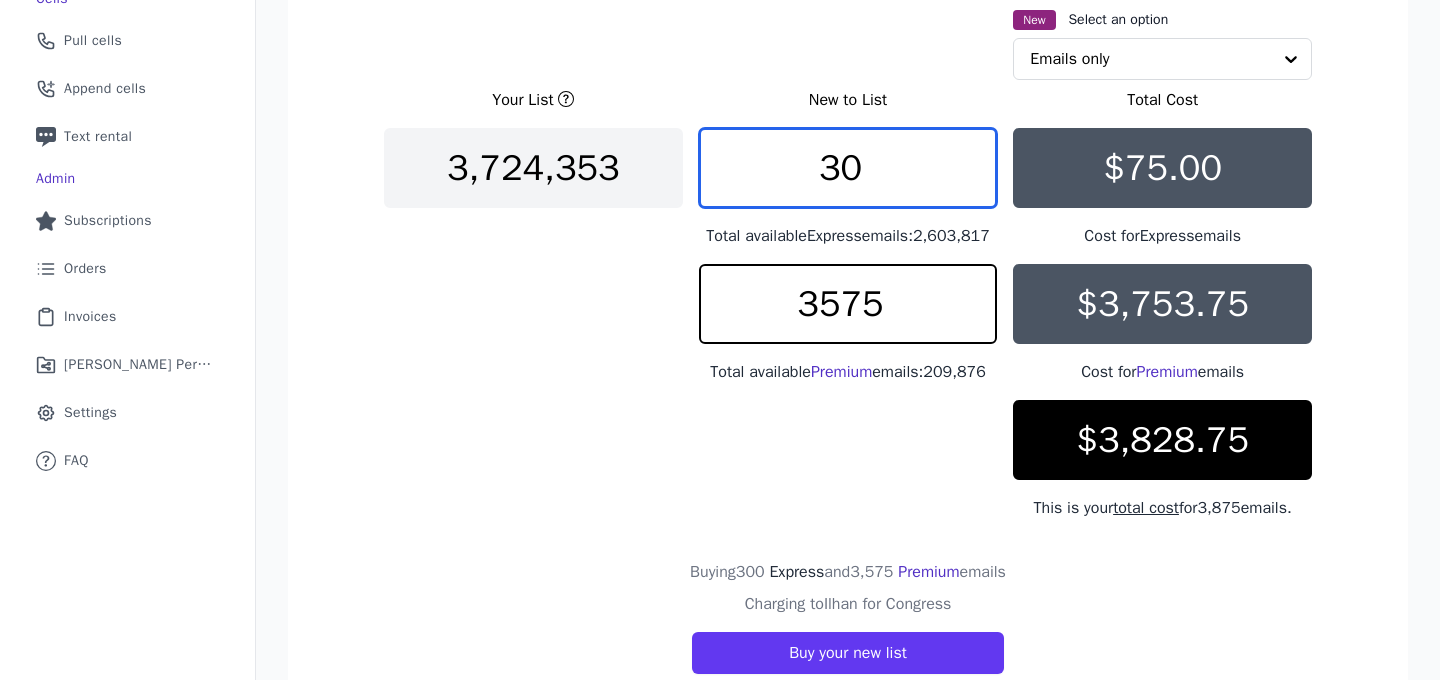 type on "3" 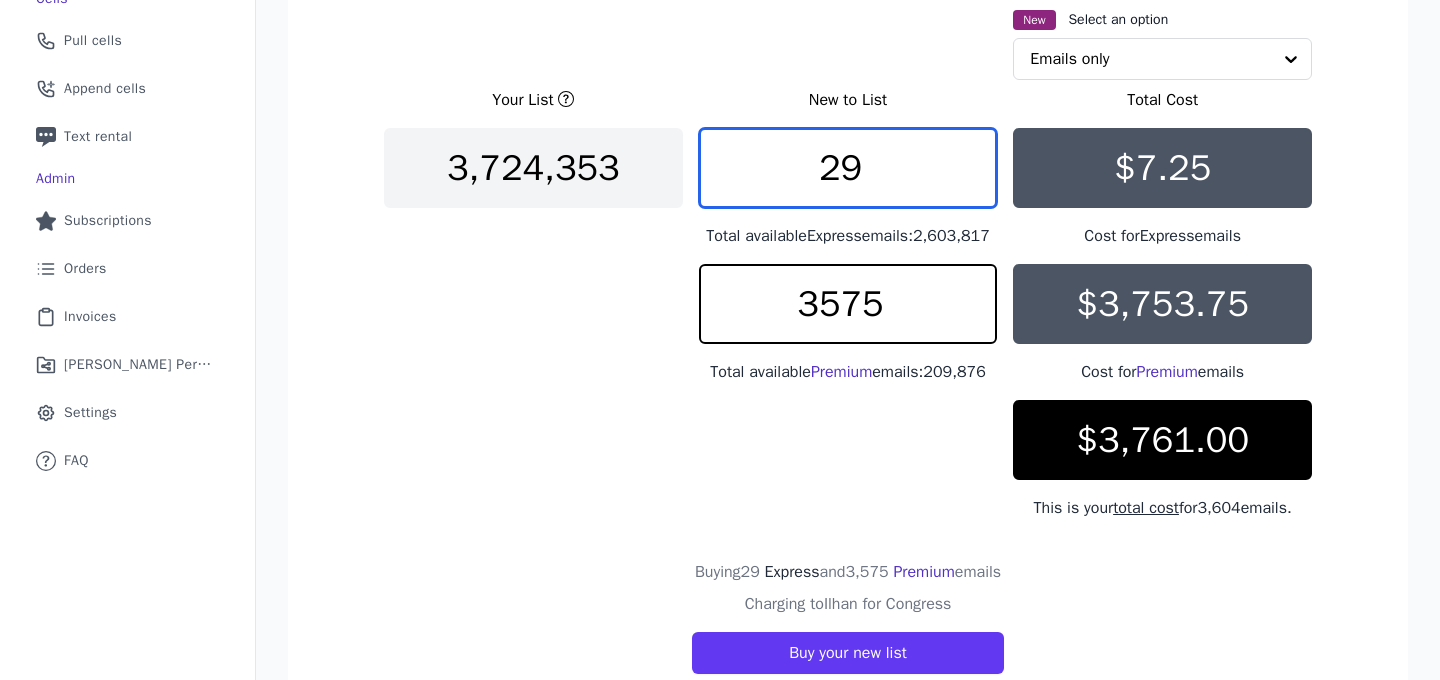type on "2" 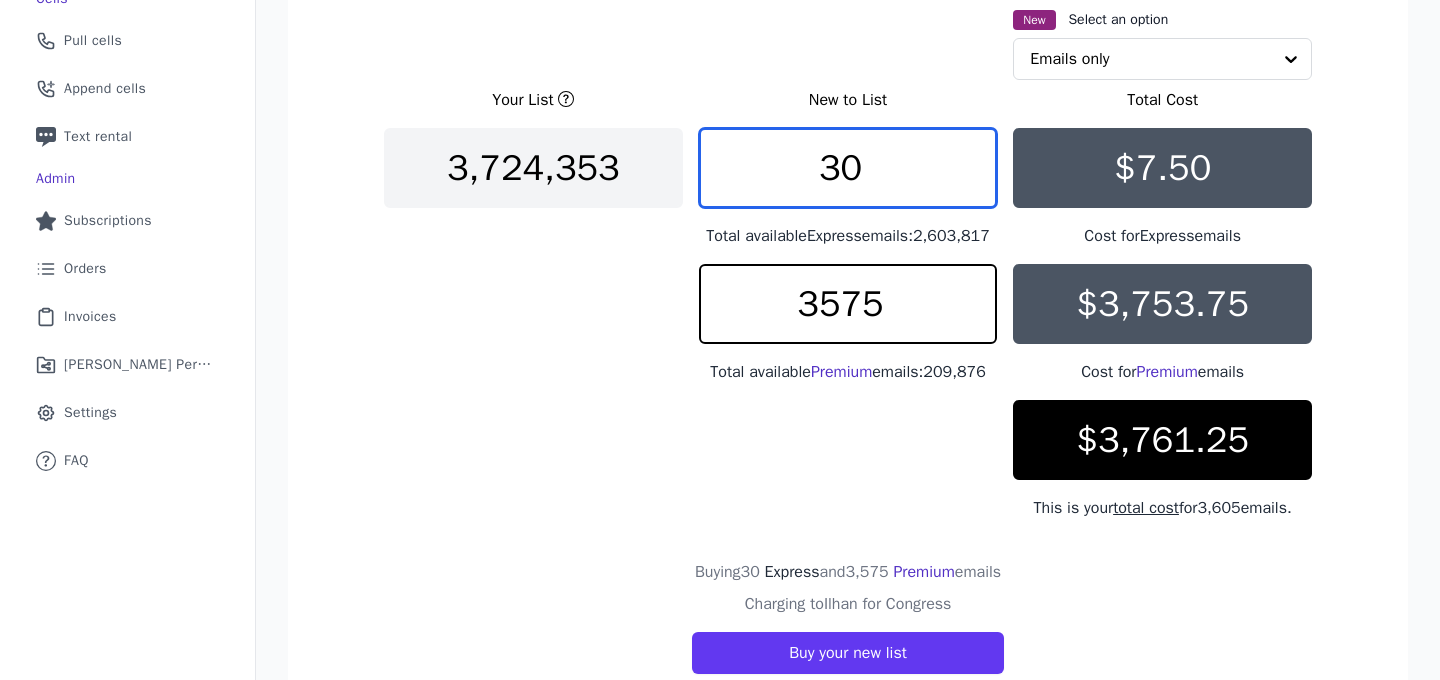 type on "3" 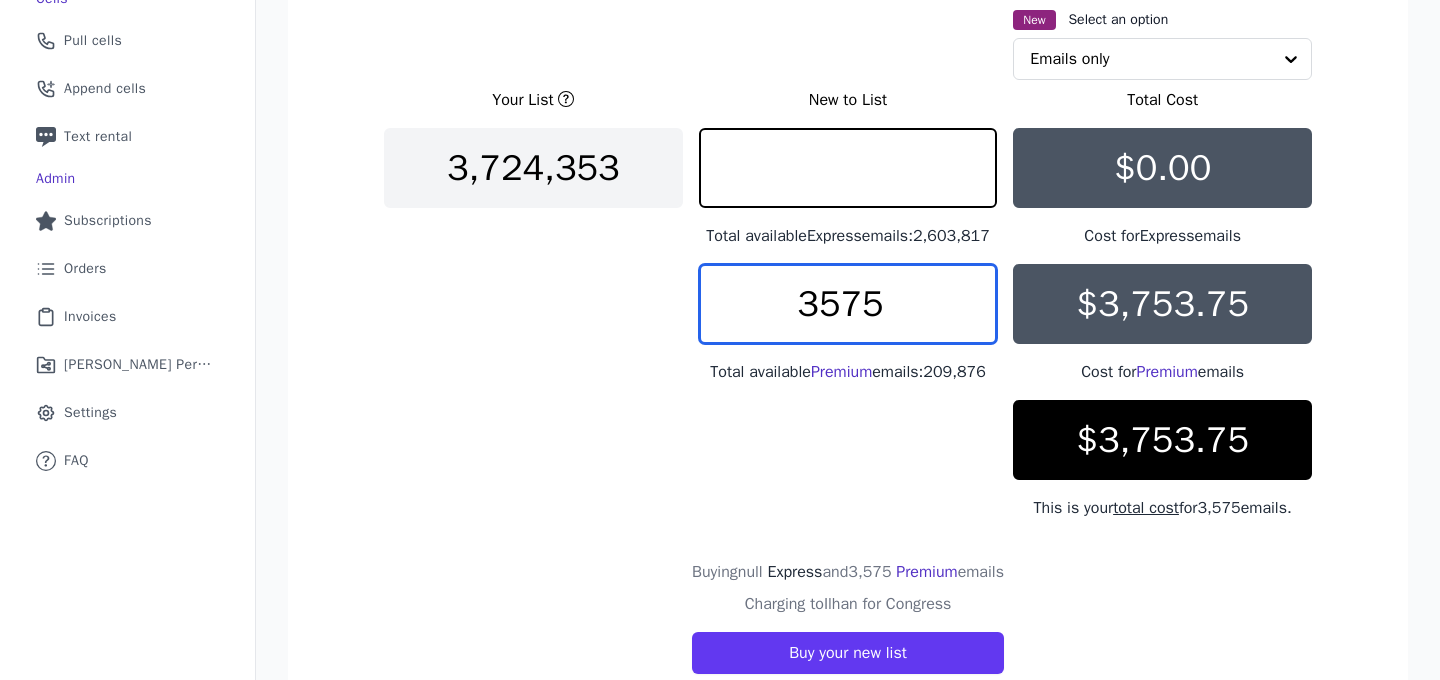 type on "0" 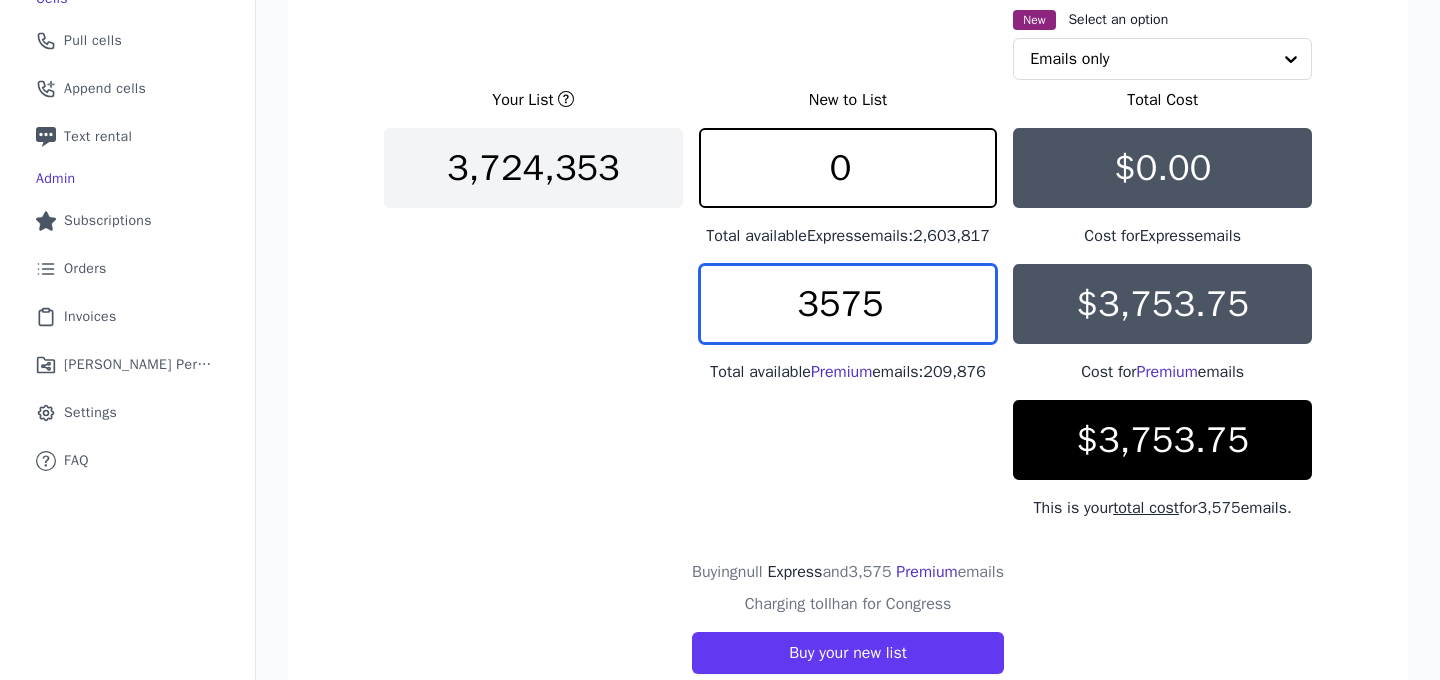 click on "3575" at bounding box center (848, 304) 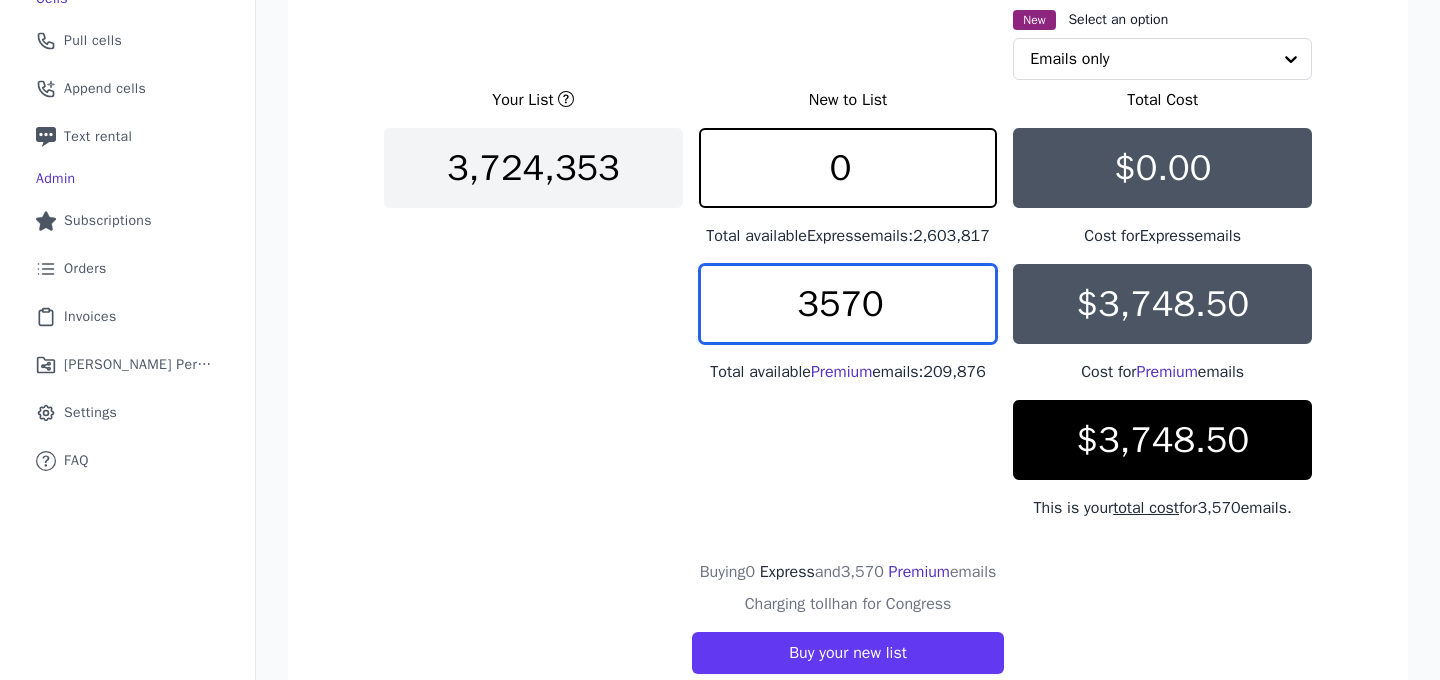 type on "3570" 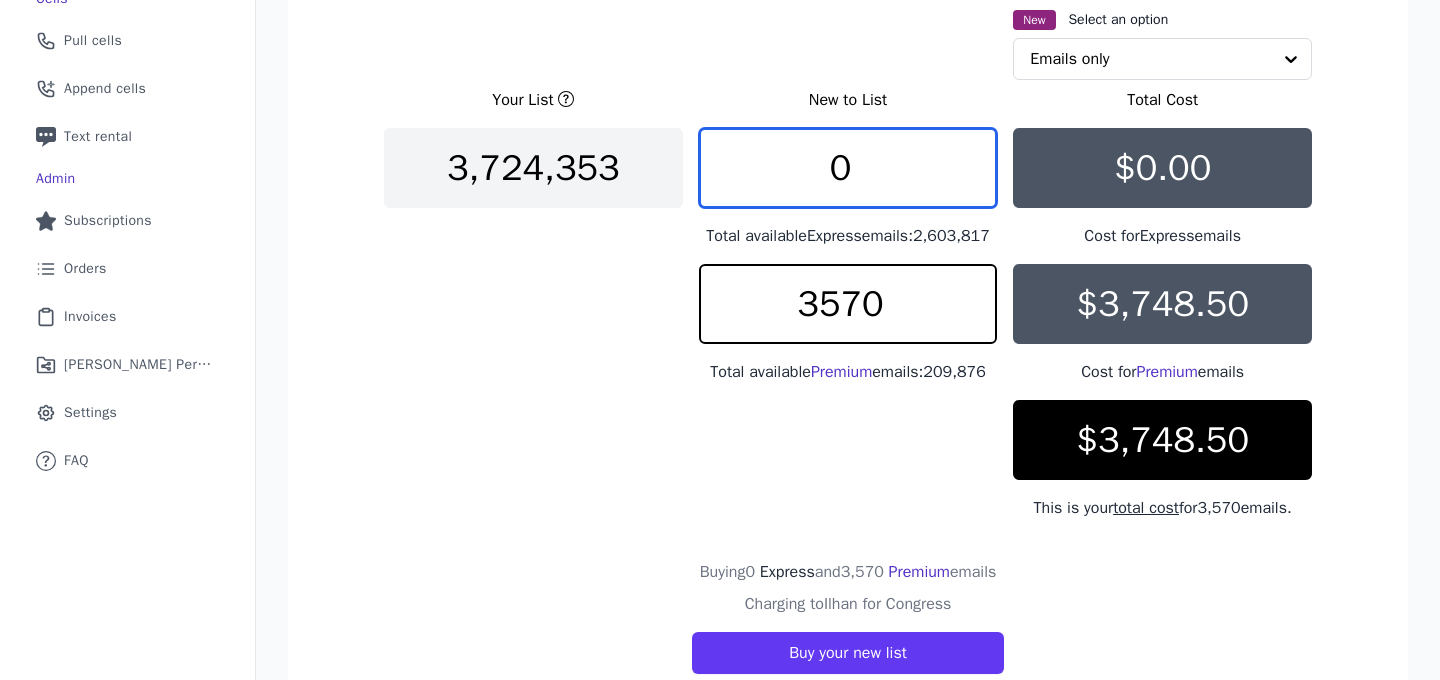 click on "0" at bounding box center [848, 168] 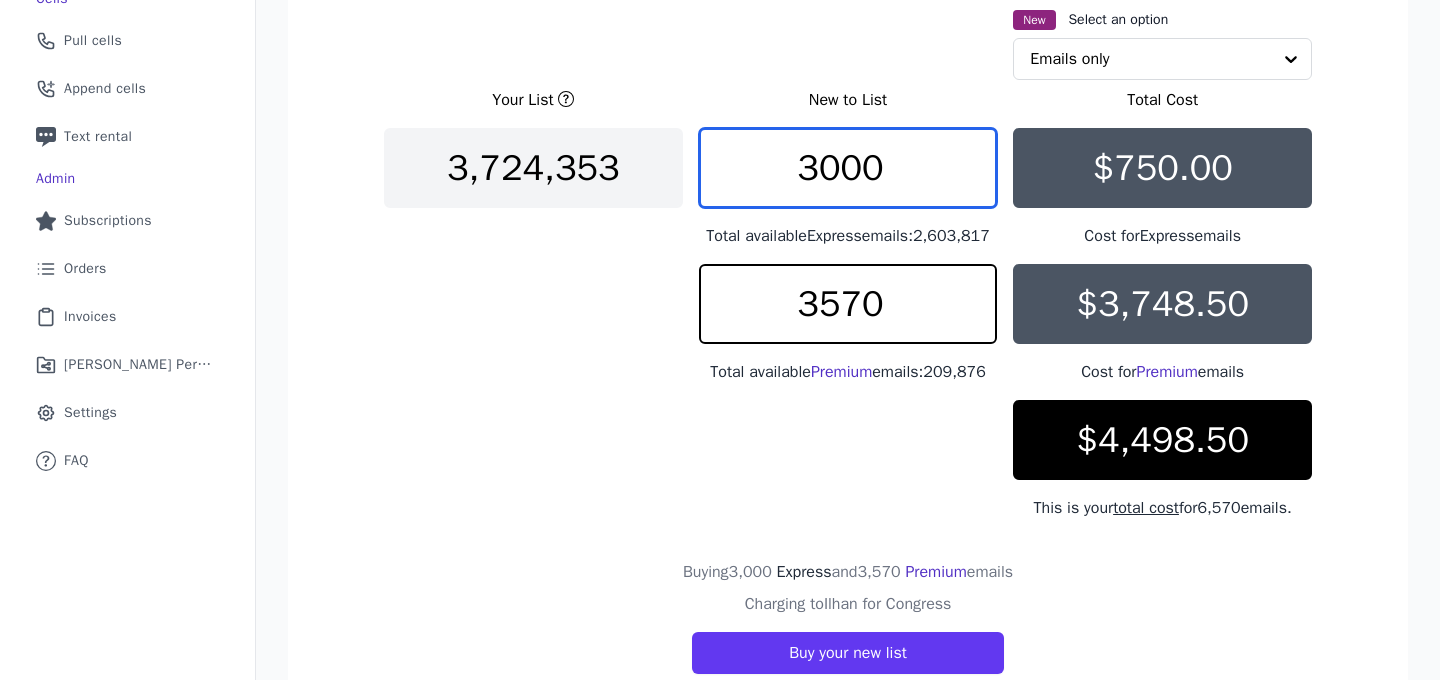 type on "3000" 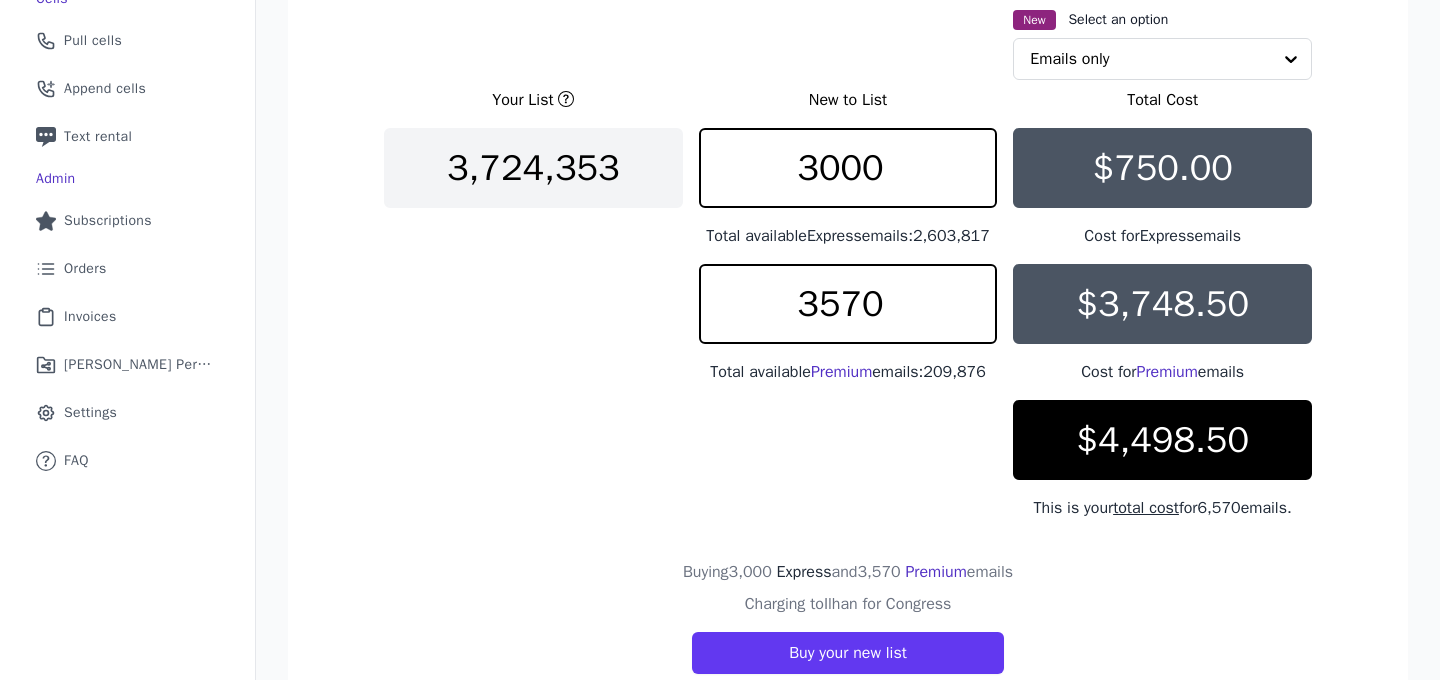 click on "Your List       New to List   Total Cost   3,724,353   3000   Total available  Express  emails:  2,603,817   $750.00   Cost for  Express  emails   3570   Total available  Premium
emails:  209,876   $3,748.50   Cost for  Premium  emails     $4,498.50   This is your  total cost  for  6,570
emails." at bounding box center (848, 304) 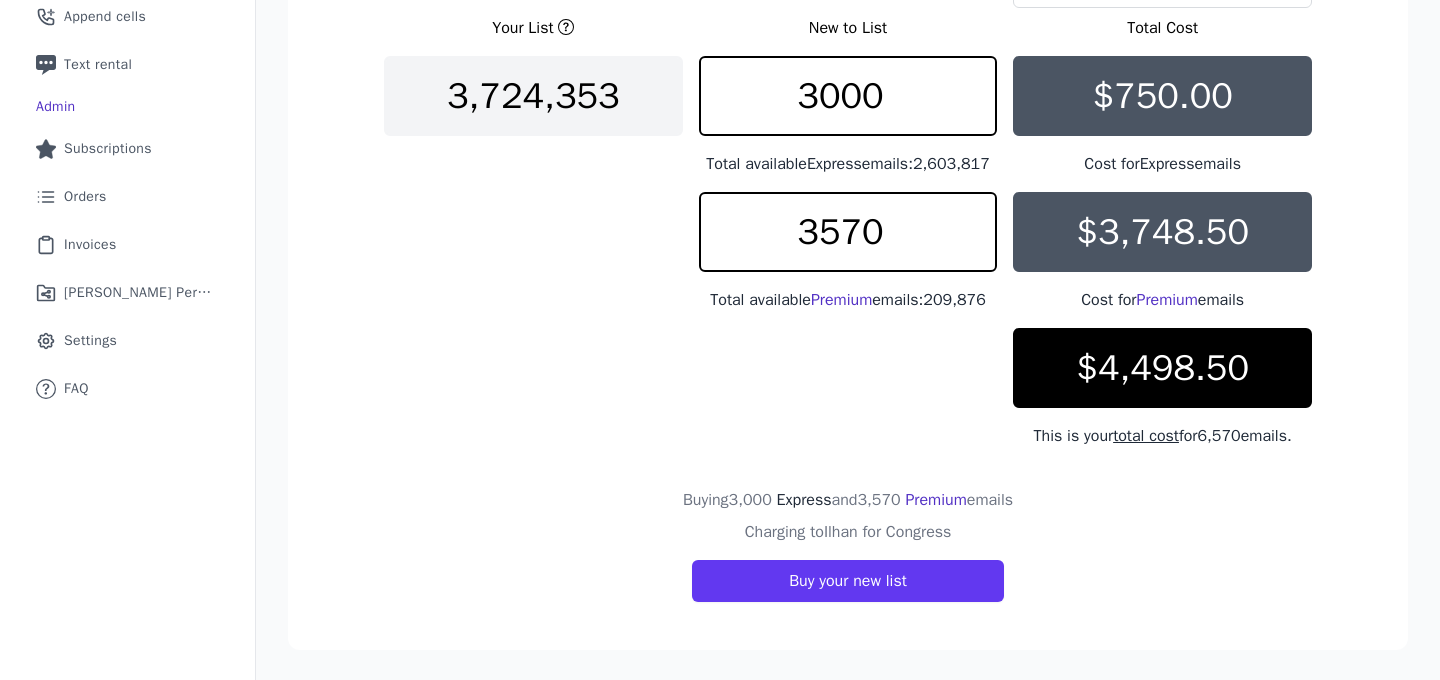 scroll, scrollTop: 438, scrollLeft: 0, axis: vertical 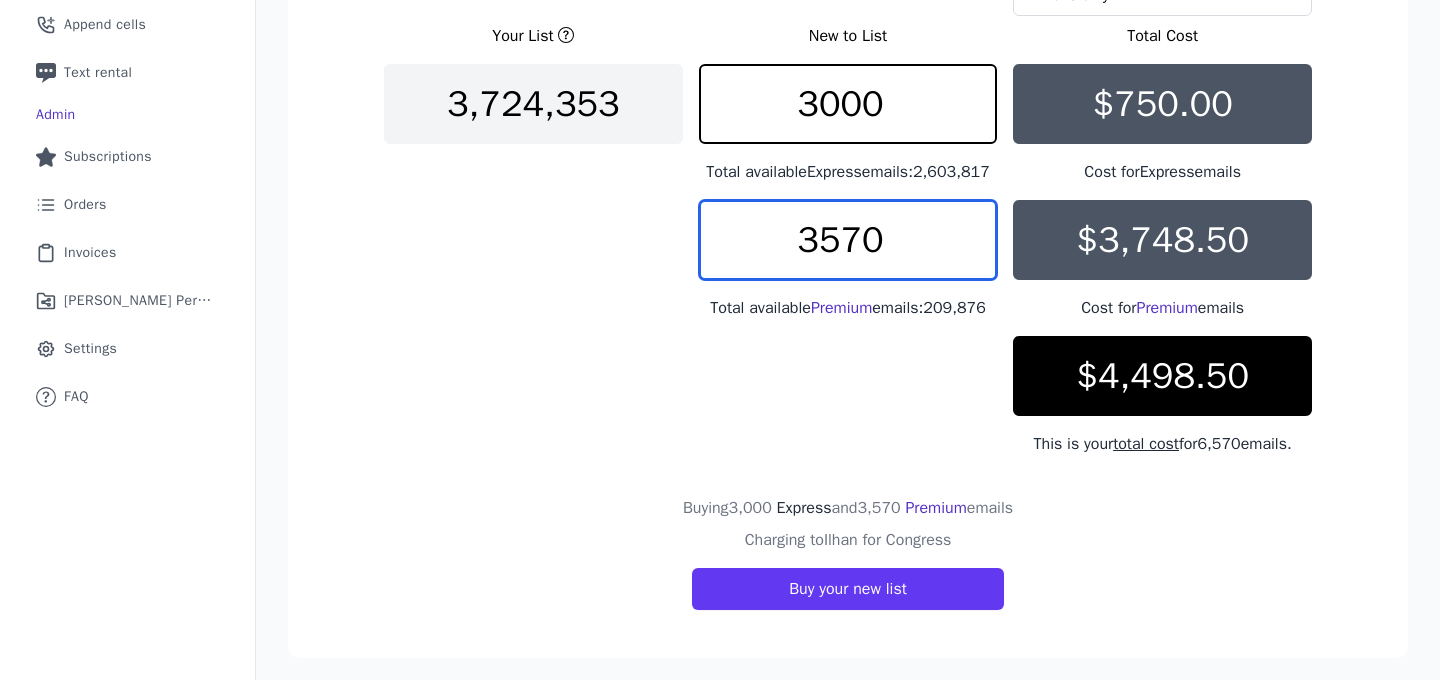 drag, startPoint x: 884, startPoint y: 257, endPoint x: 836, endPoint y: 258, distance: 48.010414 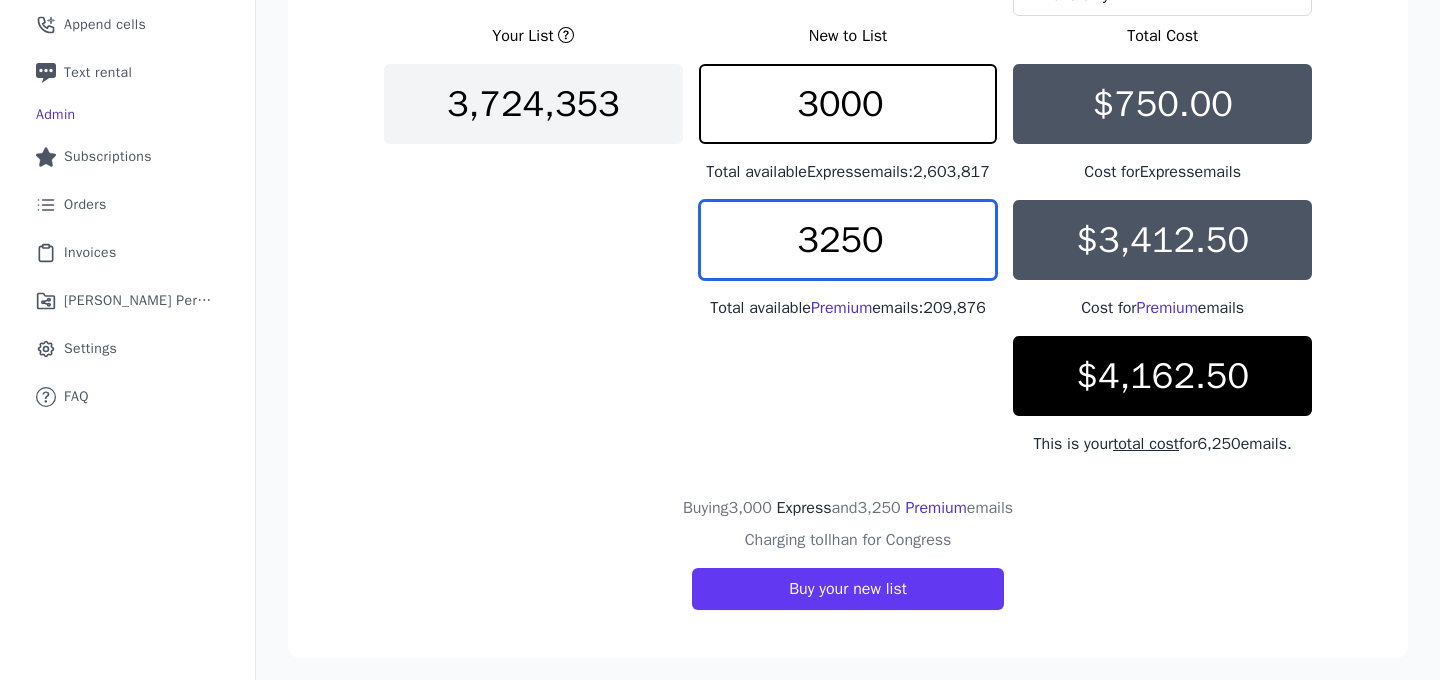 type on "3250" 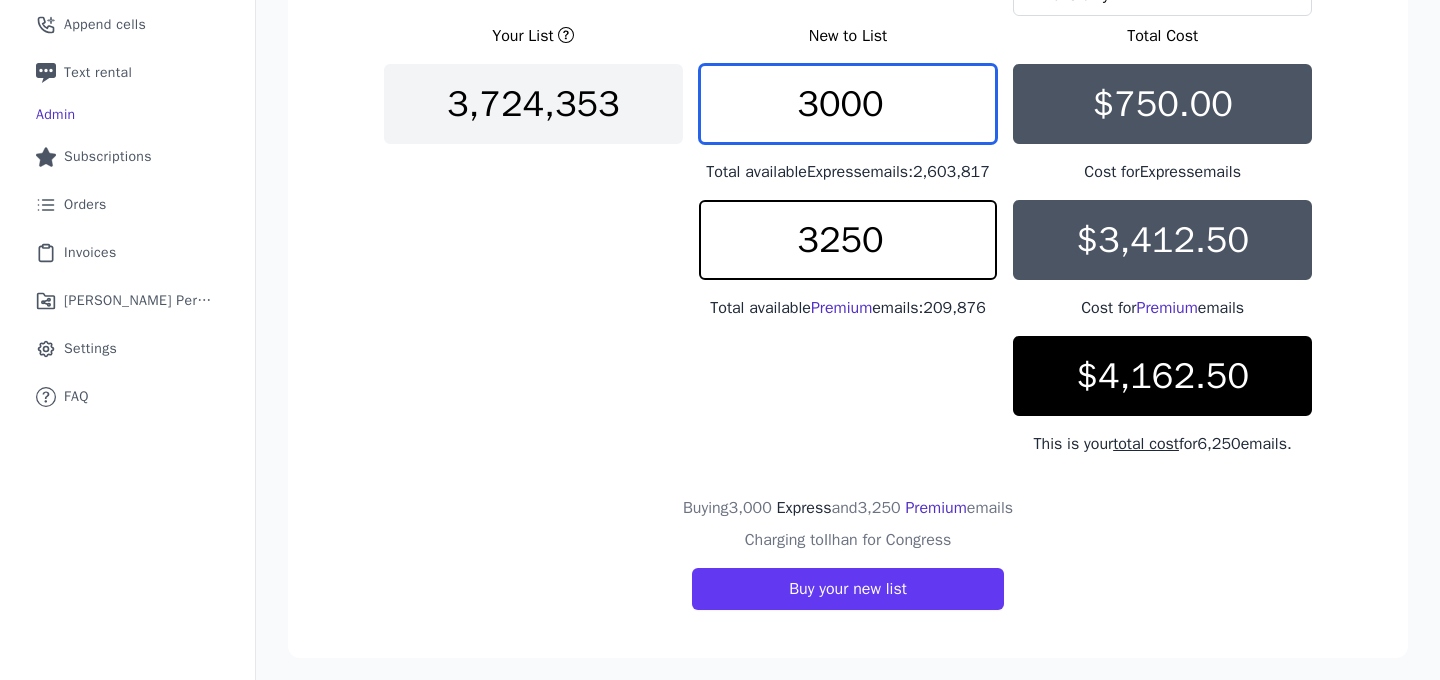 click on "3000" at bounding box center (848, 104) 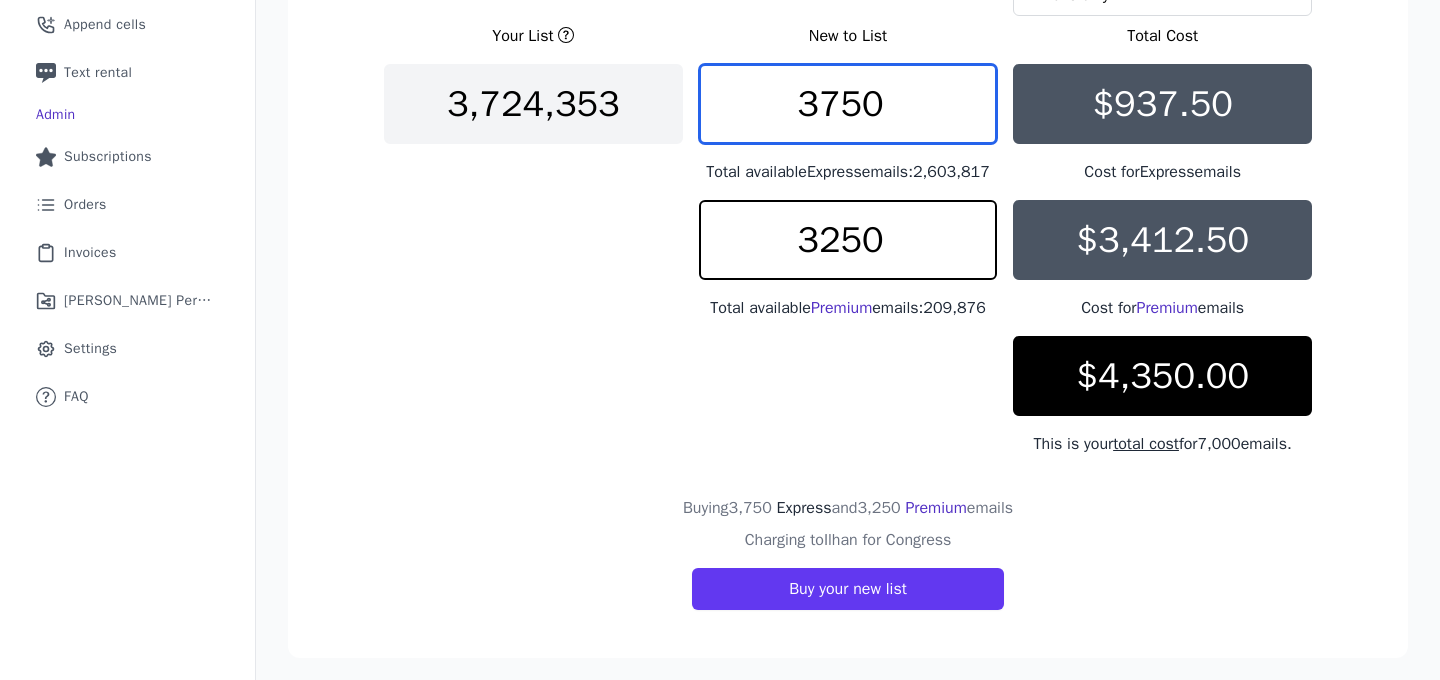 type on "3750" 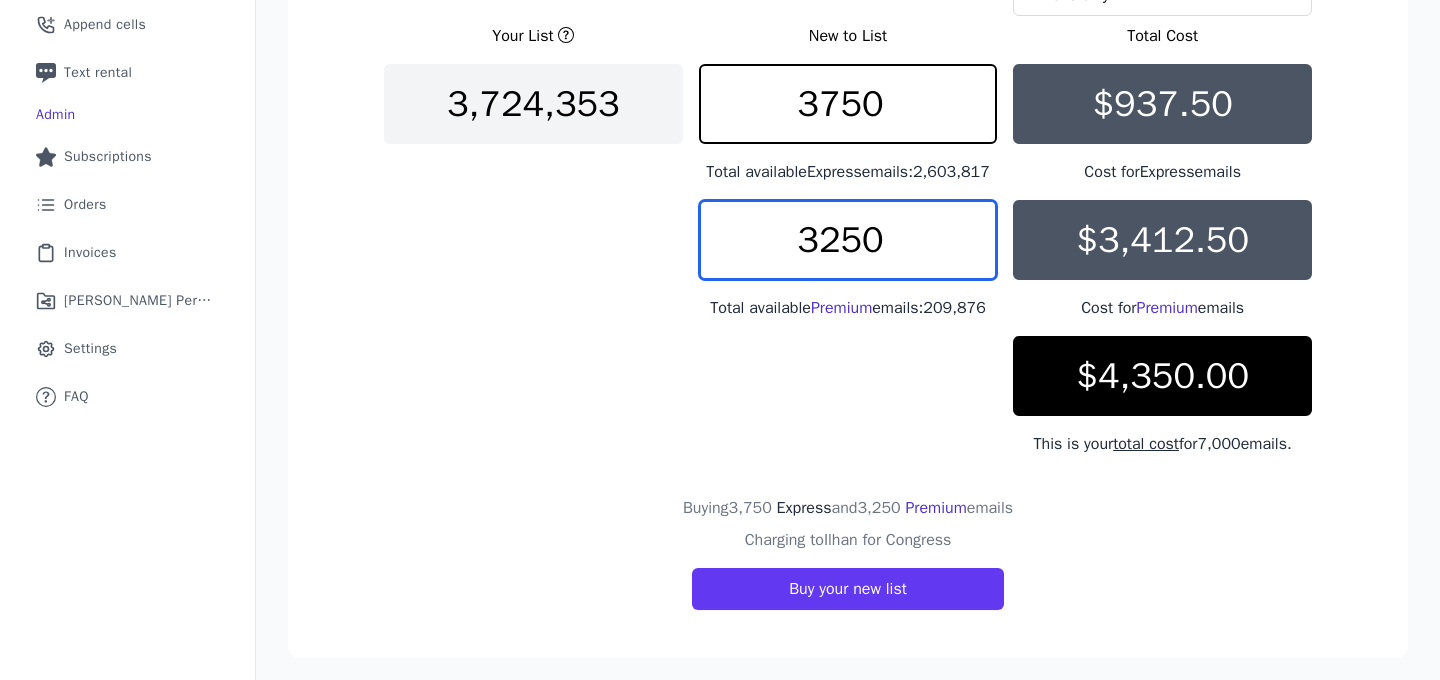 click on "3250" at bounding box center [848, 240] 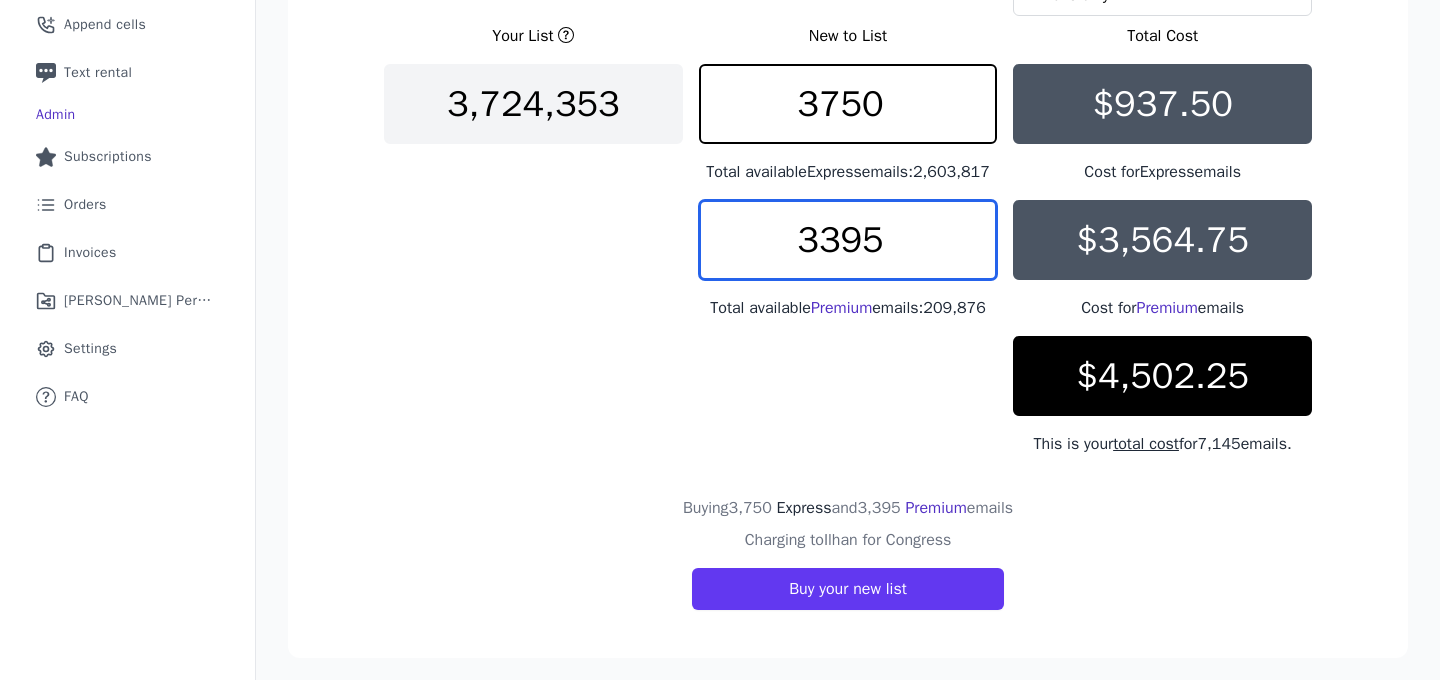 type on "3395" 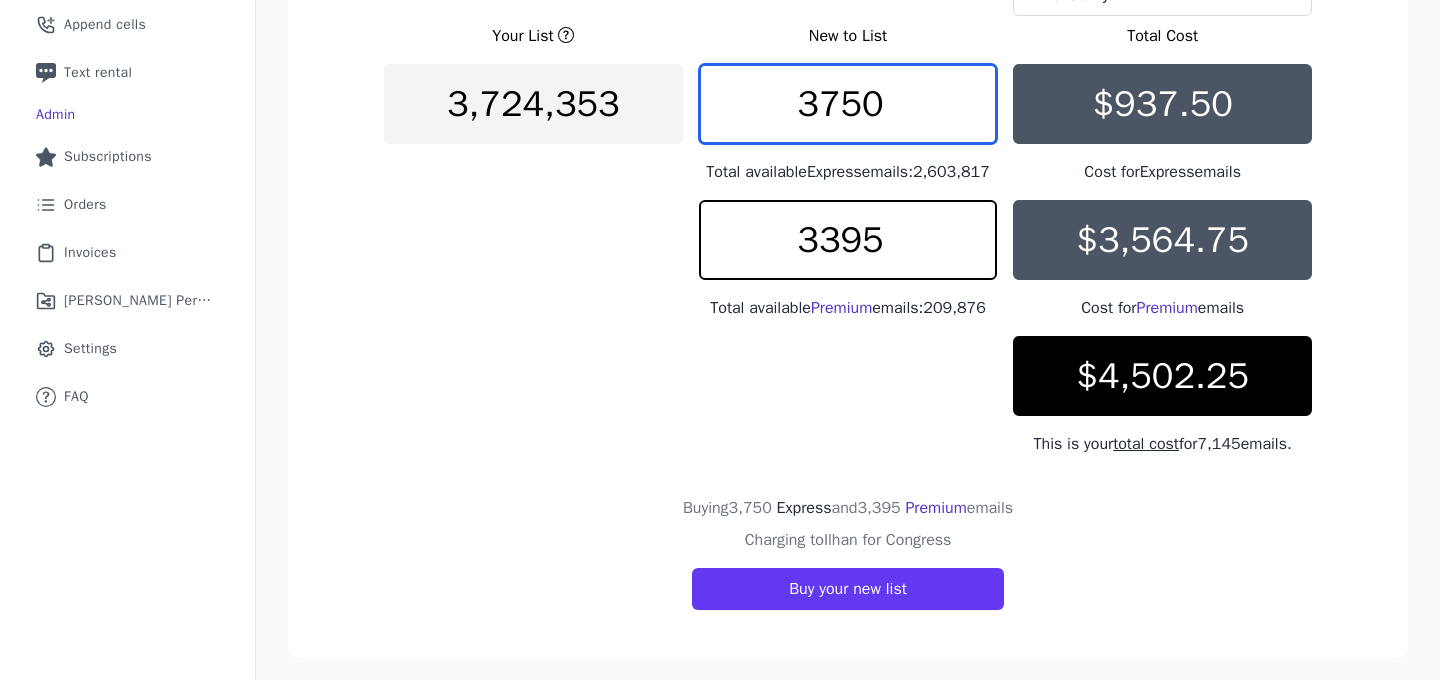 click on "3750" at bounding box center [848, 104] 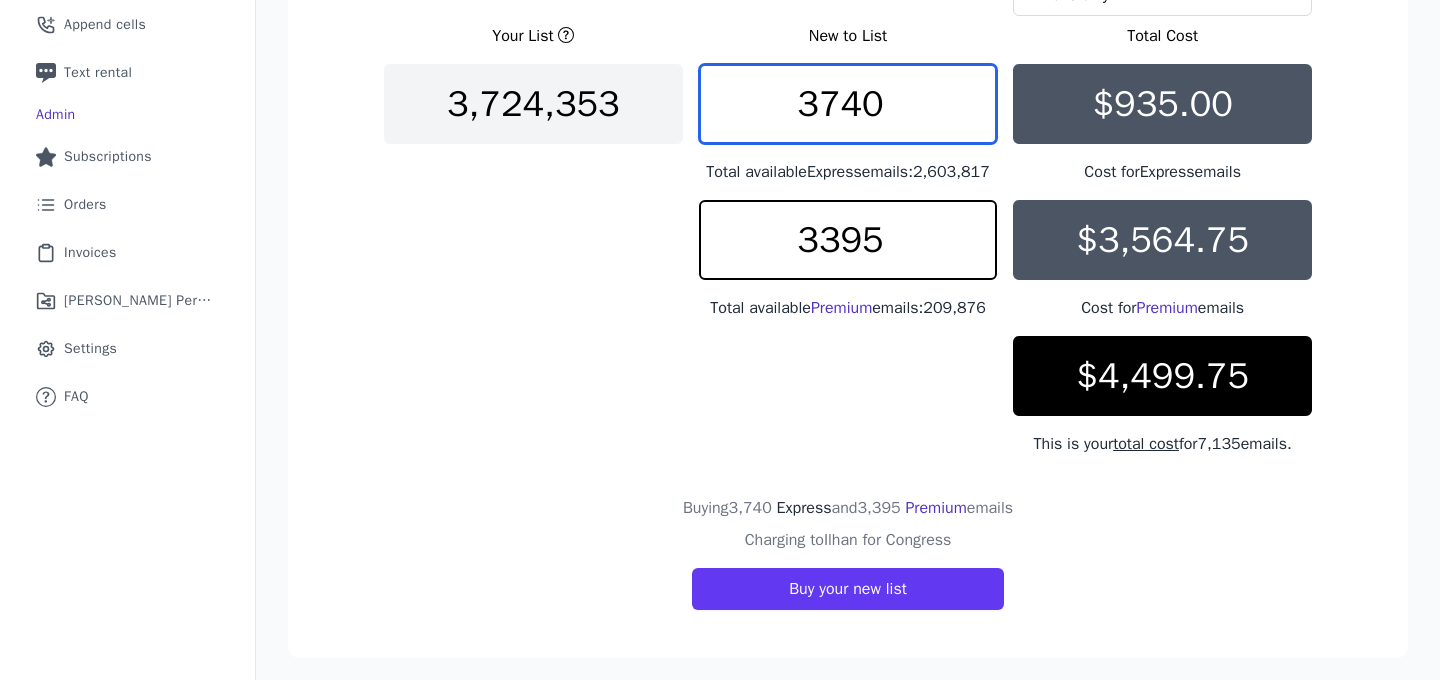 type on "3740" 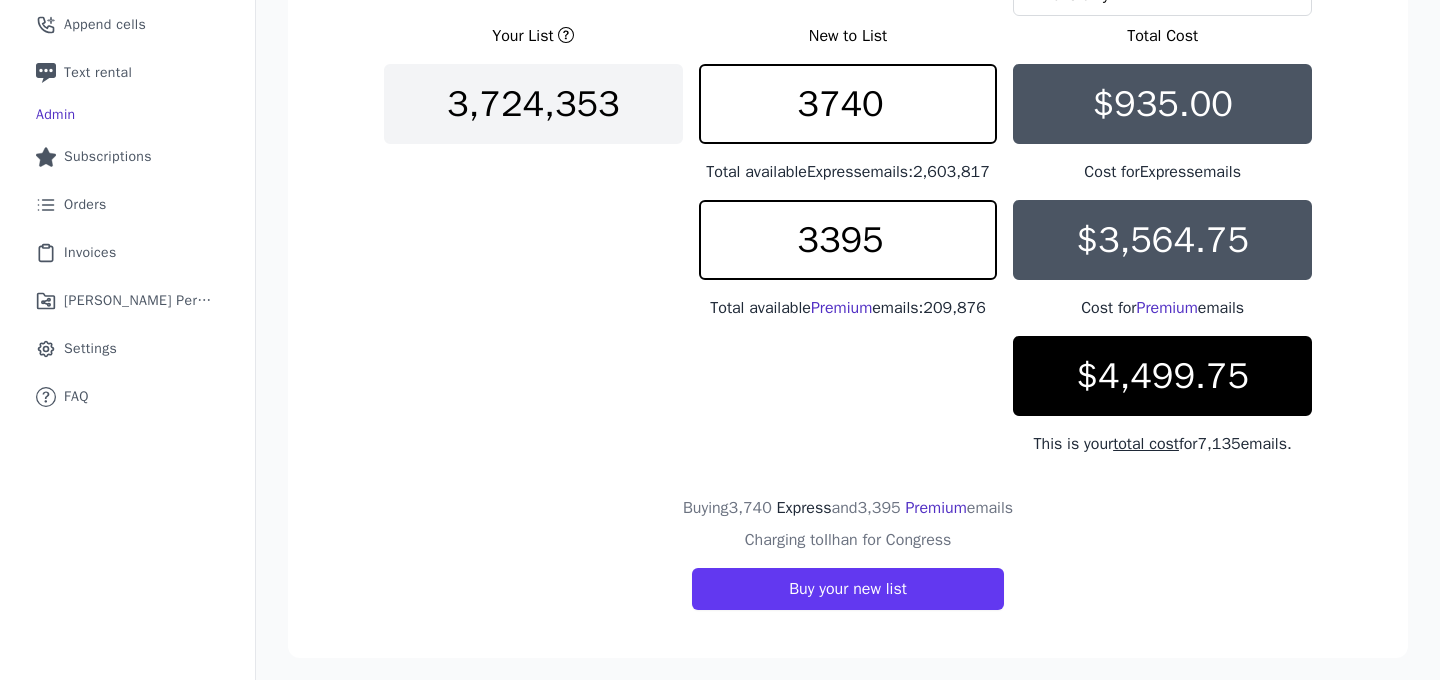 click on "Your List       New to List   Total Cost   3,724,353   3740   Total available  Express  emails:  2,603,817   $935.00   Cost for  Express  emails   3395   Total available  Premium
emails:  209,876   $3,564.75   Cost for  Premium  emails     $4,499.75   This is your  total cost  for  7,135
emails." at bounding box center (848, 240) 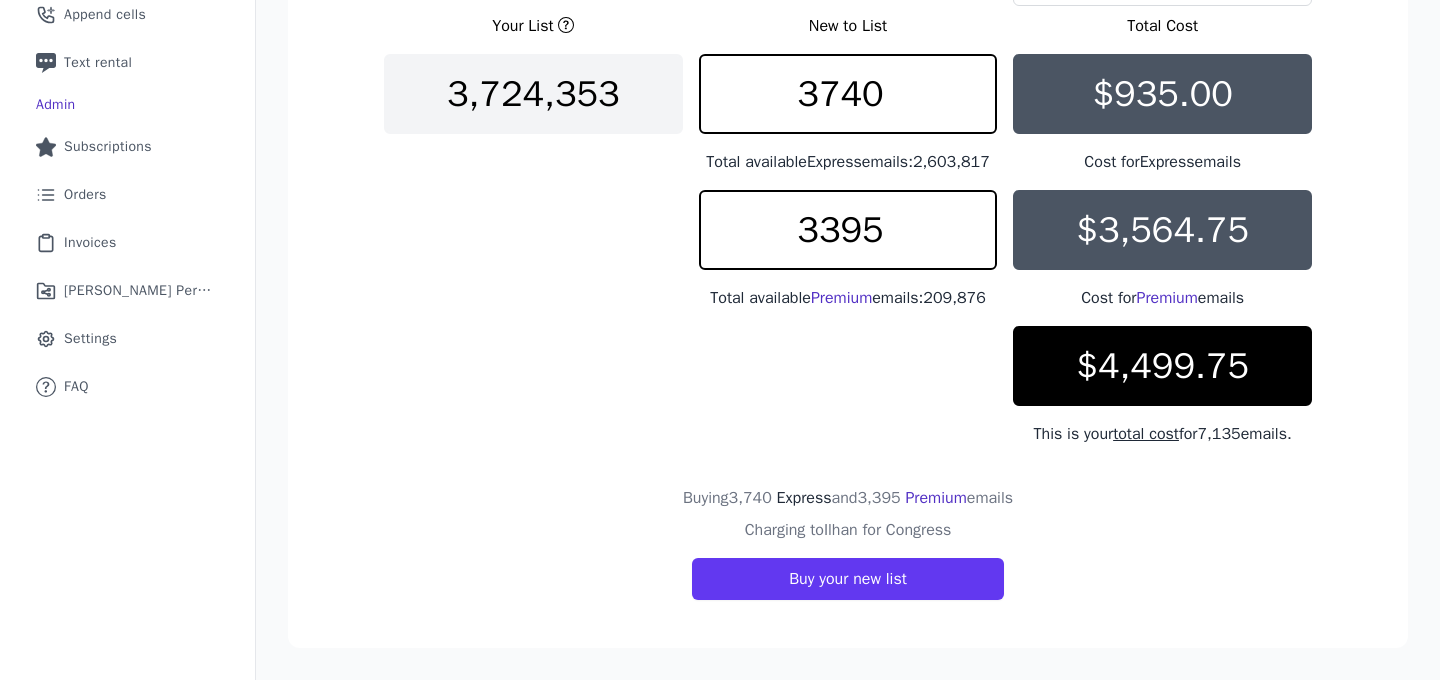 scroll, scrollTop: 453, scrollLeft: 0, axis: vertical 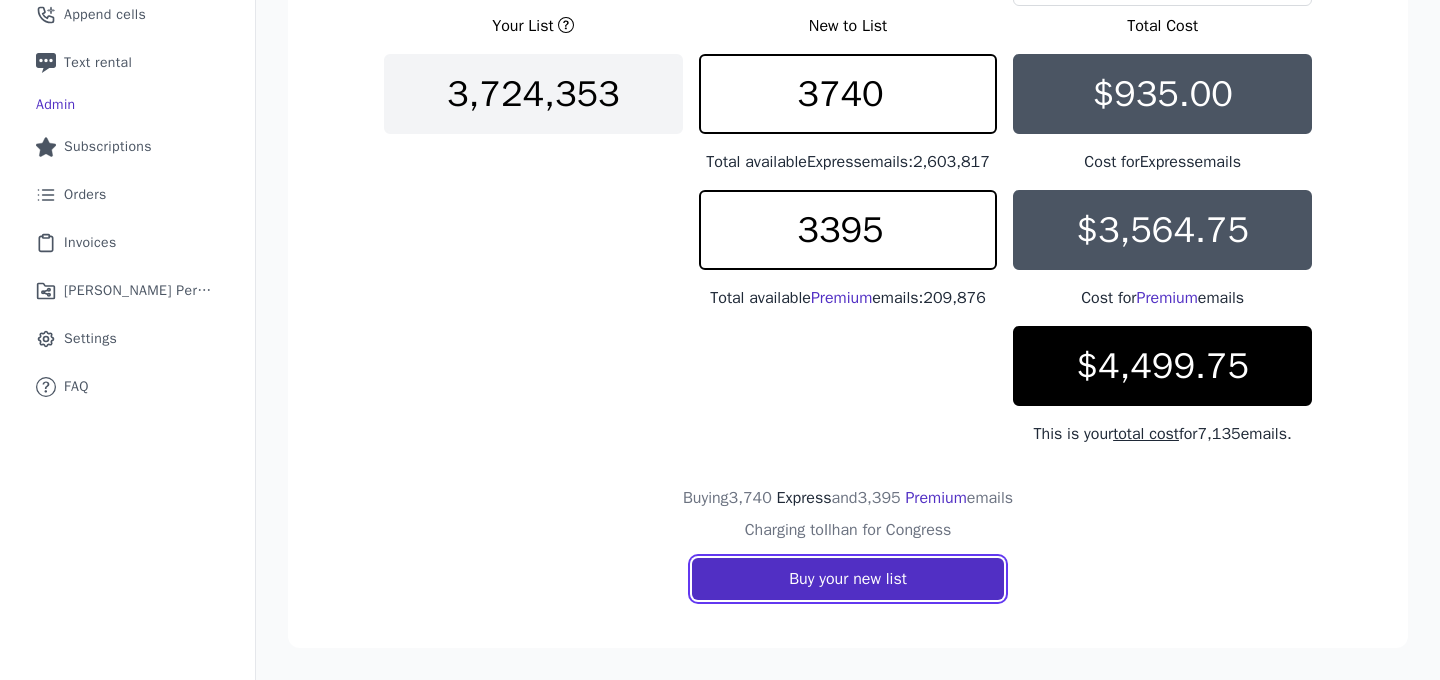 click on "Buy your new list" at bounding box center (848, 579) 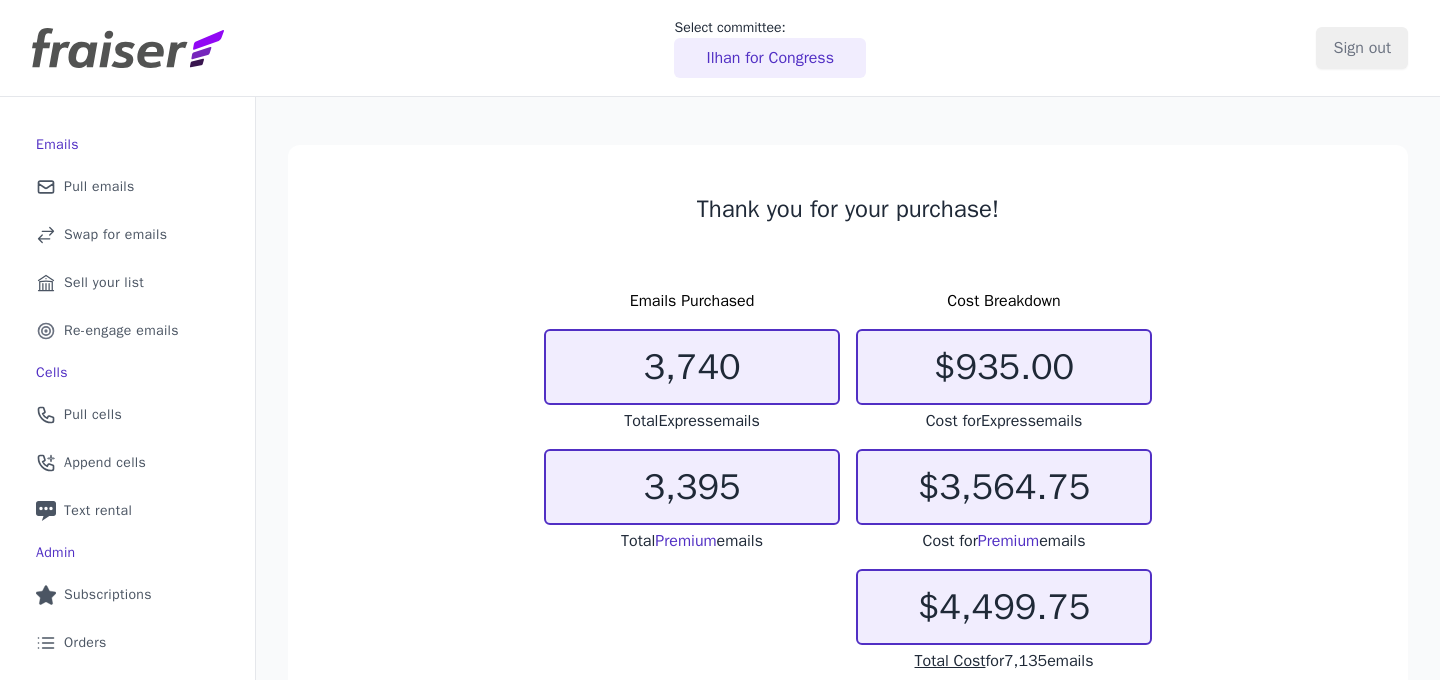 scroll, scrollTop: 0, scrollLeft: 0, axis: both 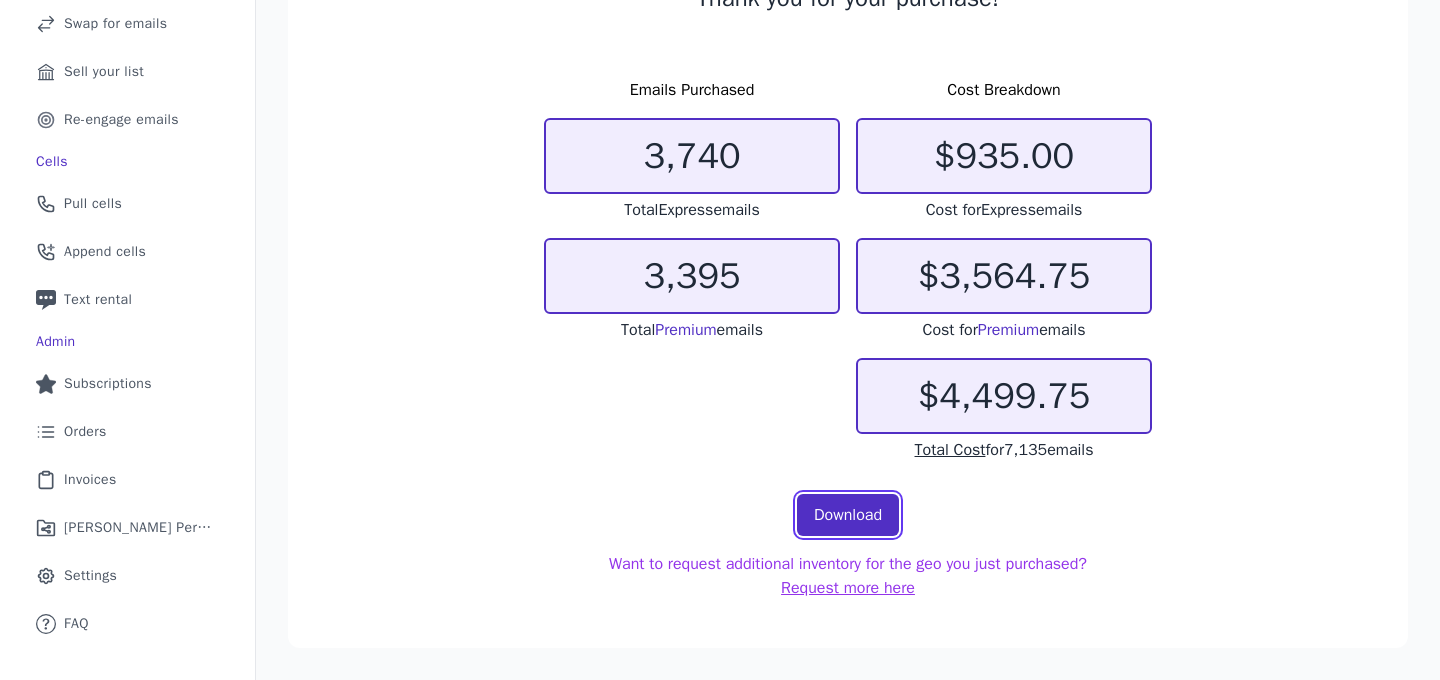 click on "Download" at bounding box center (848, 515) 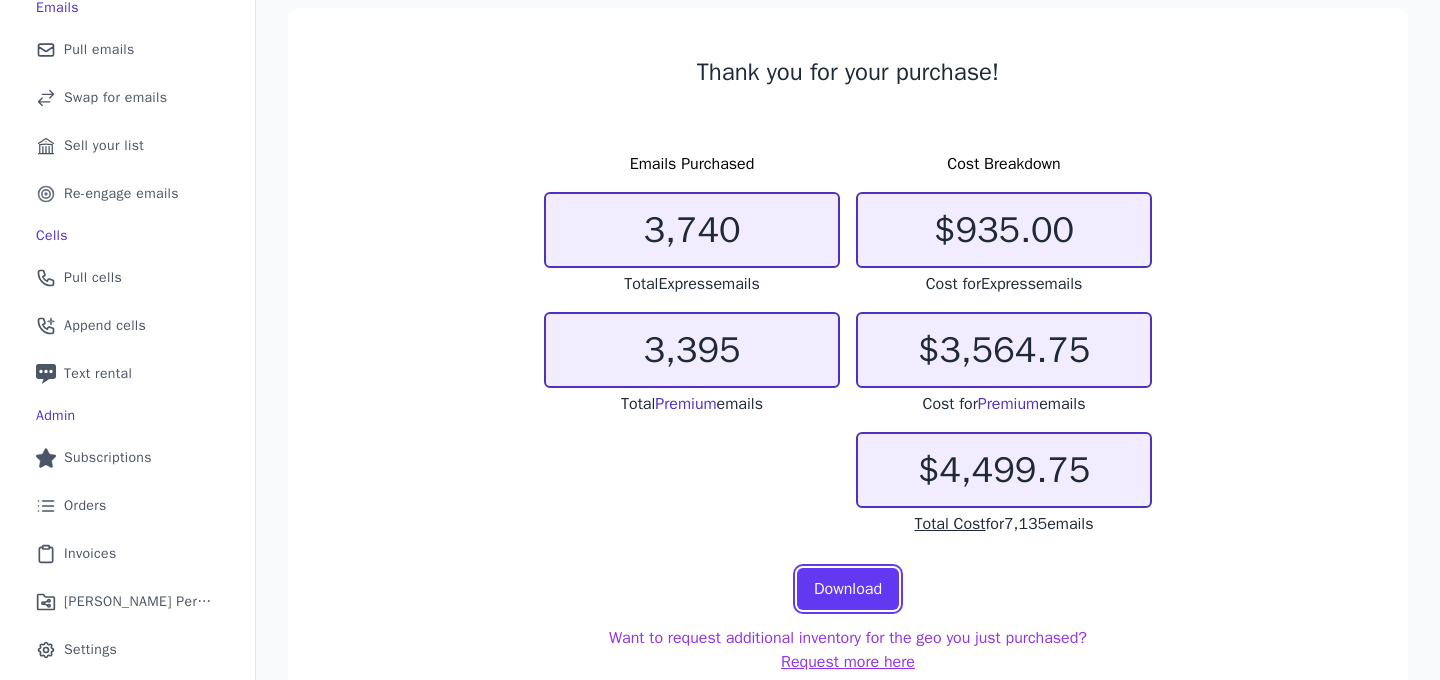 scroll, scrollTop: 122, scrollLeft: 0, axis: vertical 